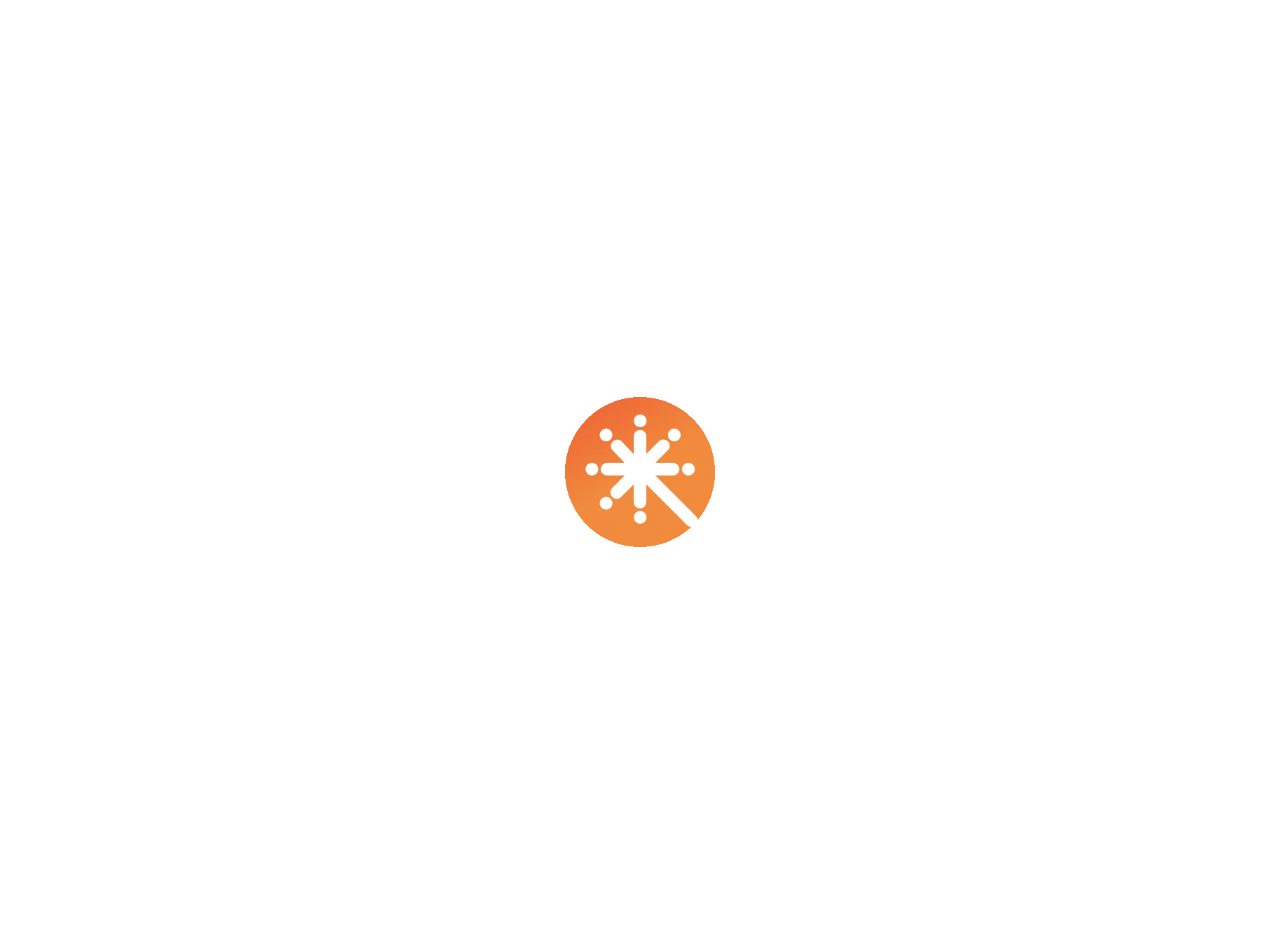 scroll, scrollTop: 0, scrollLeft: 0, axis: both 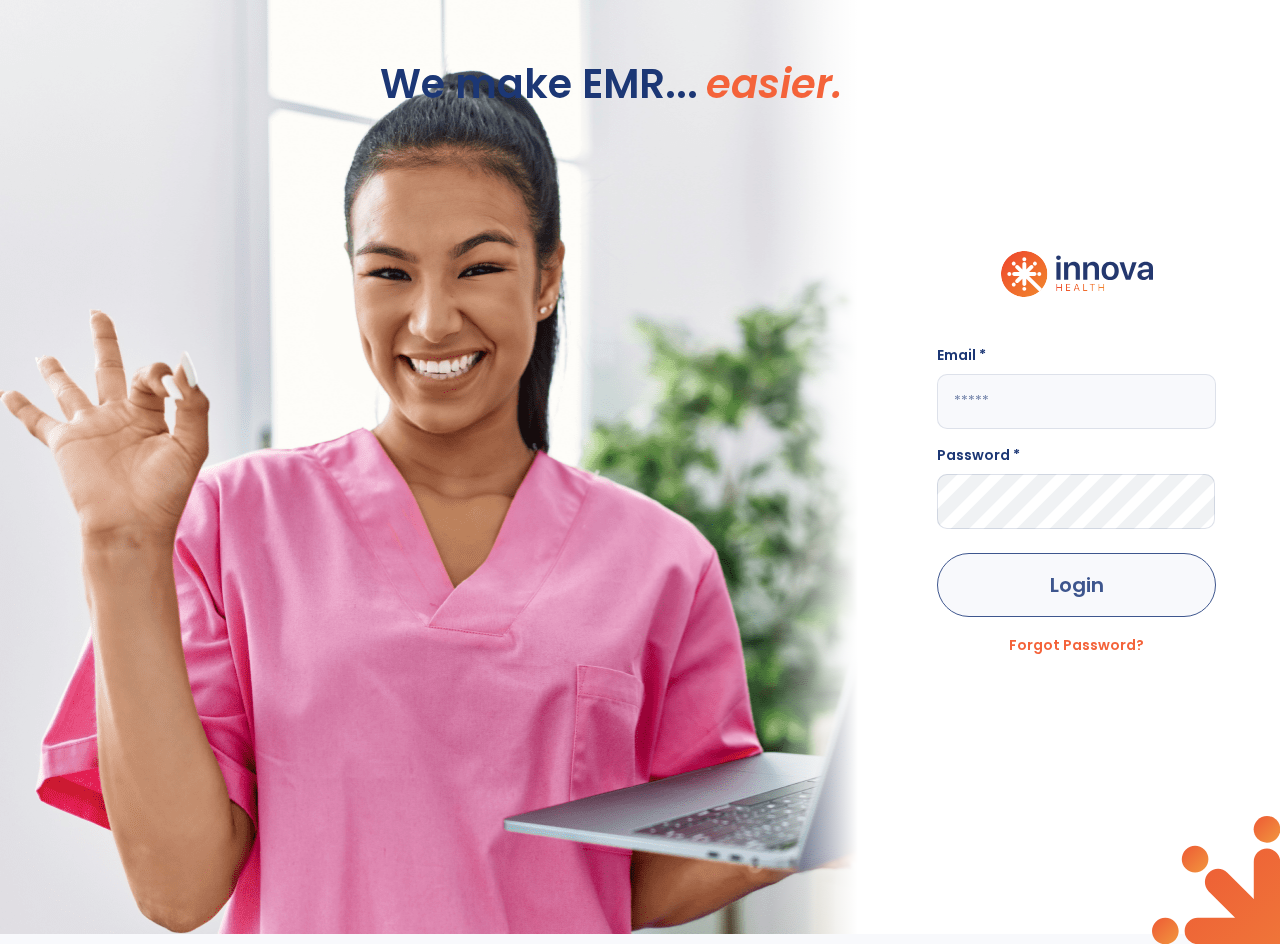 type on "**********" 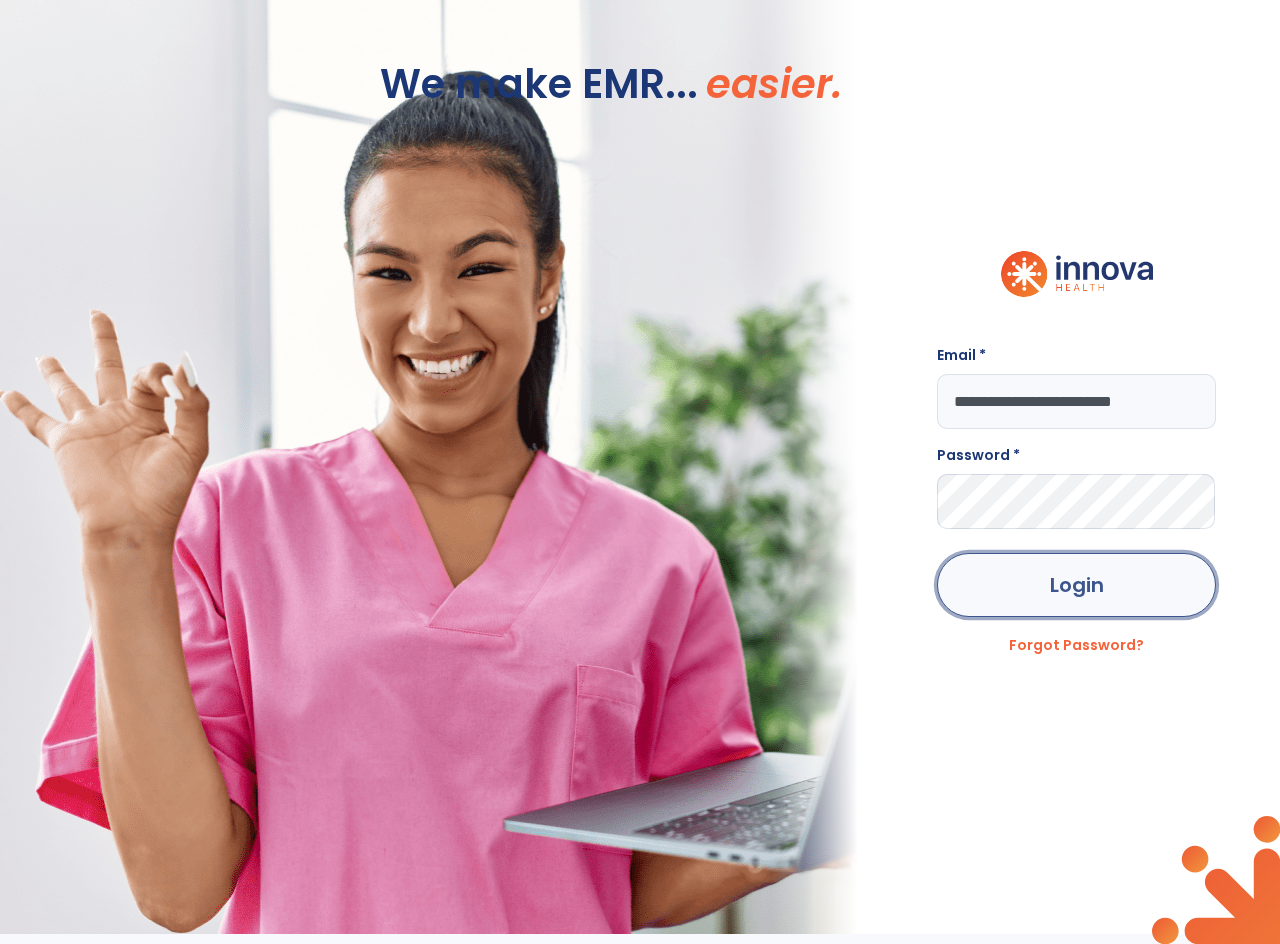 click on "Login" 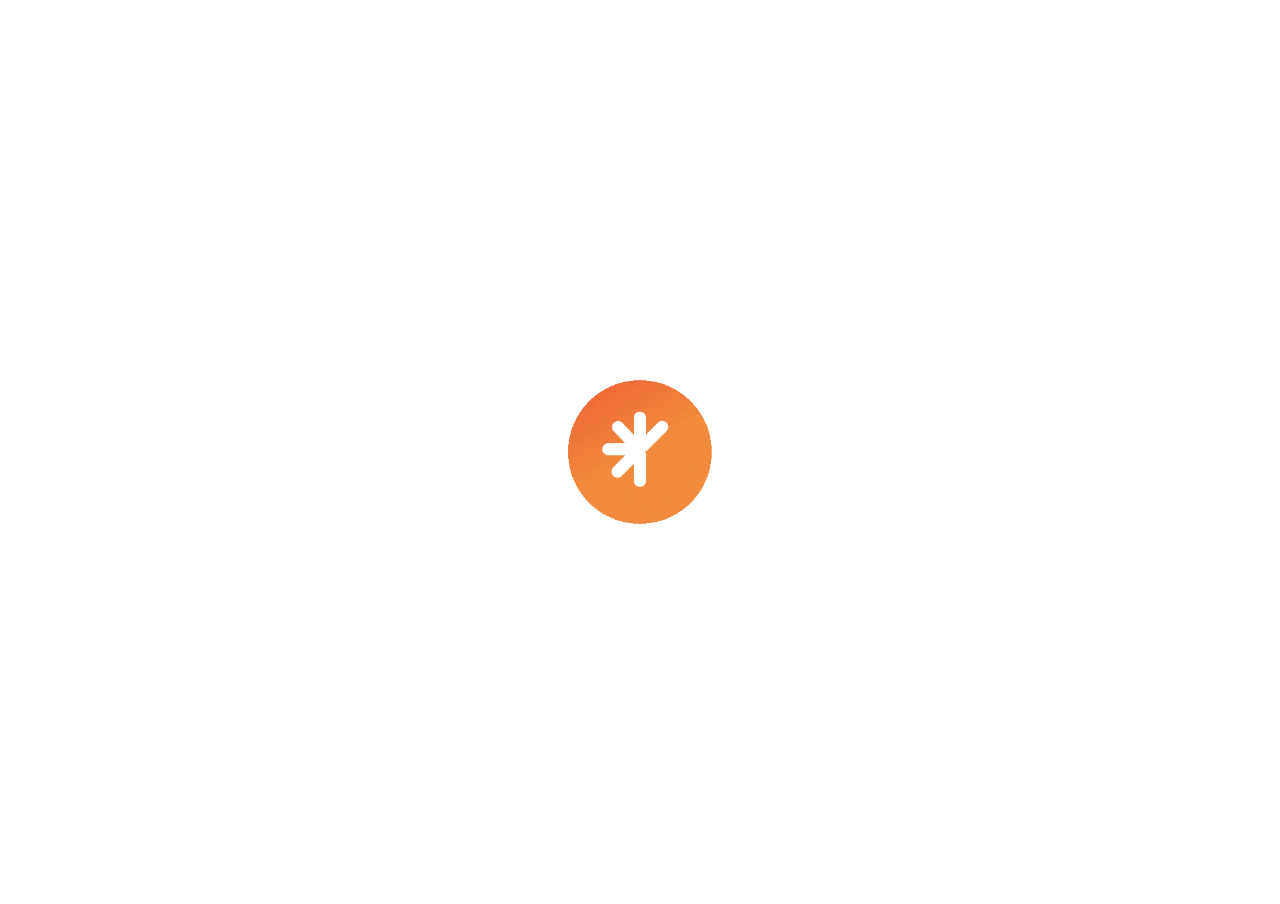 scroll, scrollTop: 0, scrollLeft: 0, axis: both 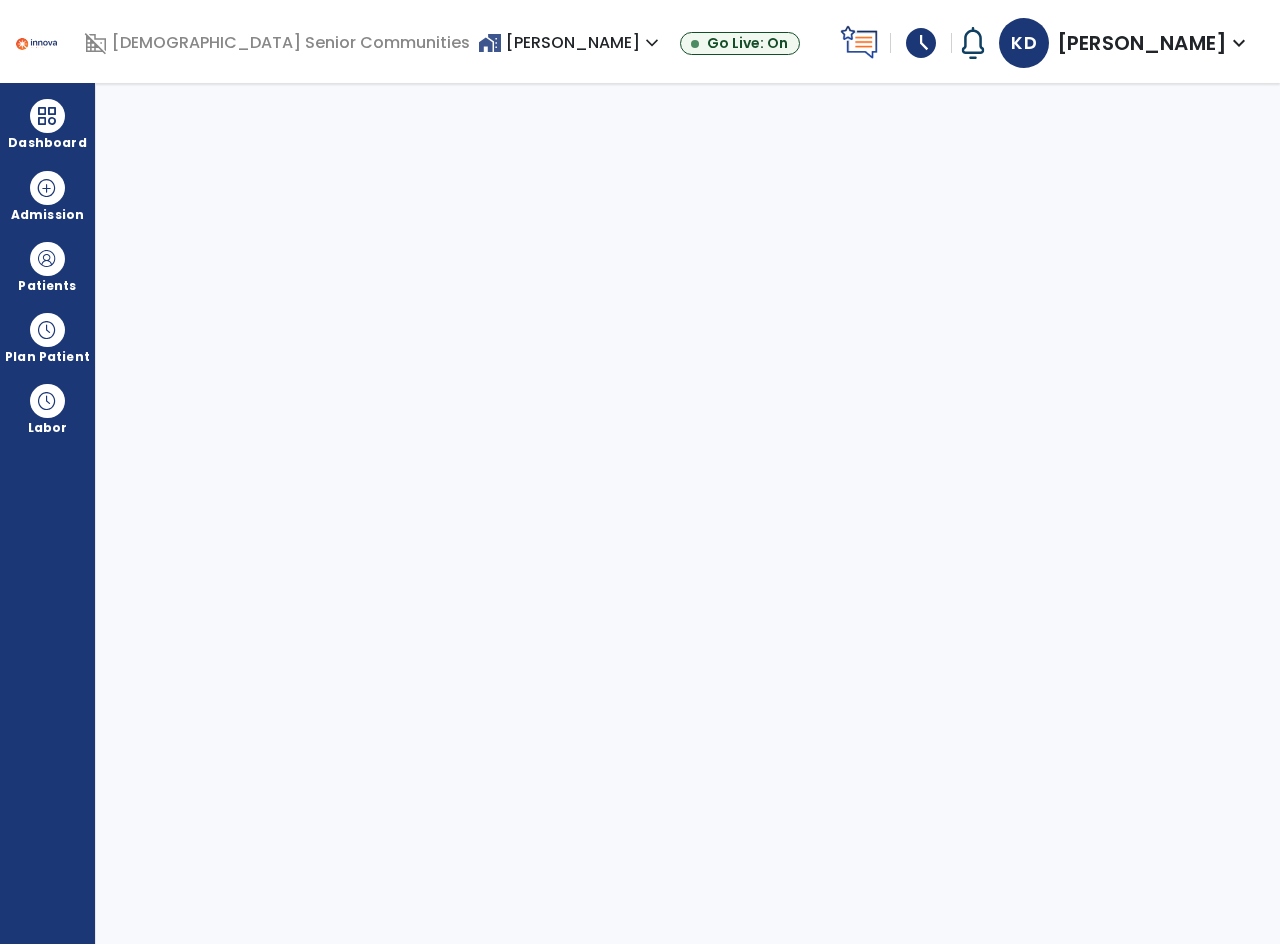 select on "****" 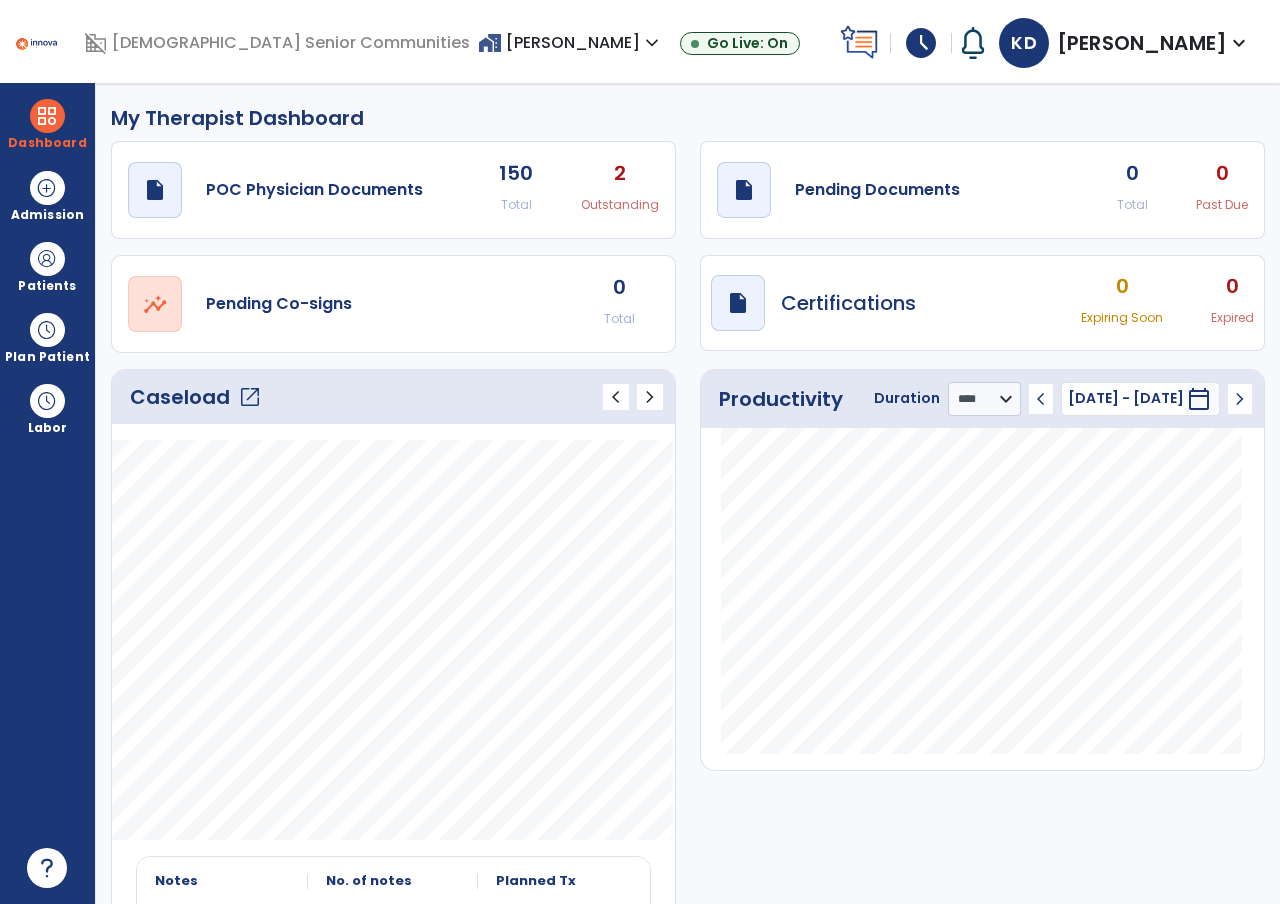click on "My Therapist Dashboard   draft   open_in_new  POC Physician Documents 150 Total 2 Outstanding  draft   open_in_new  Pending Documents 0 Total 0 Past Due  open_in_new  Pending Co-signs 0 Total  draft   open_in_new  Certifications 0 Expiring Soon 0 Expired  Caseload   open_in_new   chevron_left   chevron_right
Notes
No. of notes" at bounding box center (688, 493) 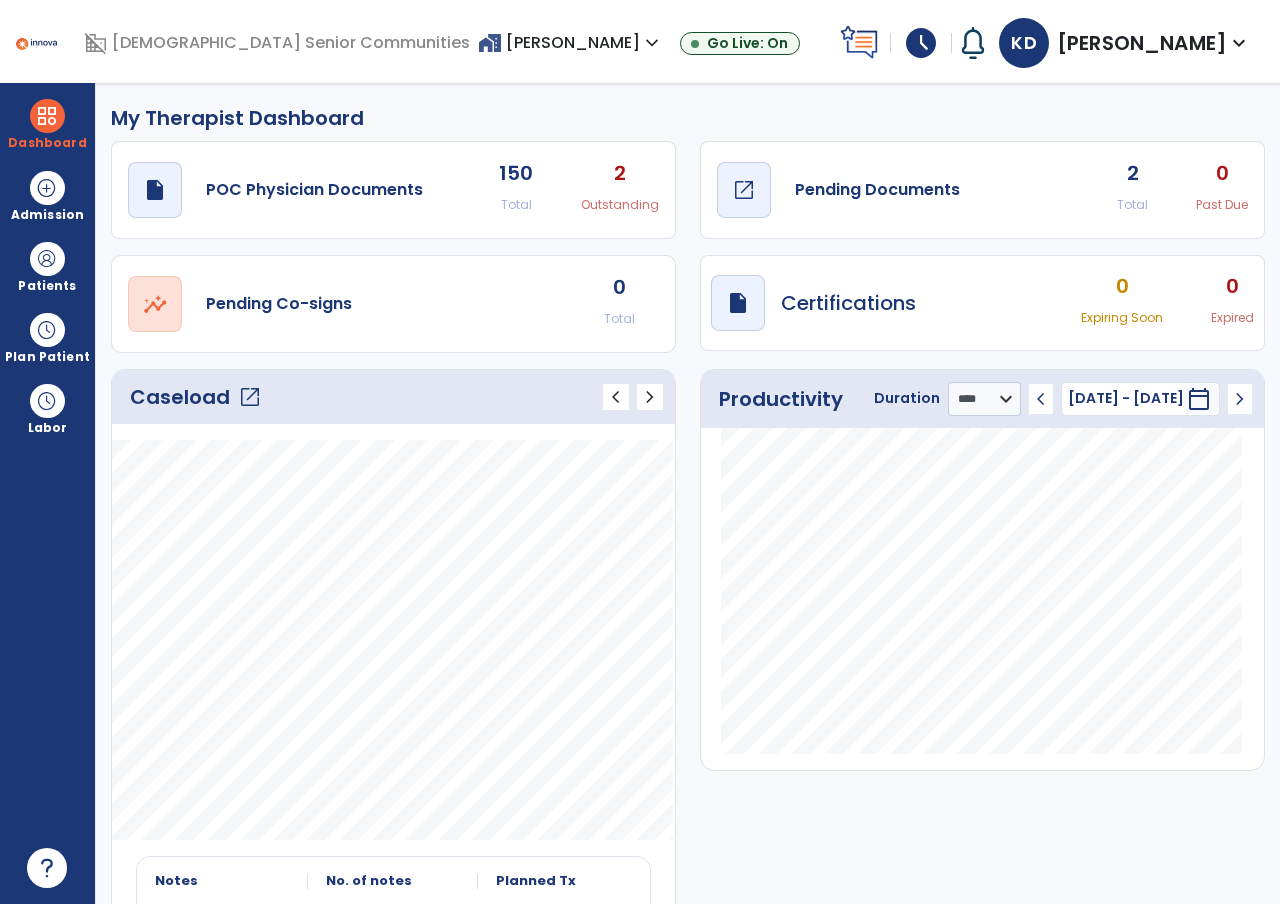 click on "Pending Documents" 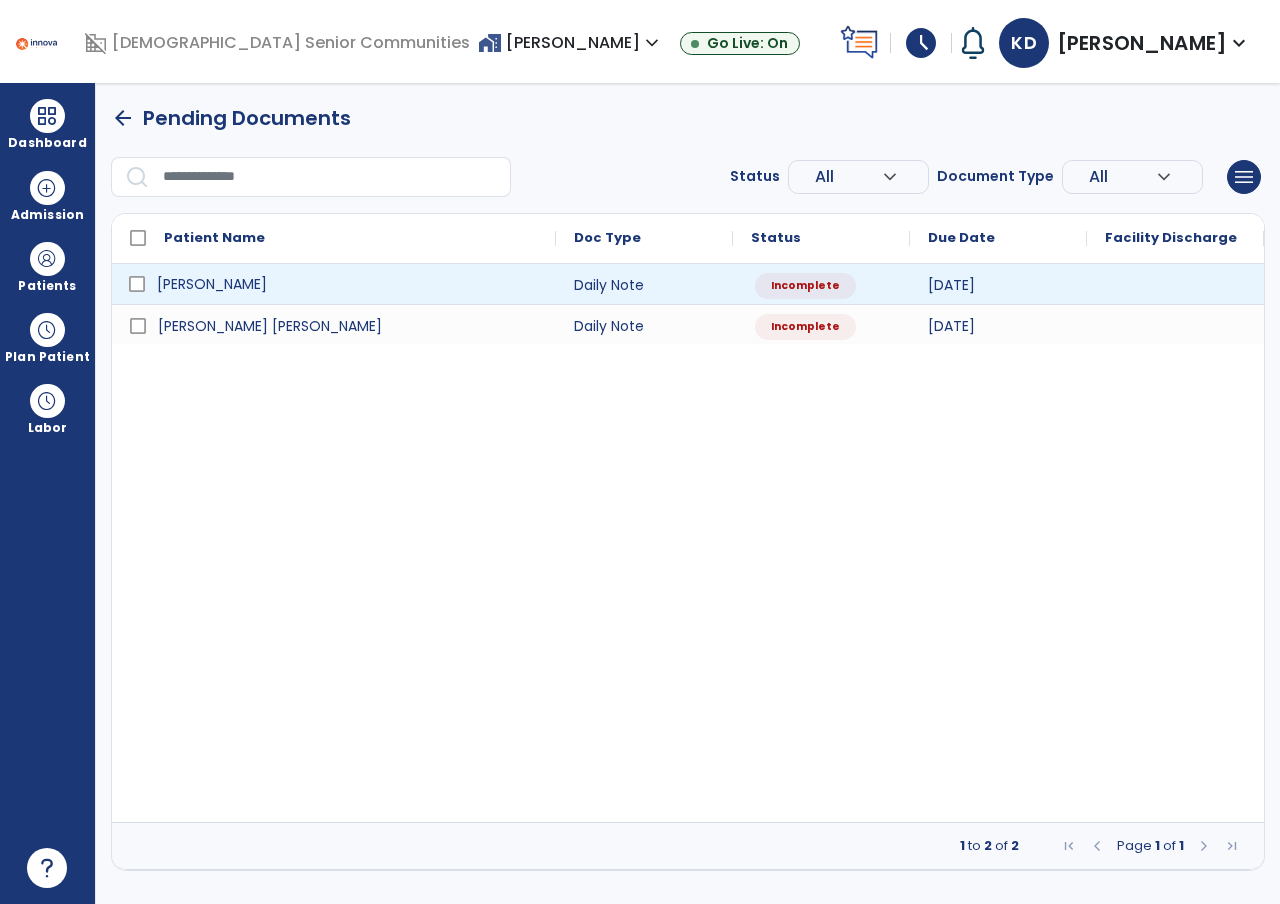 click on "[PERSON_NAME]" at bounding box center (334, 284) 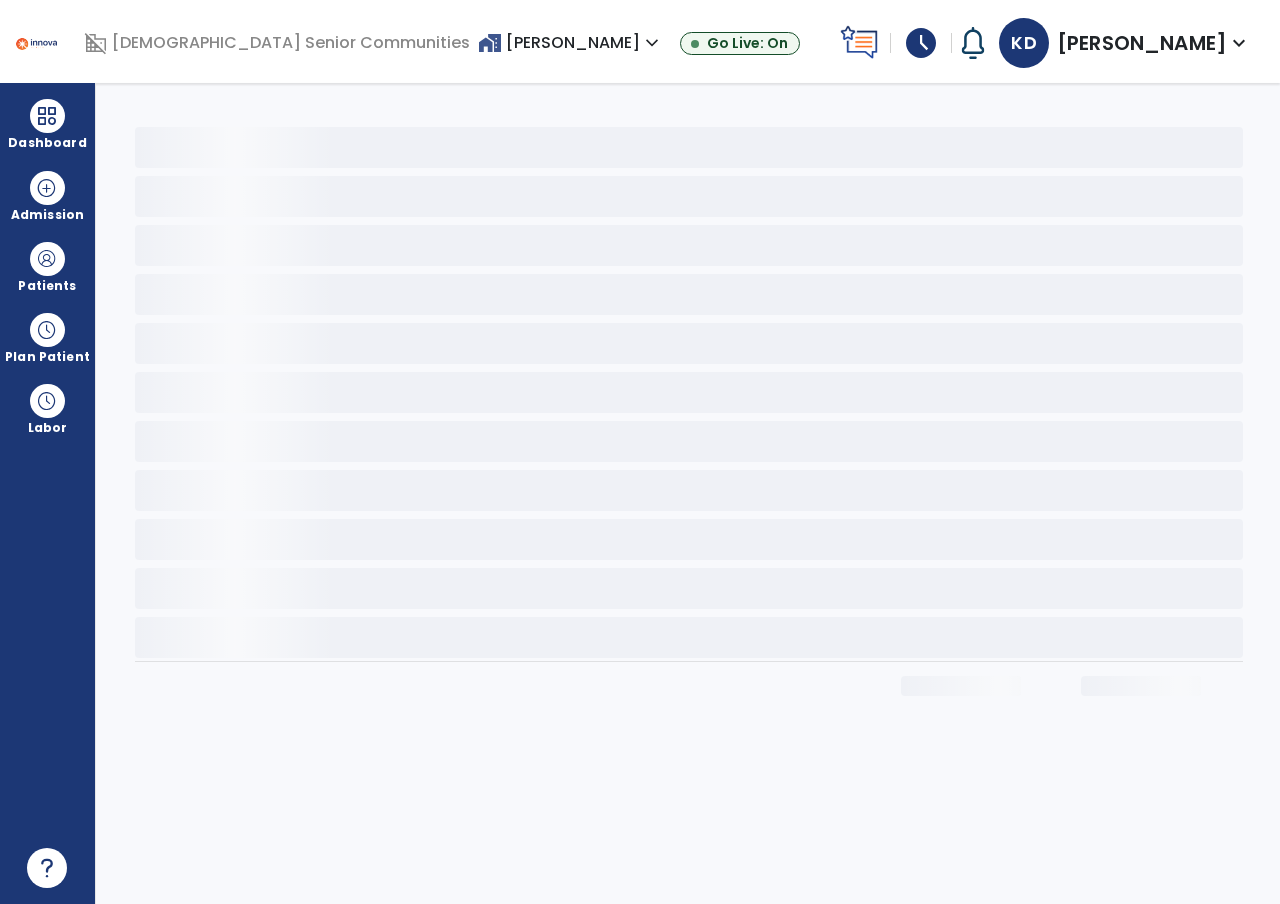 select on "*" 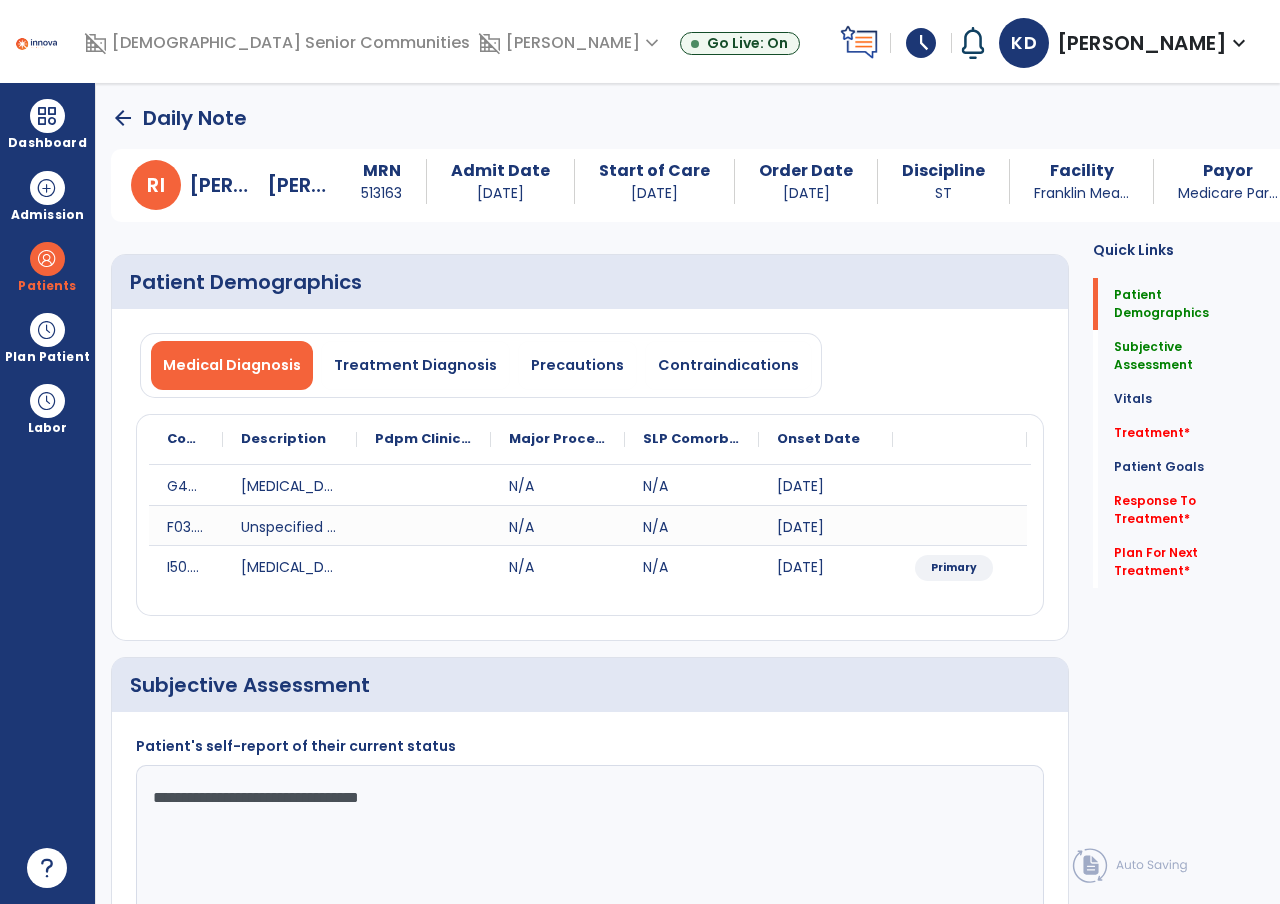 click on "Treatment   *  Treatment   *" 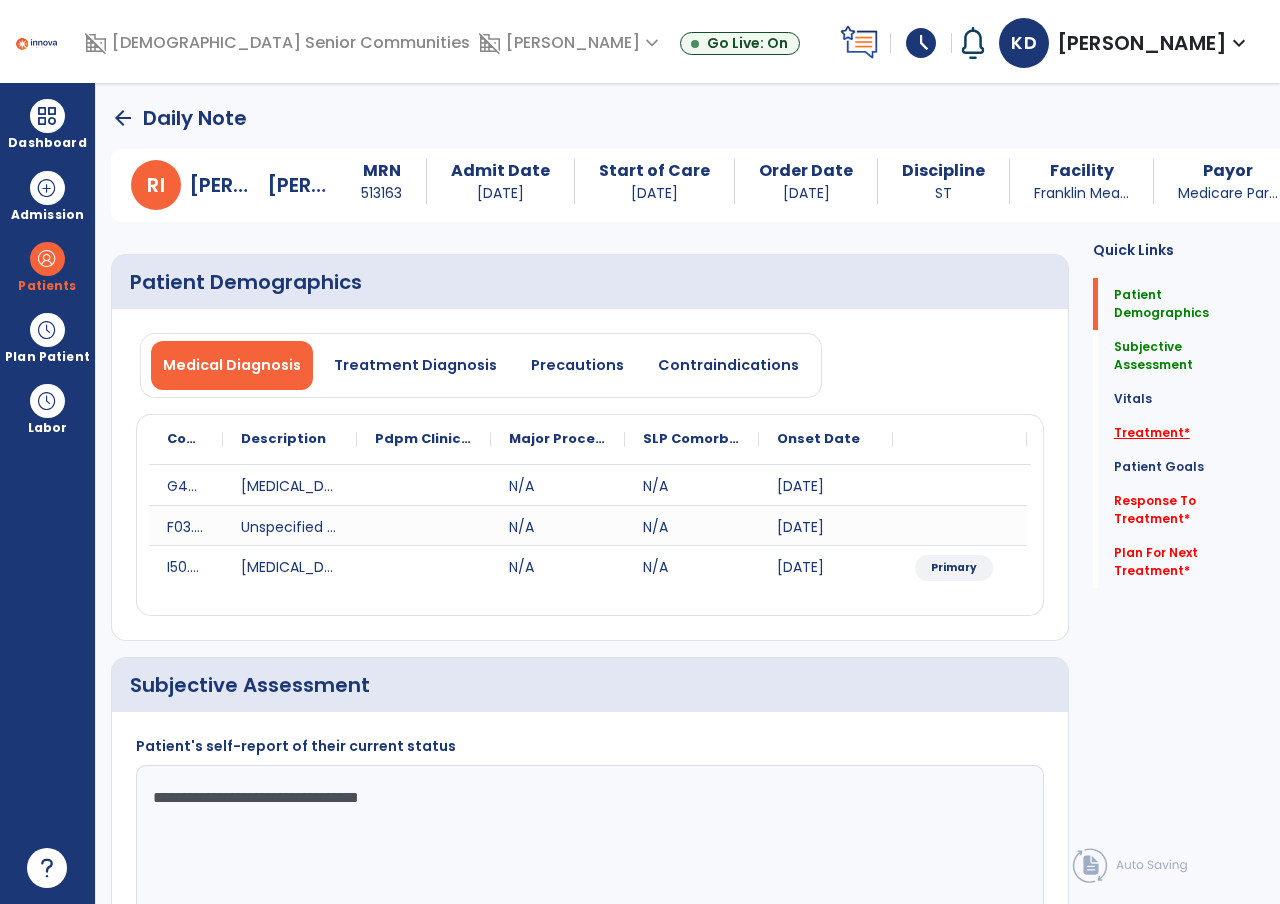 click on "Treatment   *" 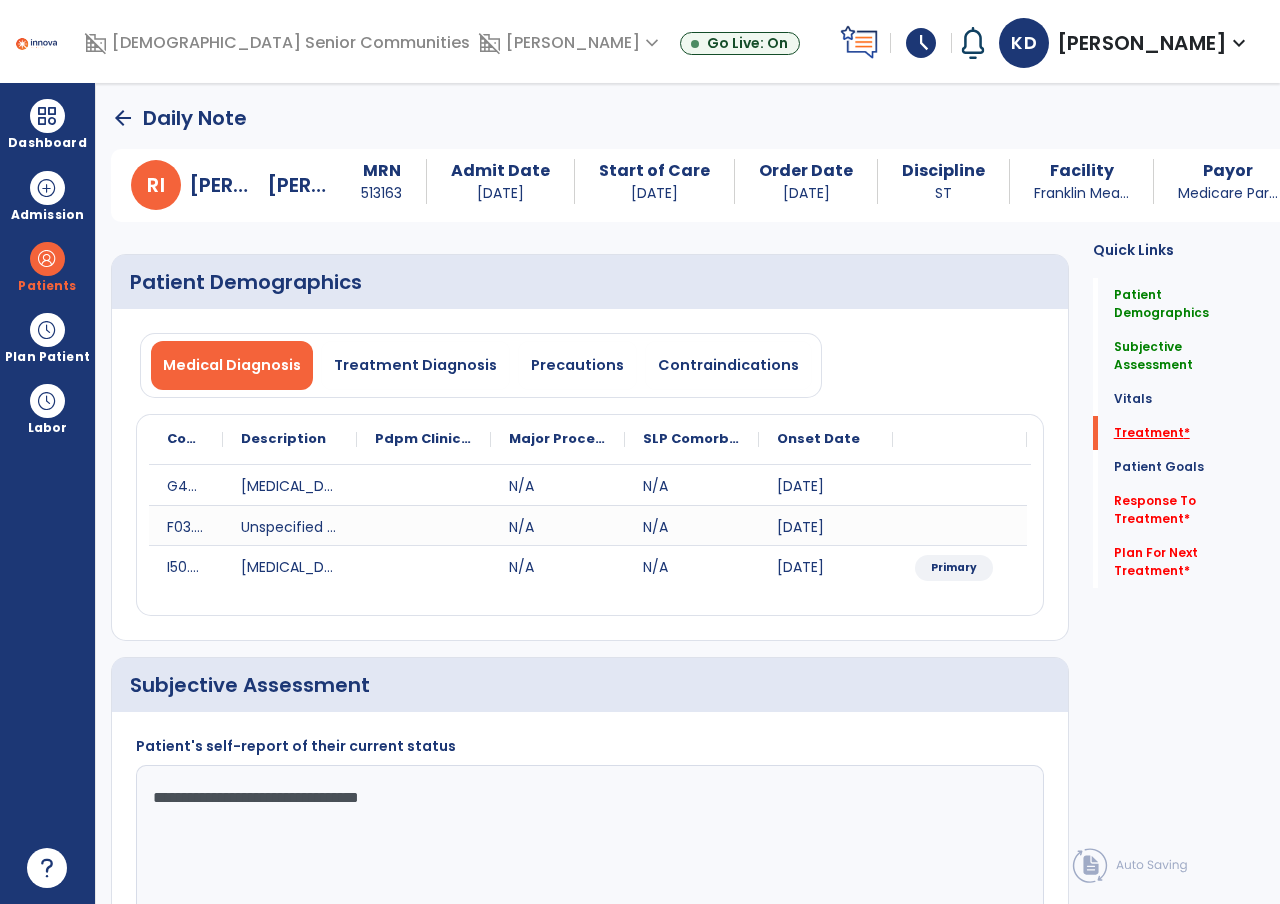 scroll, scrollTop: 42, scrollLeft: 0, axis: vertical 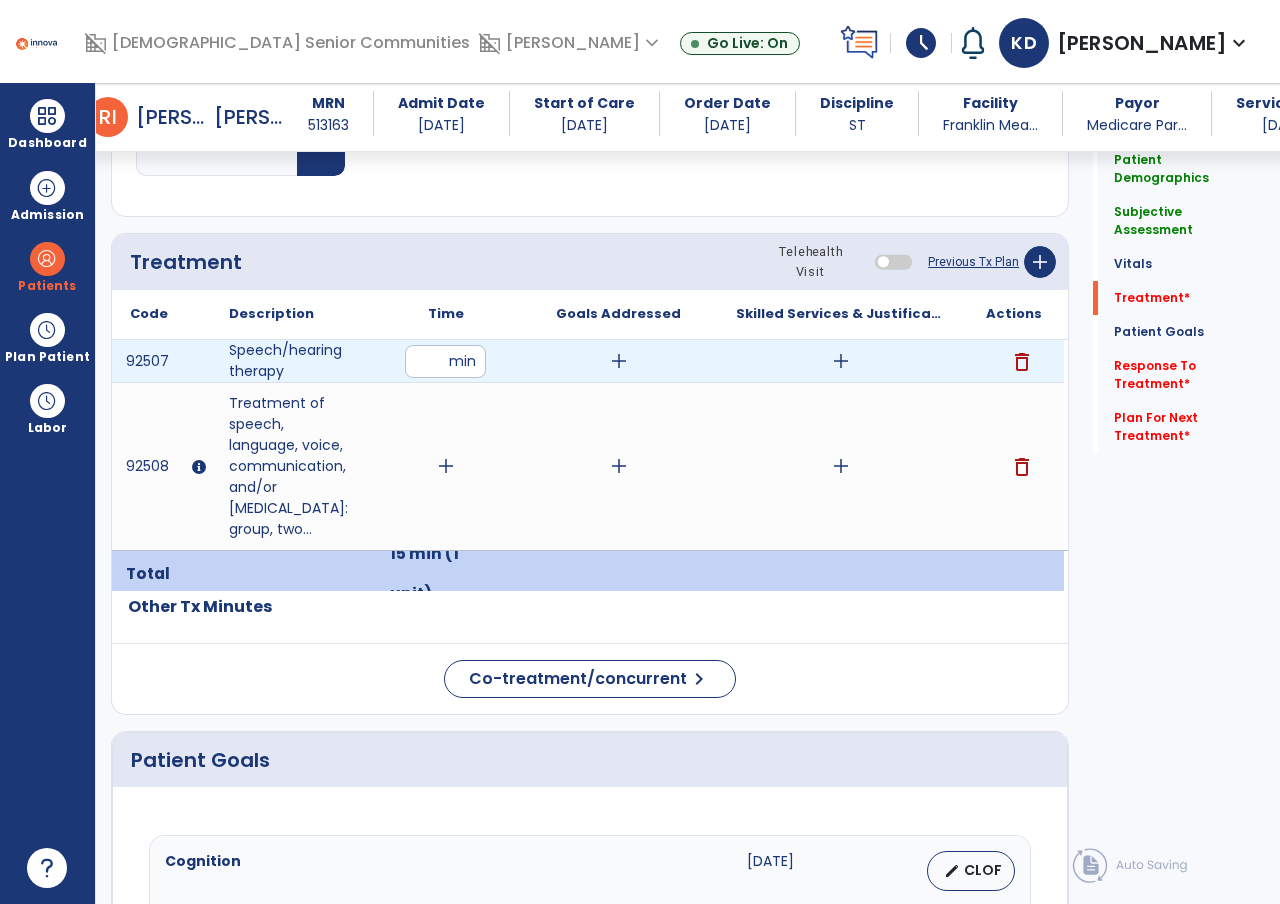 click on "**" at bounding box center (445, 361) 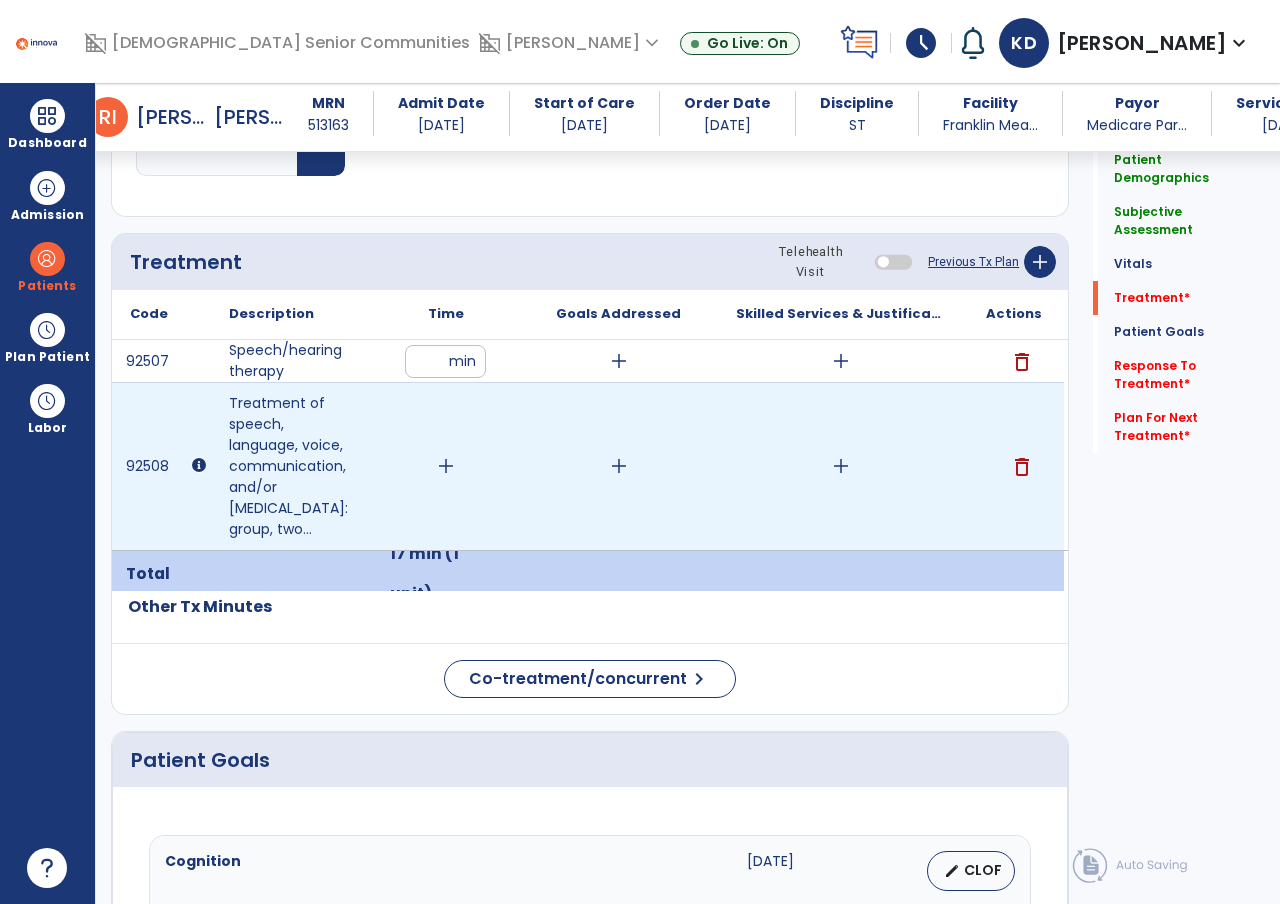 click on "add" at bounding box center [446, 466] 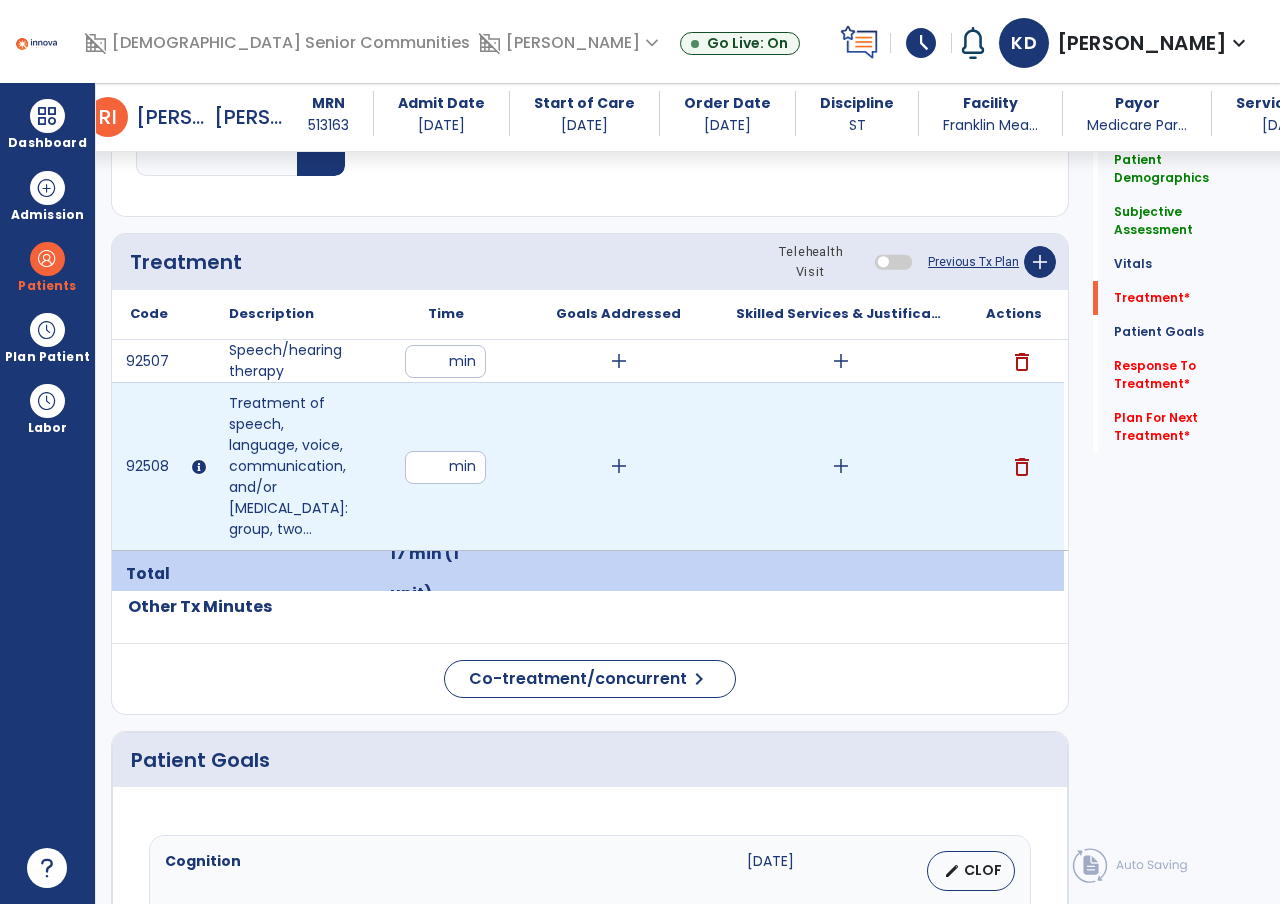 type on "**" 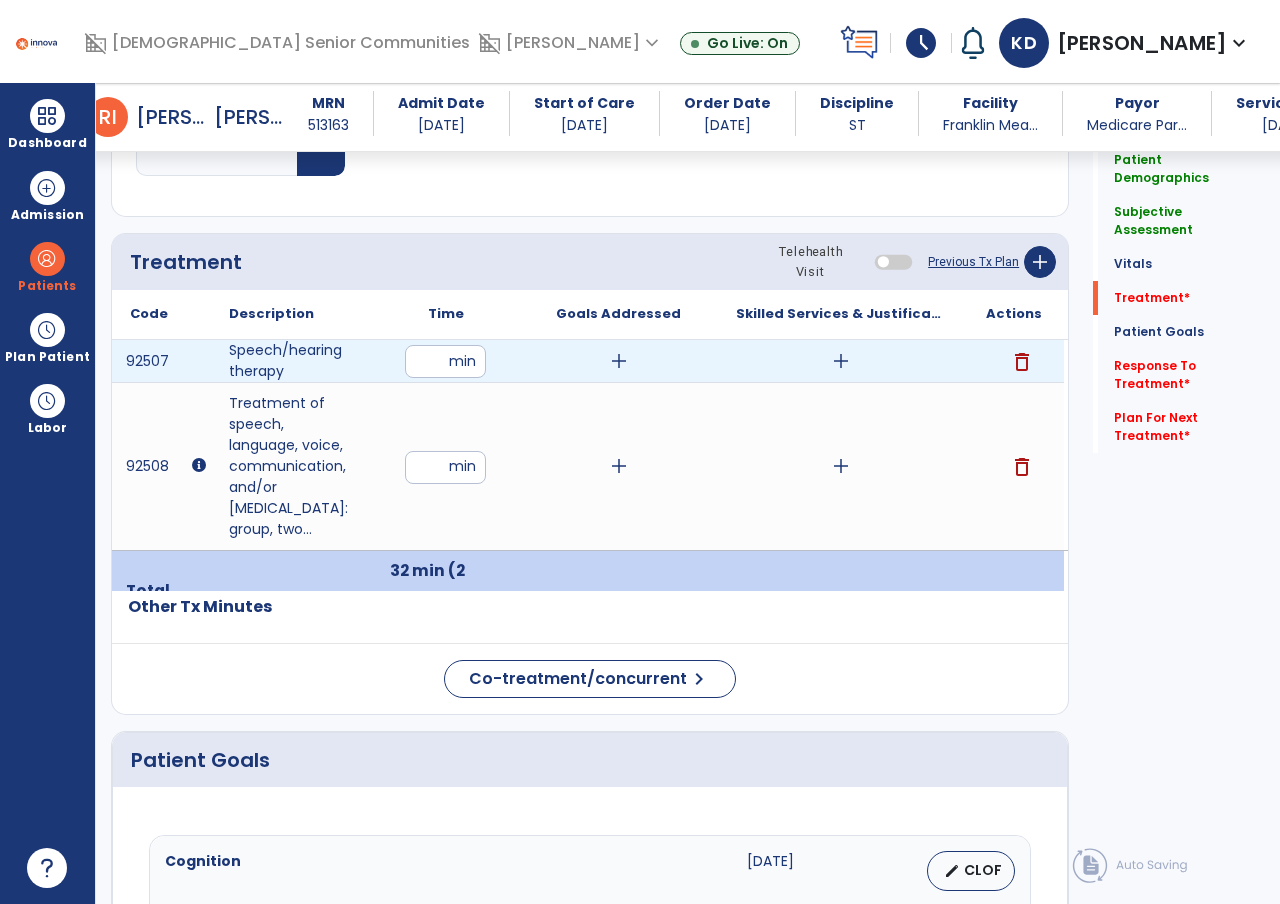 click on "add" at bounding box center (841, 361) 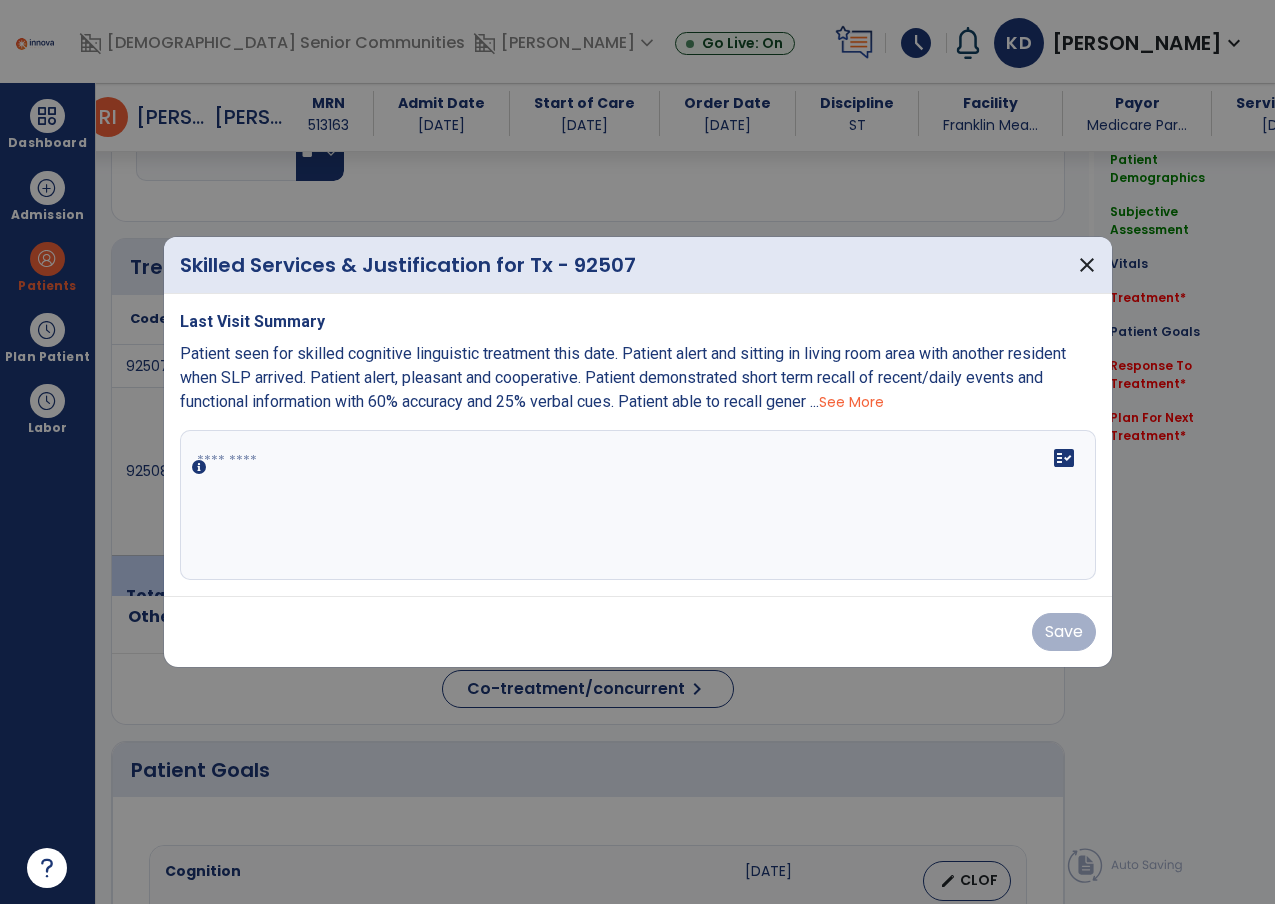 scroll, scrollTop: 1126, scrollLeft: 0, axis: vertical 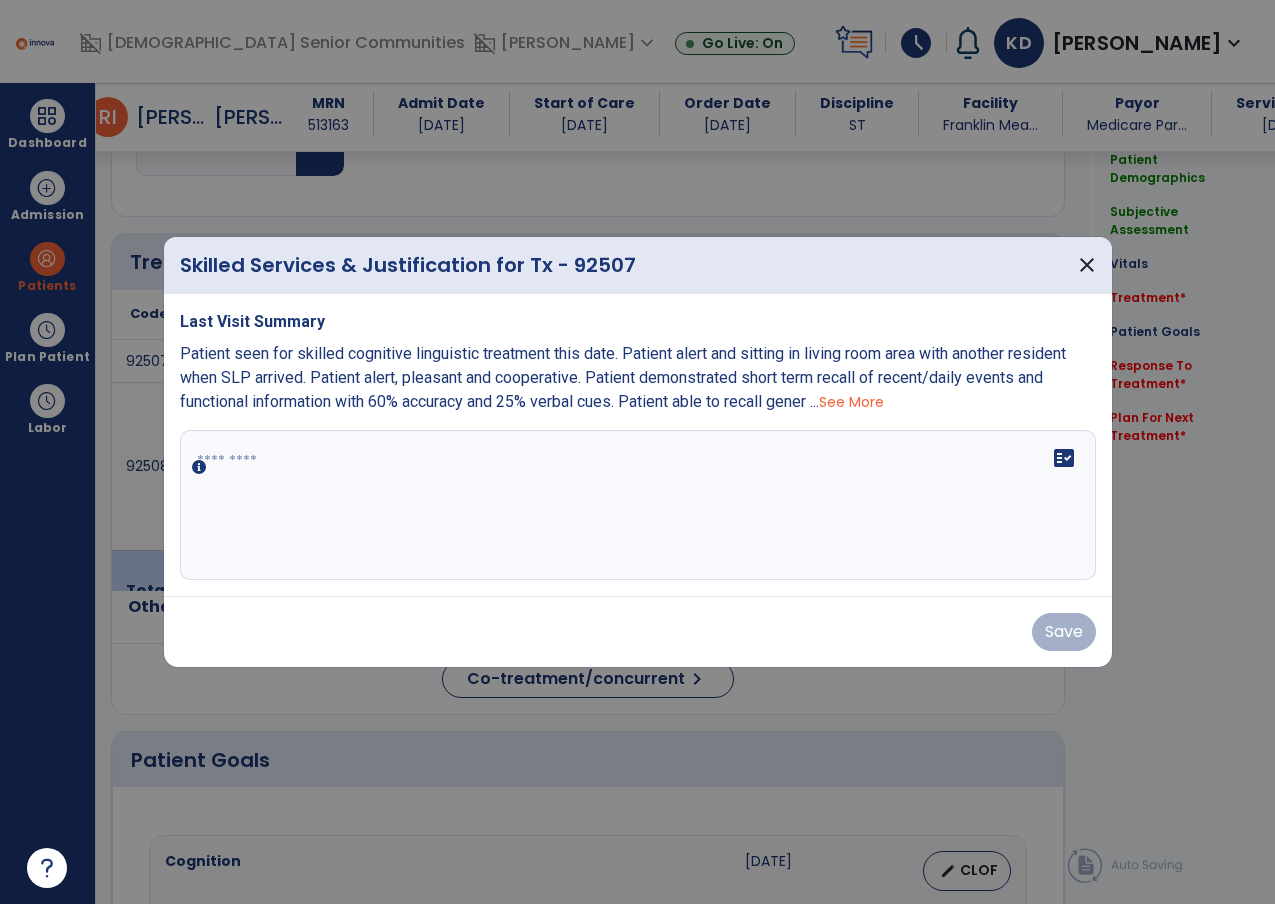 click on "See More" at bounding box center [851, 402] 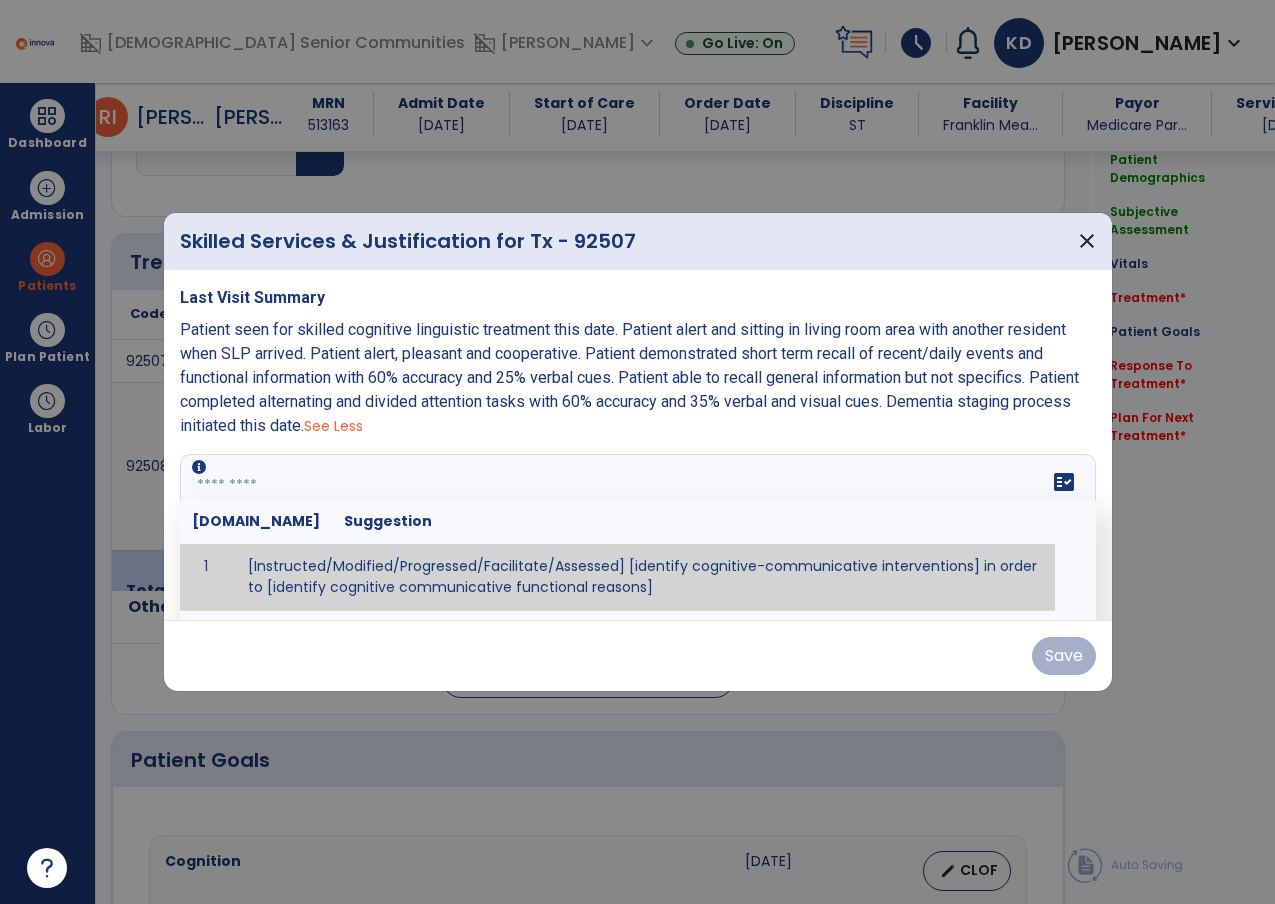 click at bounding box center [638, 529] 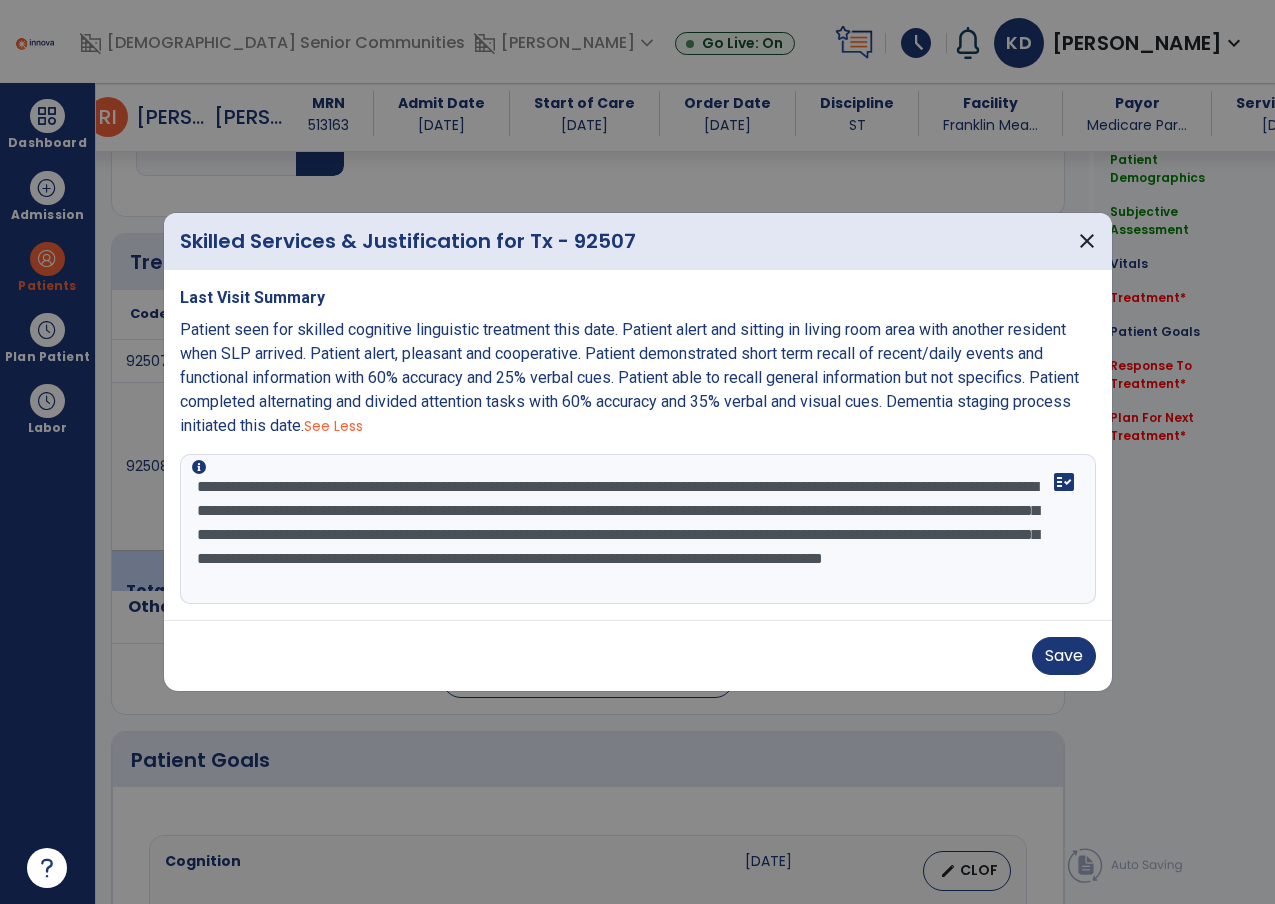 scroll, scrollTop: 15, scrollLeft: 0, axis: vertical 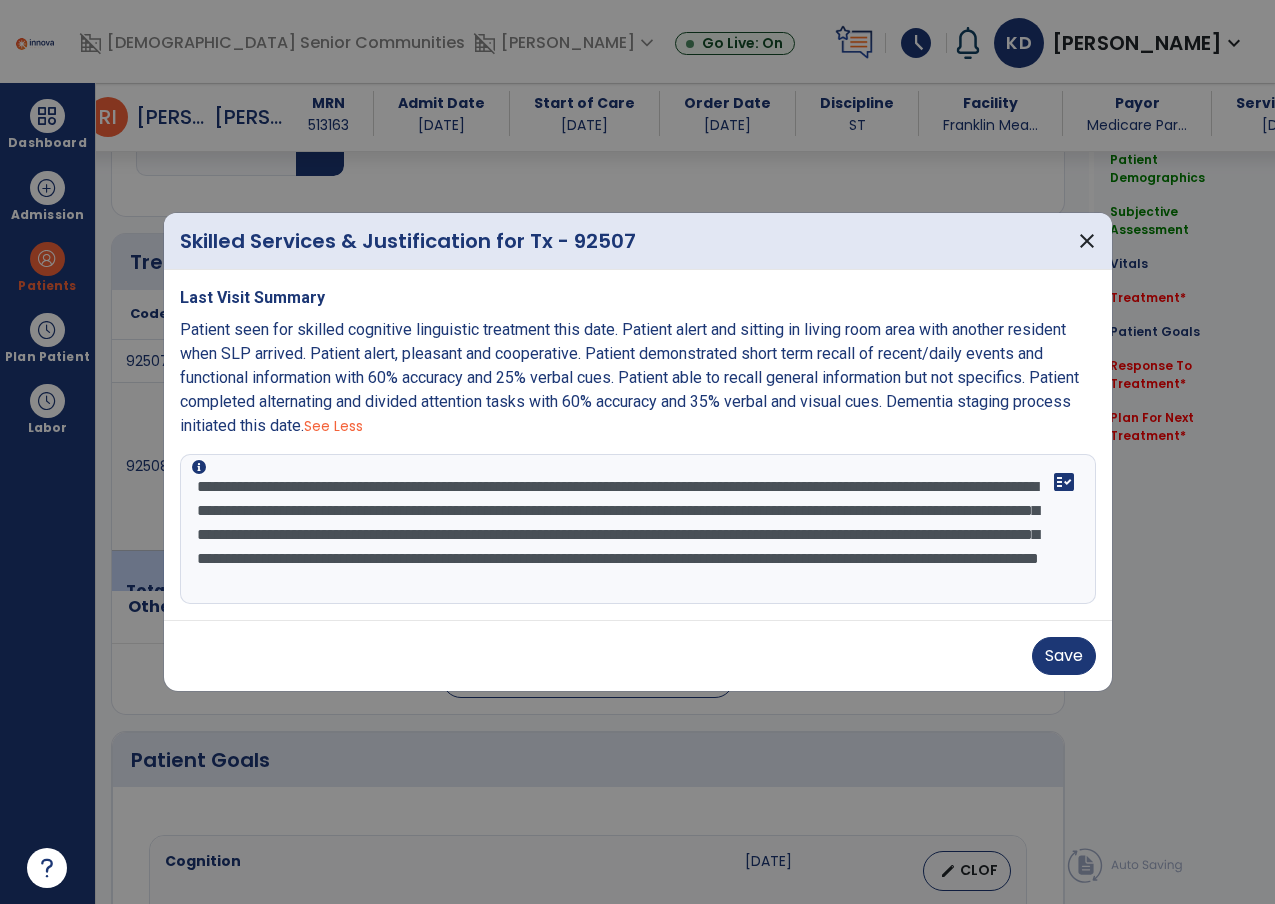 click on "**********" at bounding box center (638, 529) 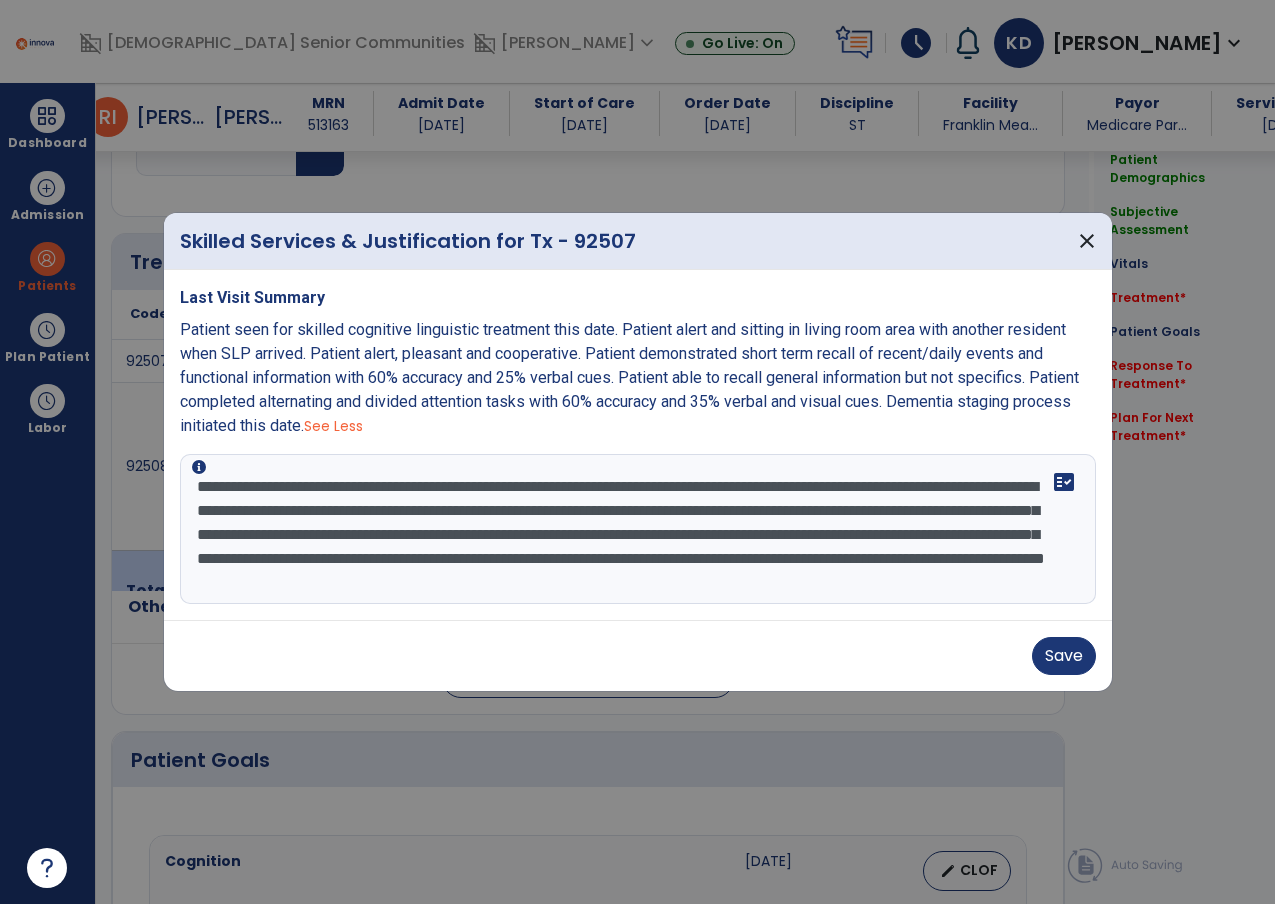 click on "**********" at bounding box center (638, 529) 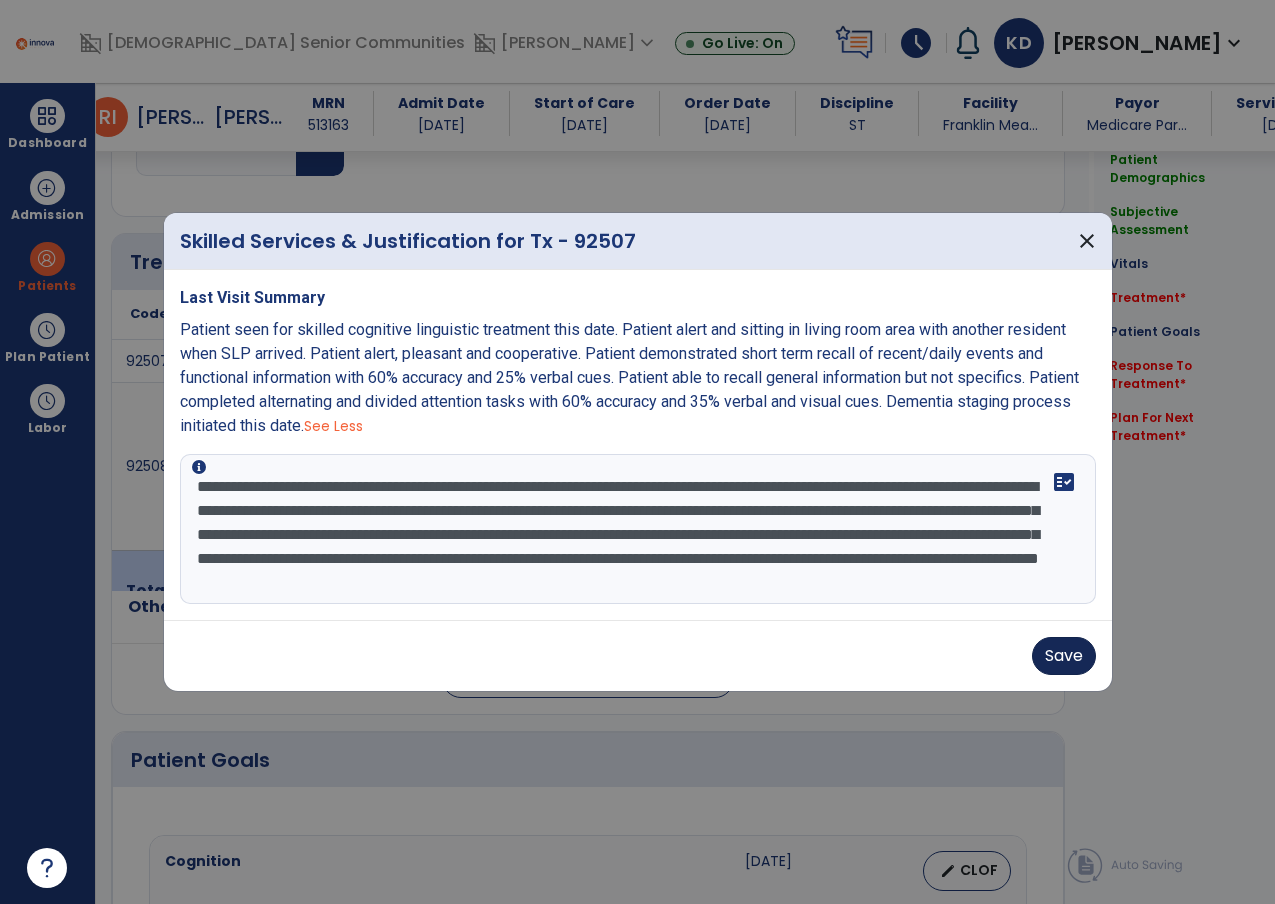type on "**********" 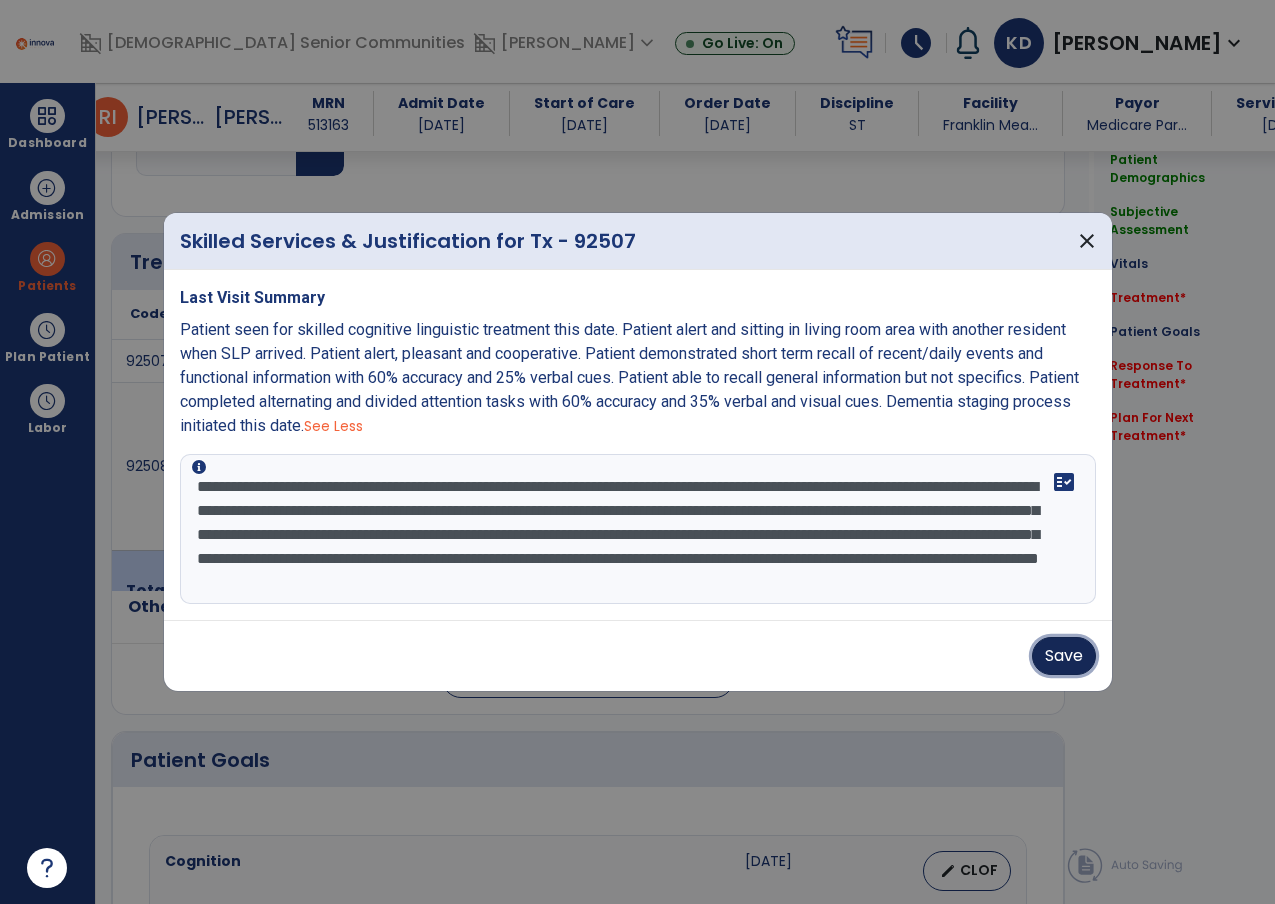 click on "Save" at bounding box center [1064, 656] 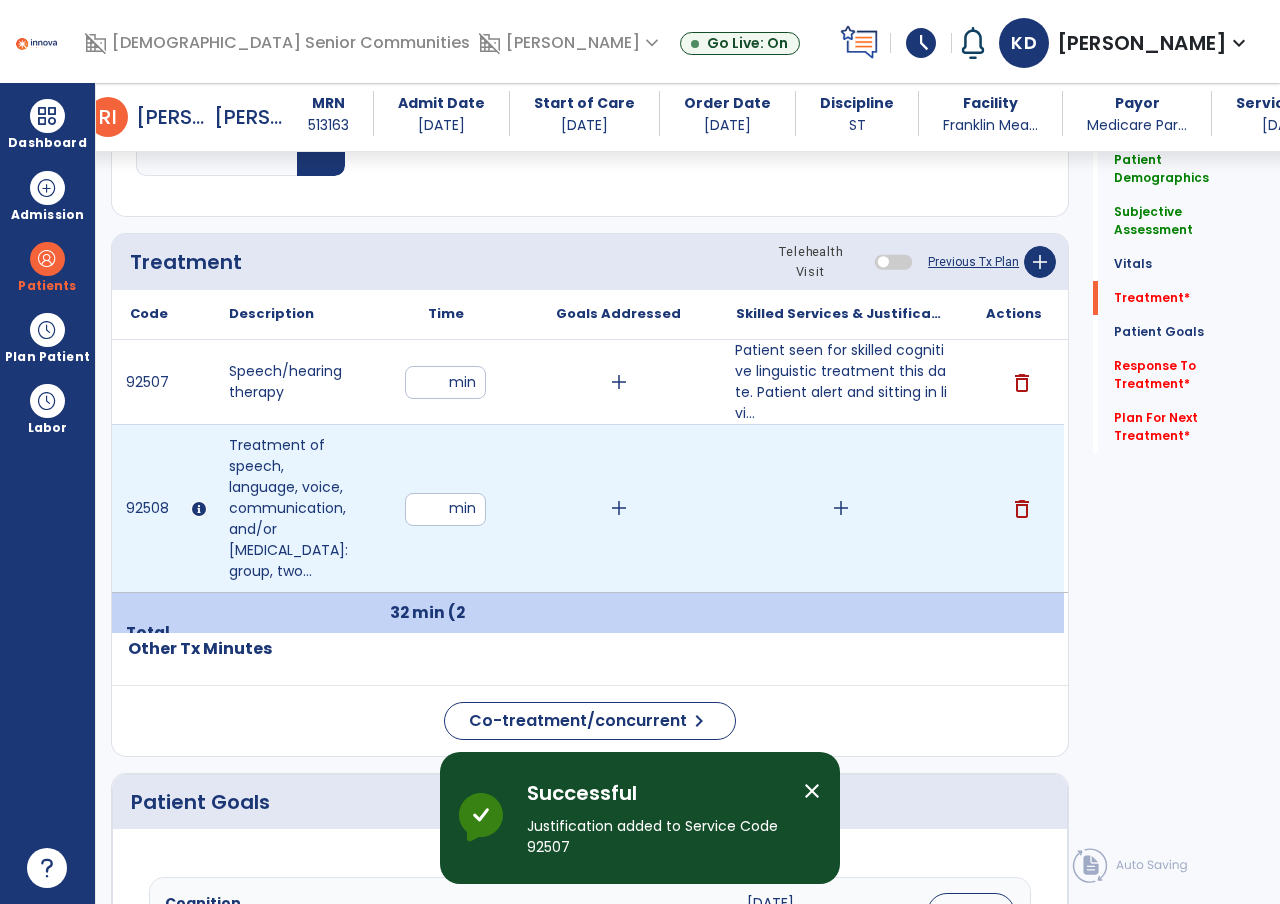 click on "add" at bounding box center (841, 508) 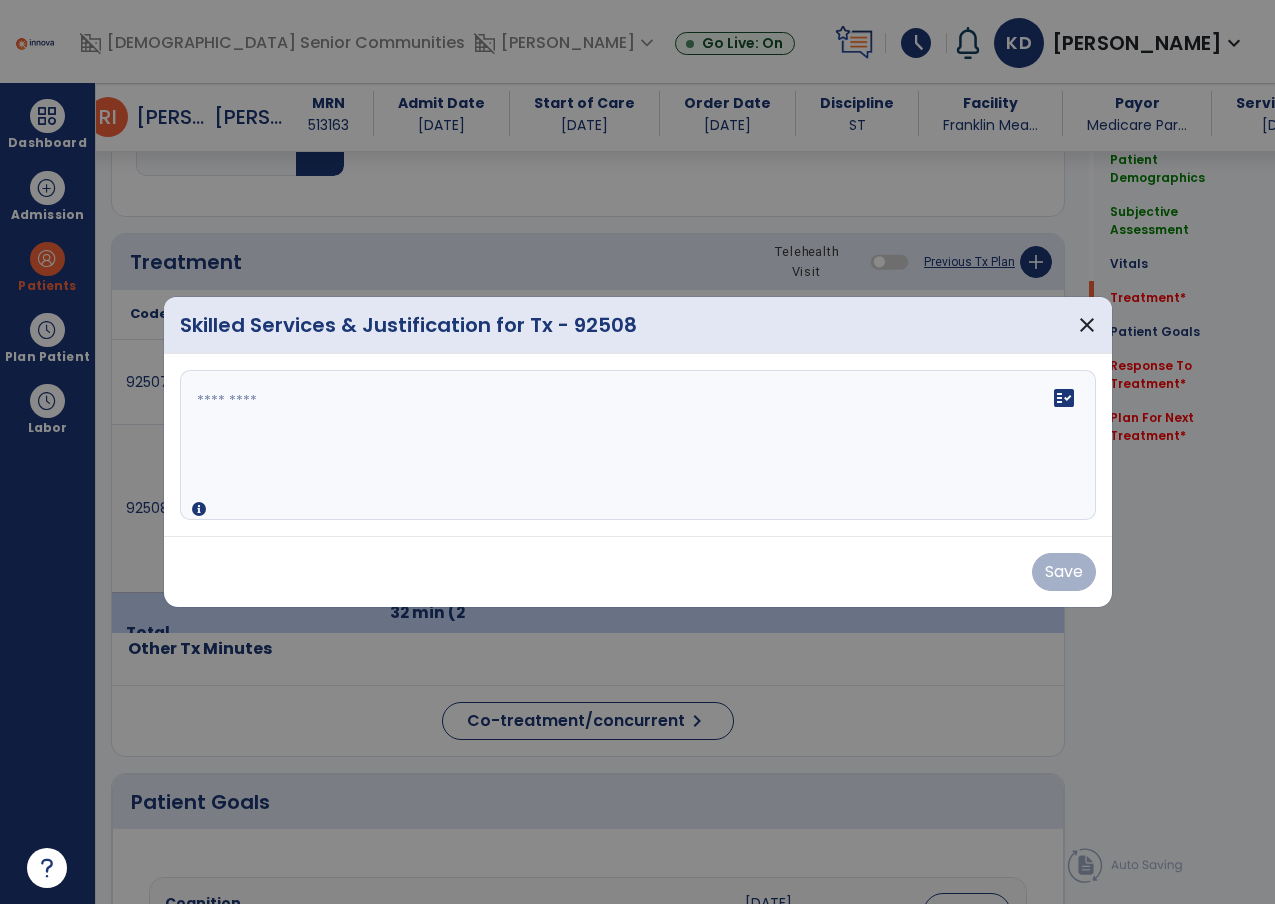 scroll, scrollTop: 1126, scrollLeft: 0, axis: vertical 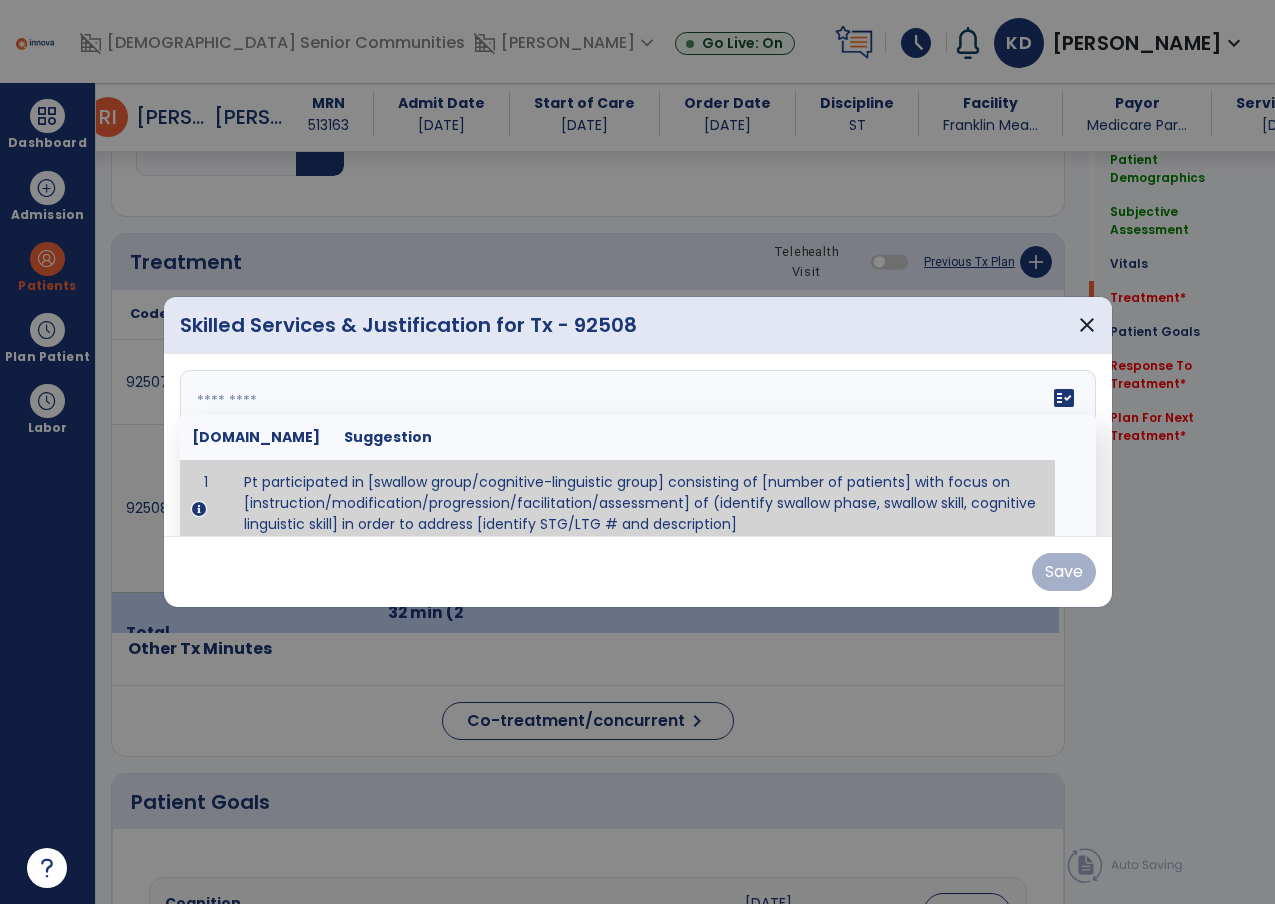 click on "fact_check  [DOMAIN_NAME] Suggestion 1 Pt participated in [swallow group/cognitive-linguistic group] consisting of [number of patients] with focus on [instruction/modification/progression/facilitation/assessment] of (identify swallow phase, swallow skill, cognitive linguistic skill] in order to address [identify STG/LTG # and description]" at bounding box center (638, 445) 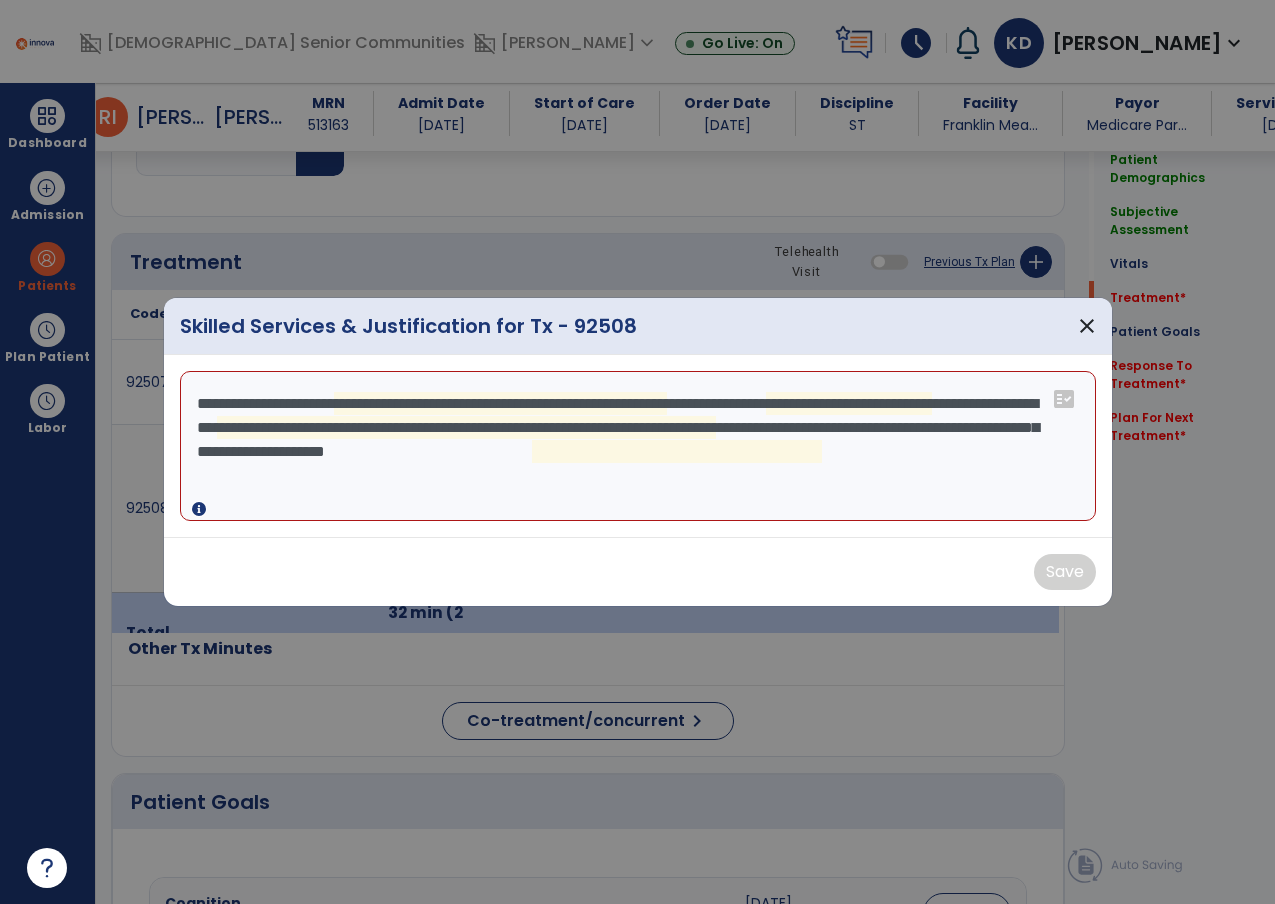click on "**********" at bounding box center [638, 446] 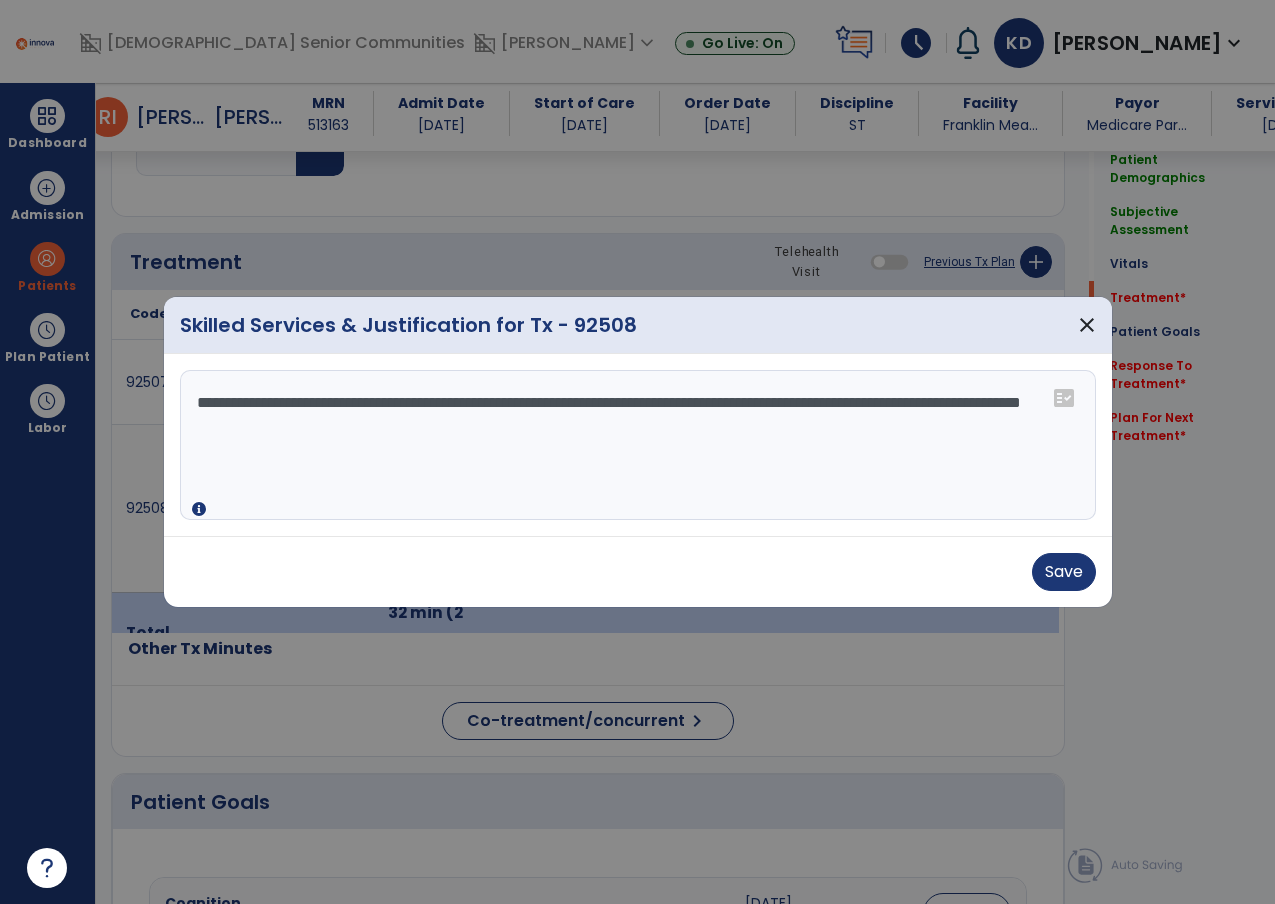 click on "**********" at bounding box center (638, 445) 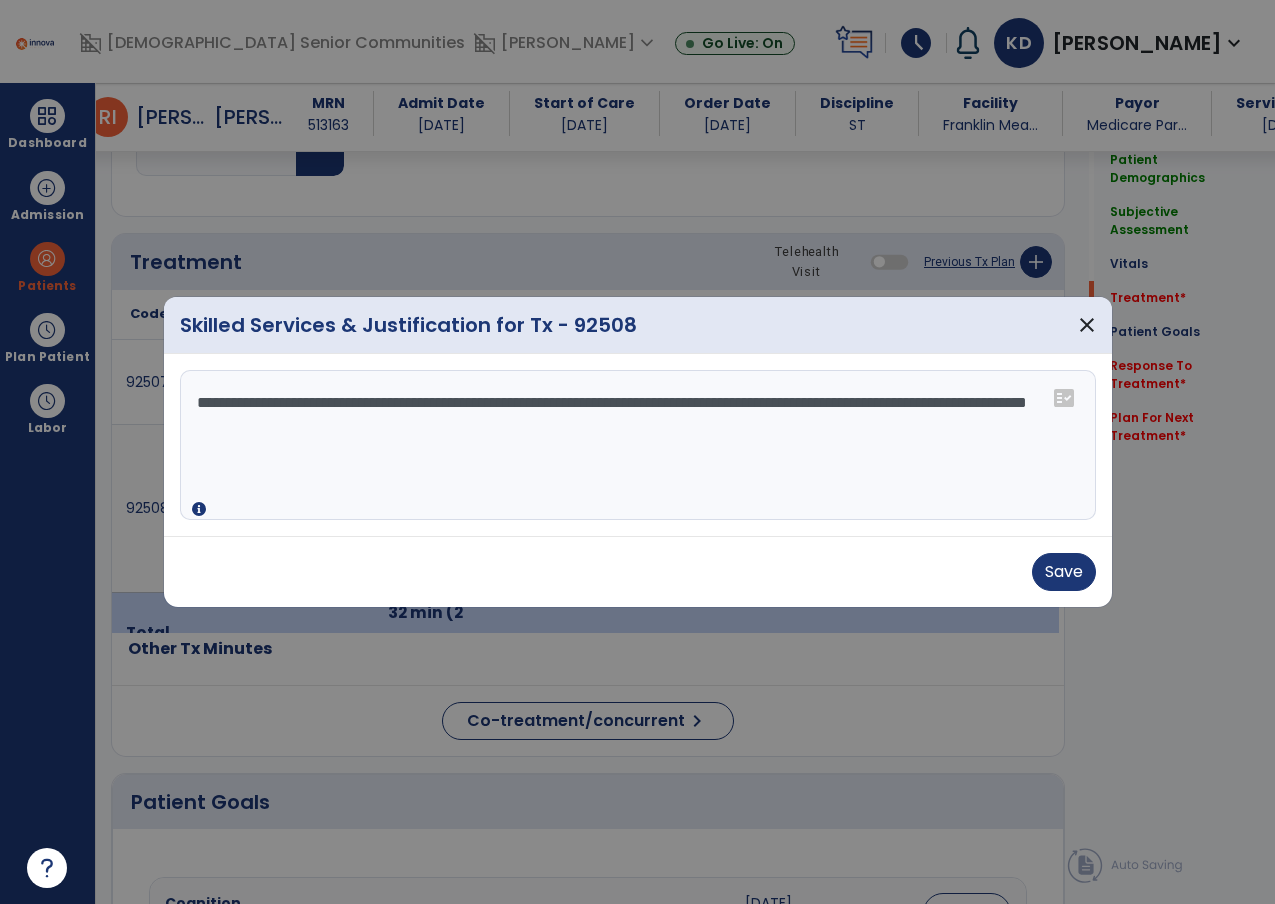 click on "**********" at bounding box center (638, 445) 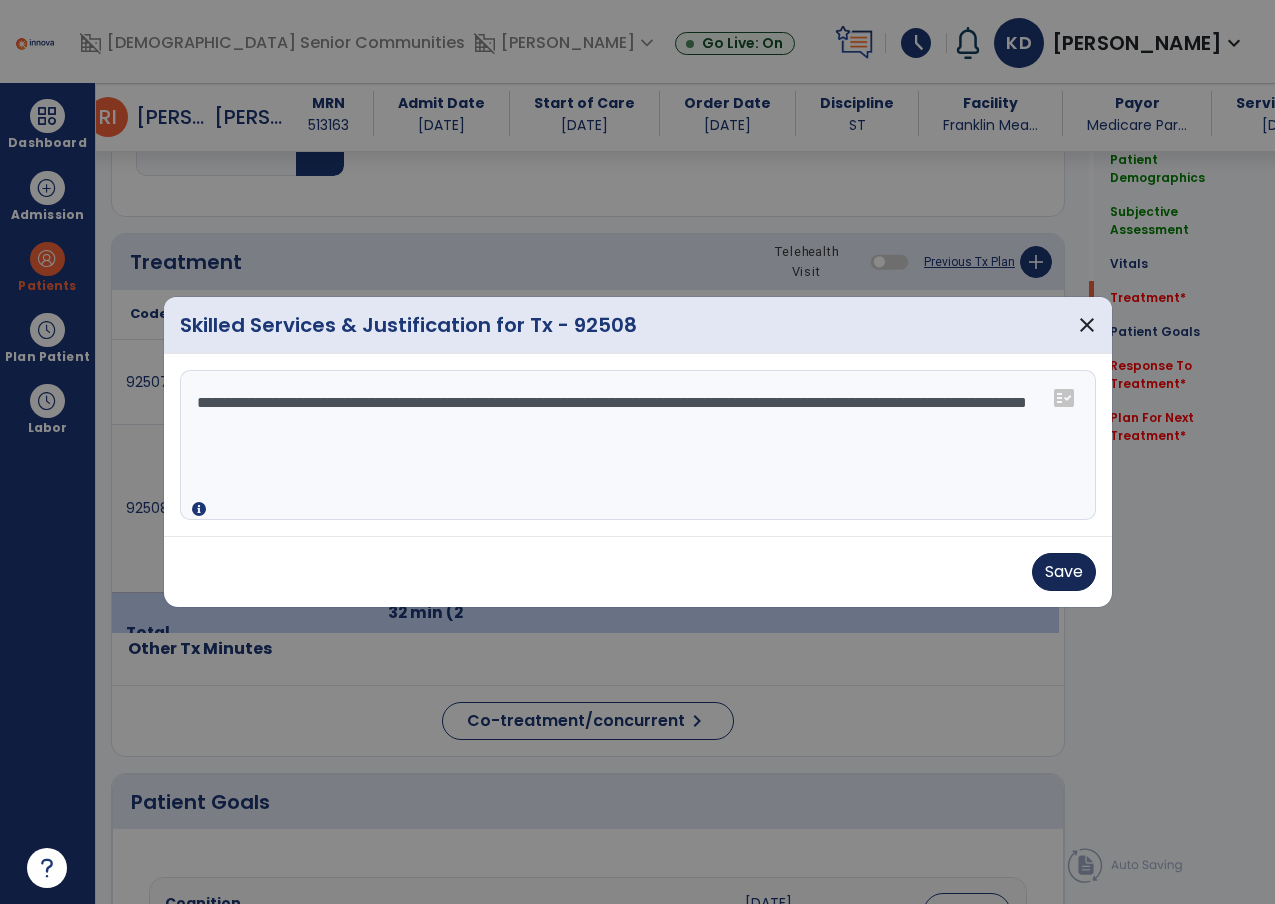 type on "**********" 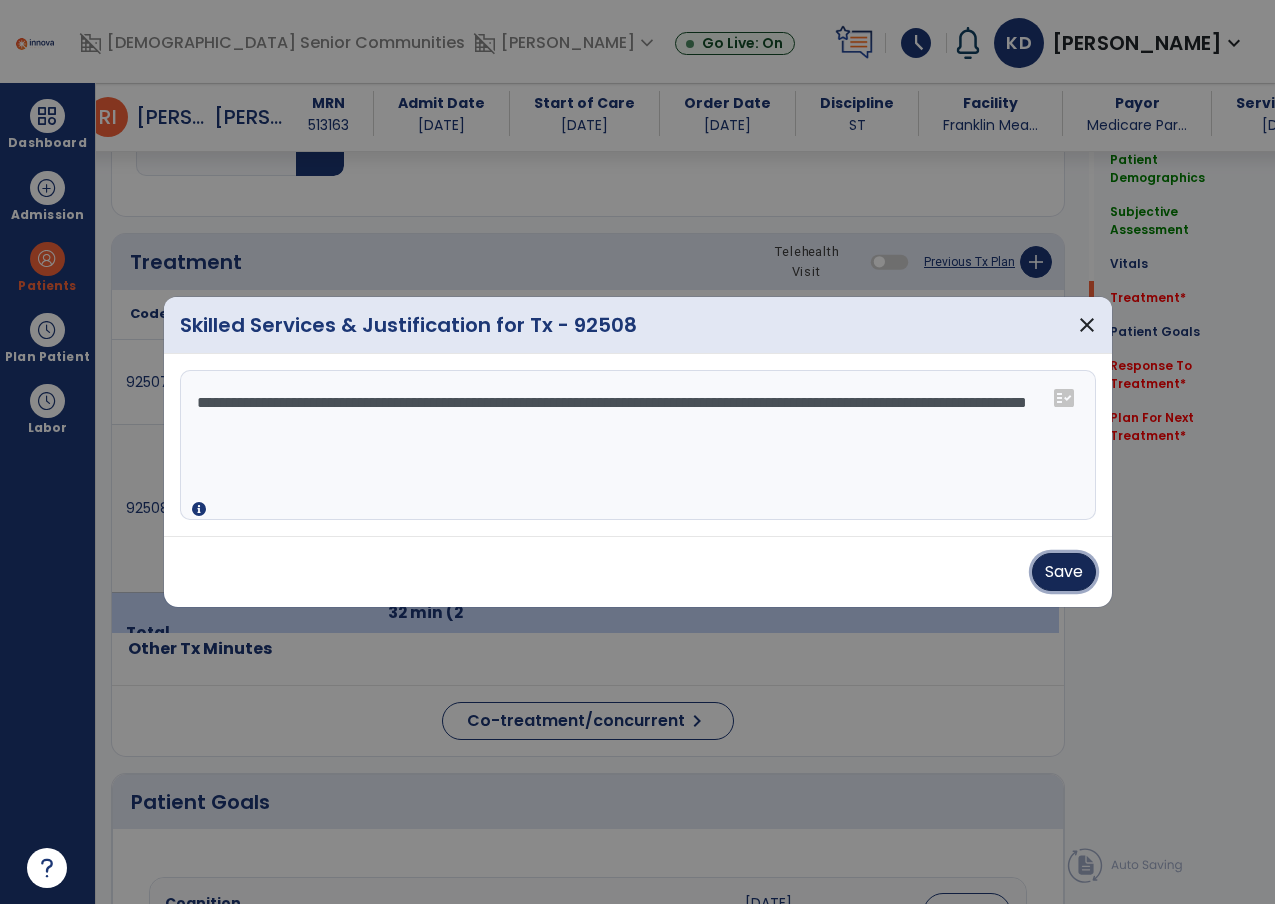click on "Save" at bounding box center [1064, 572] 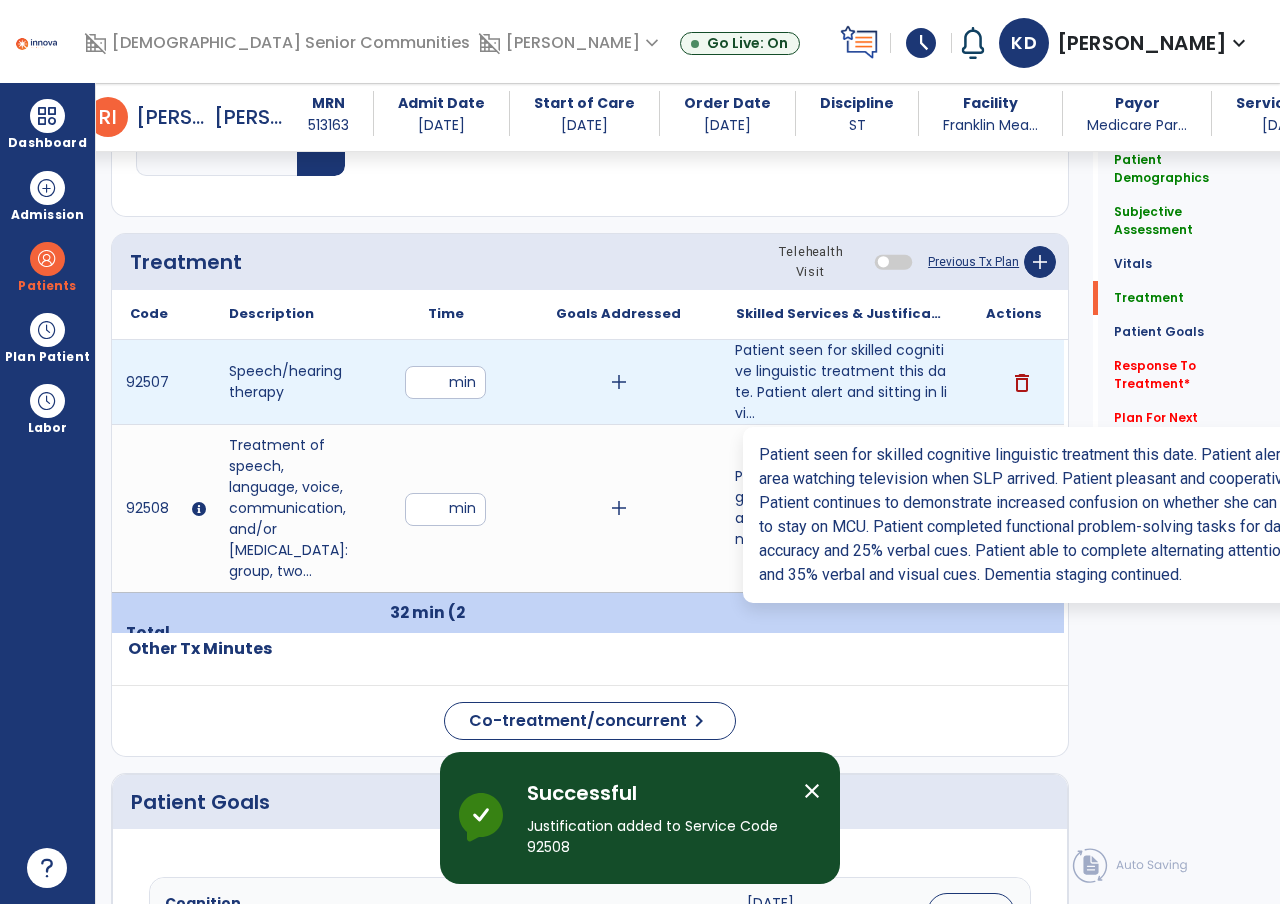 click on "Patient seen for skilled cognitive linguistic treatment this date. Patient alert and sitting in livi..." at bounding box center (841, 382) 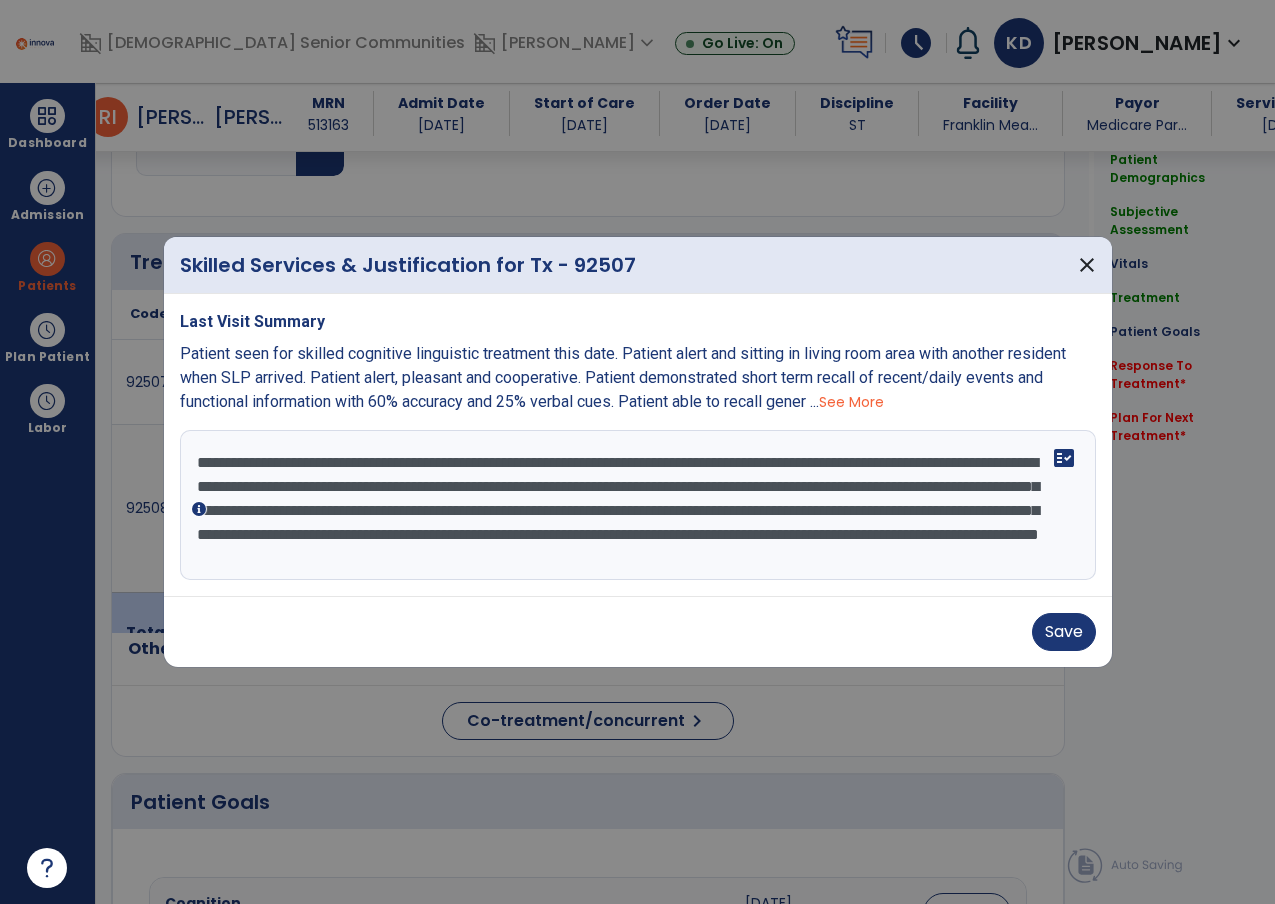 scroll, scrollTop: 1126, scrollLeft: 0, axis: vertical 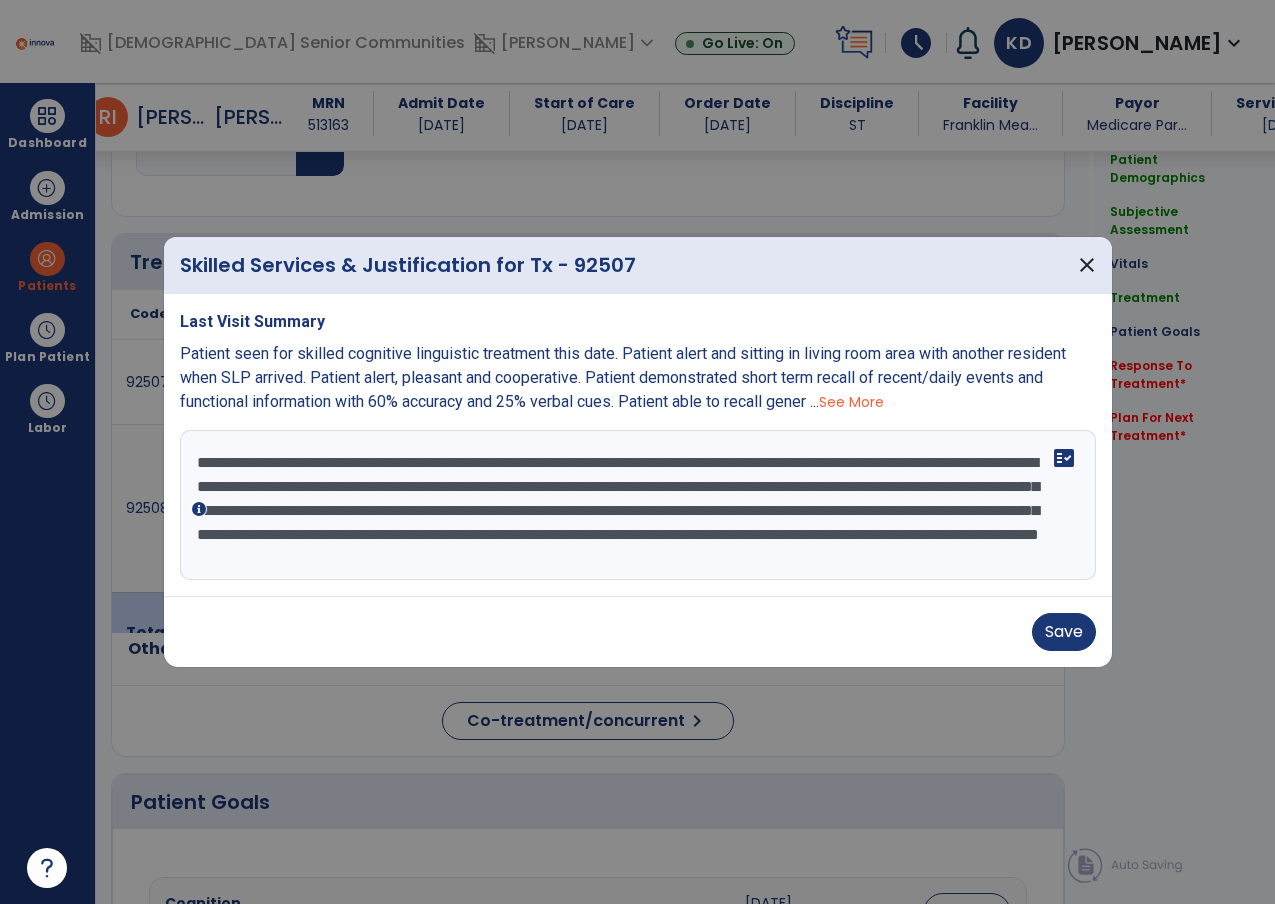 click on "**********" at bounding box center [638, 505] 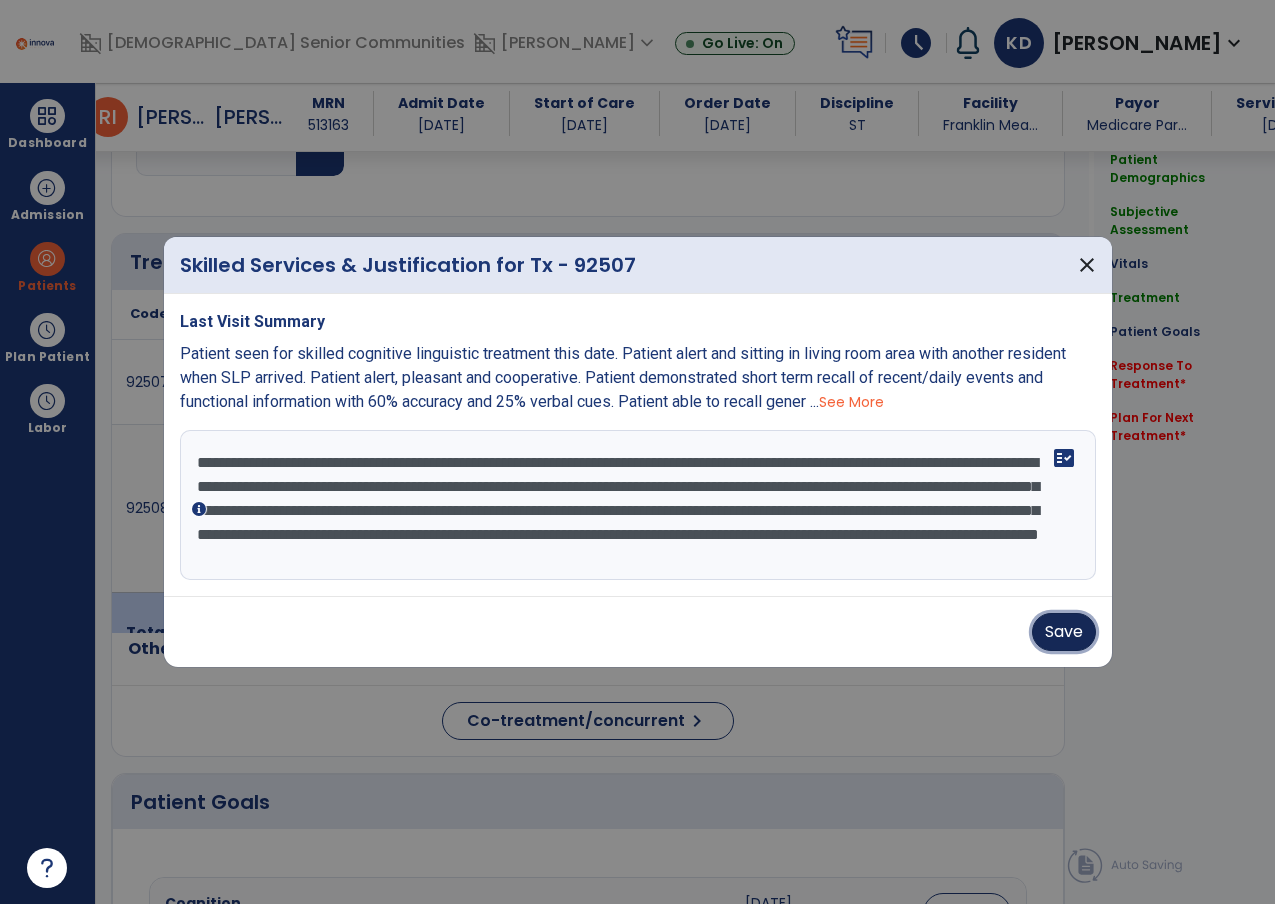 click on "Save" at bounding box center (1064, 632) 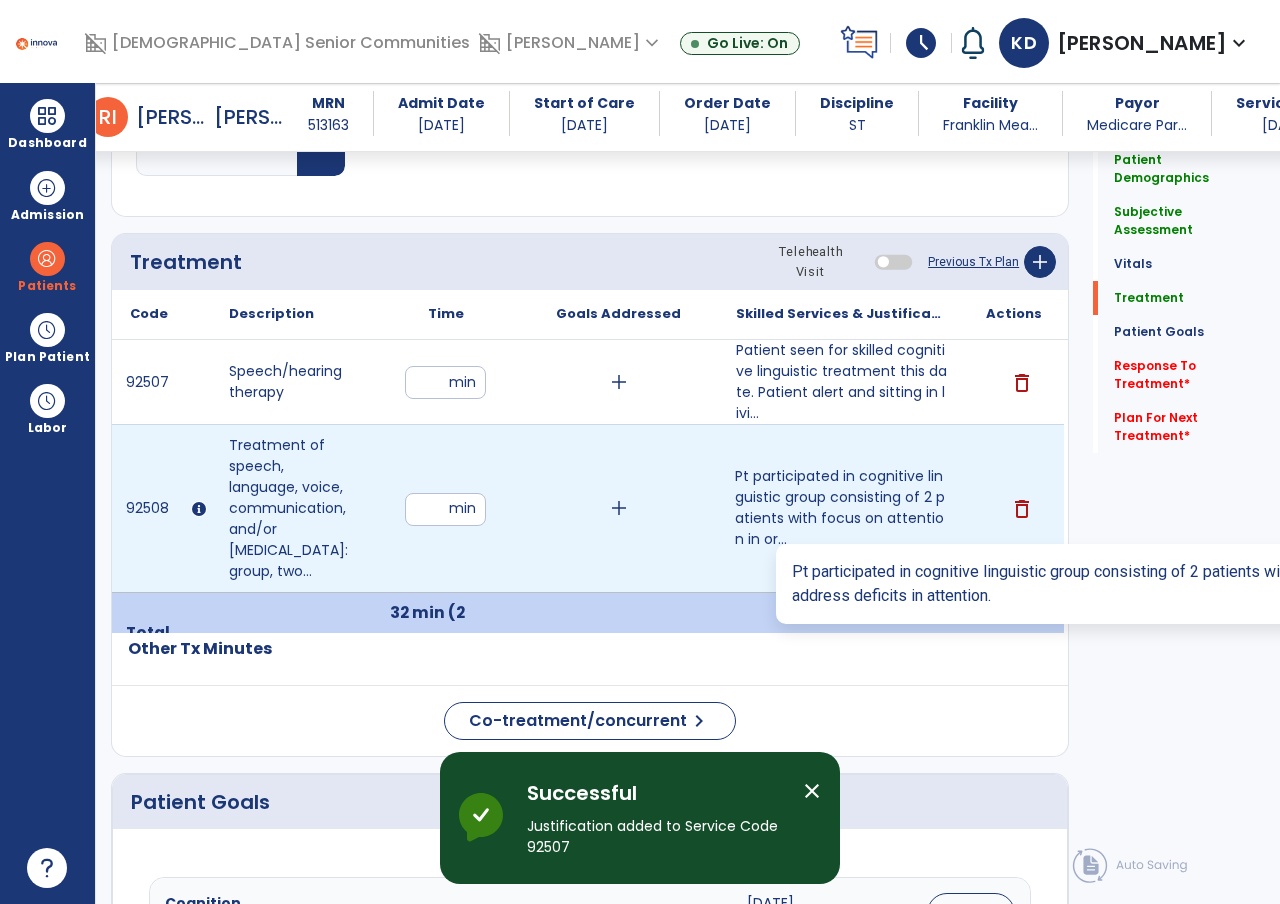 click on "Pt participated in cognitive linguistic group consisting of 2 patients with focus on attention in or..." at bounding box center (841, 508) 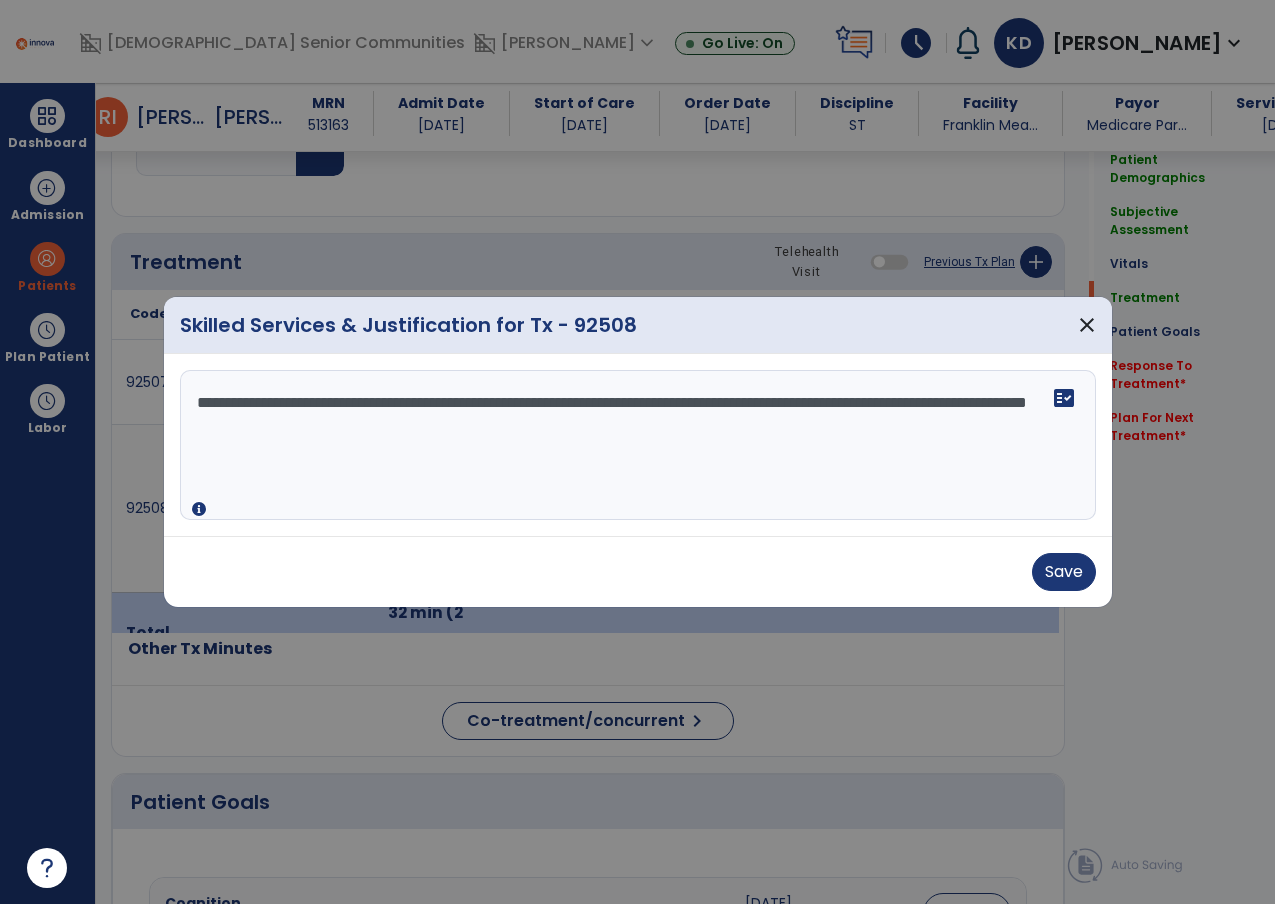 scroll, scrollTop: 1126, scrollLeft: 0, axis: vertical 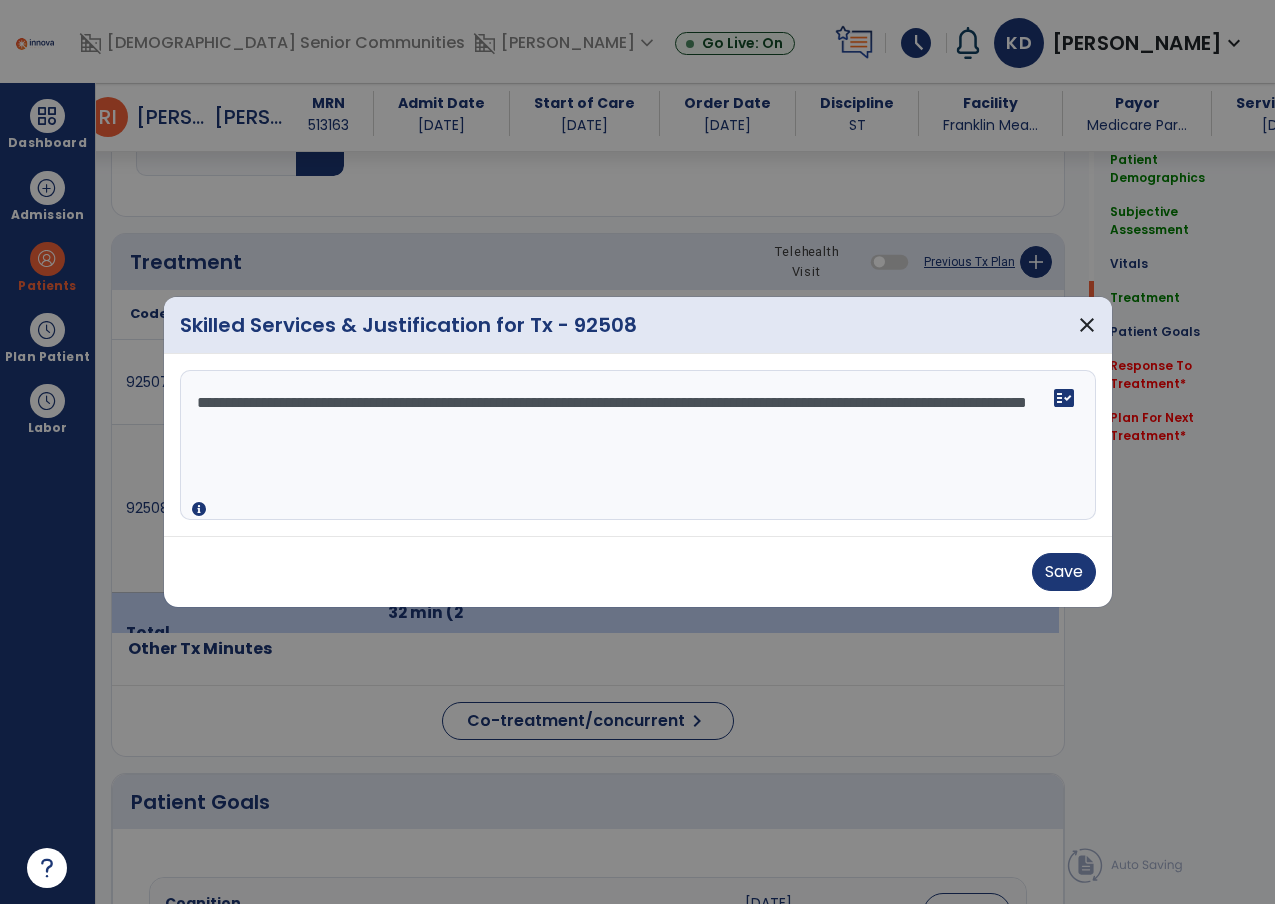 paste on "**********" 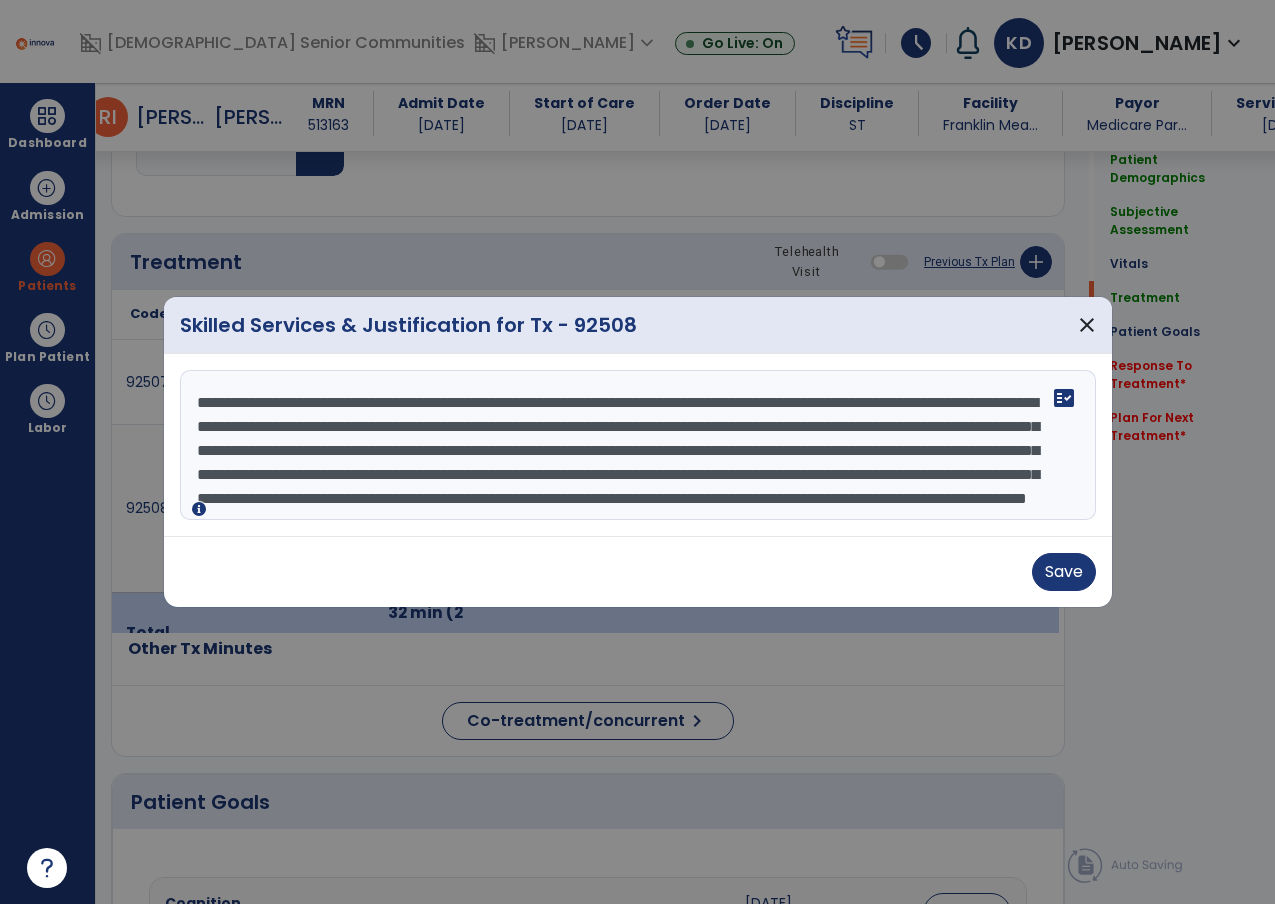 scroll, scrollTop: 39, scrollLeft: 0, axis: vertical 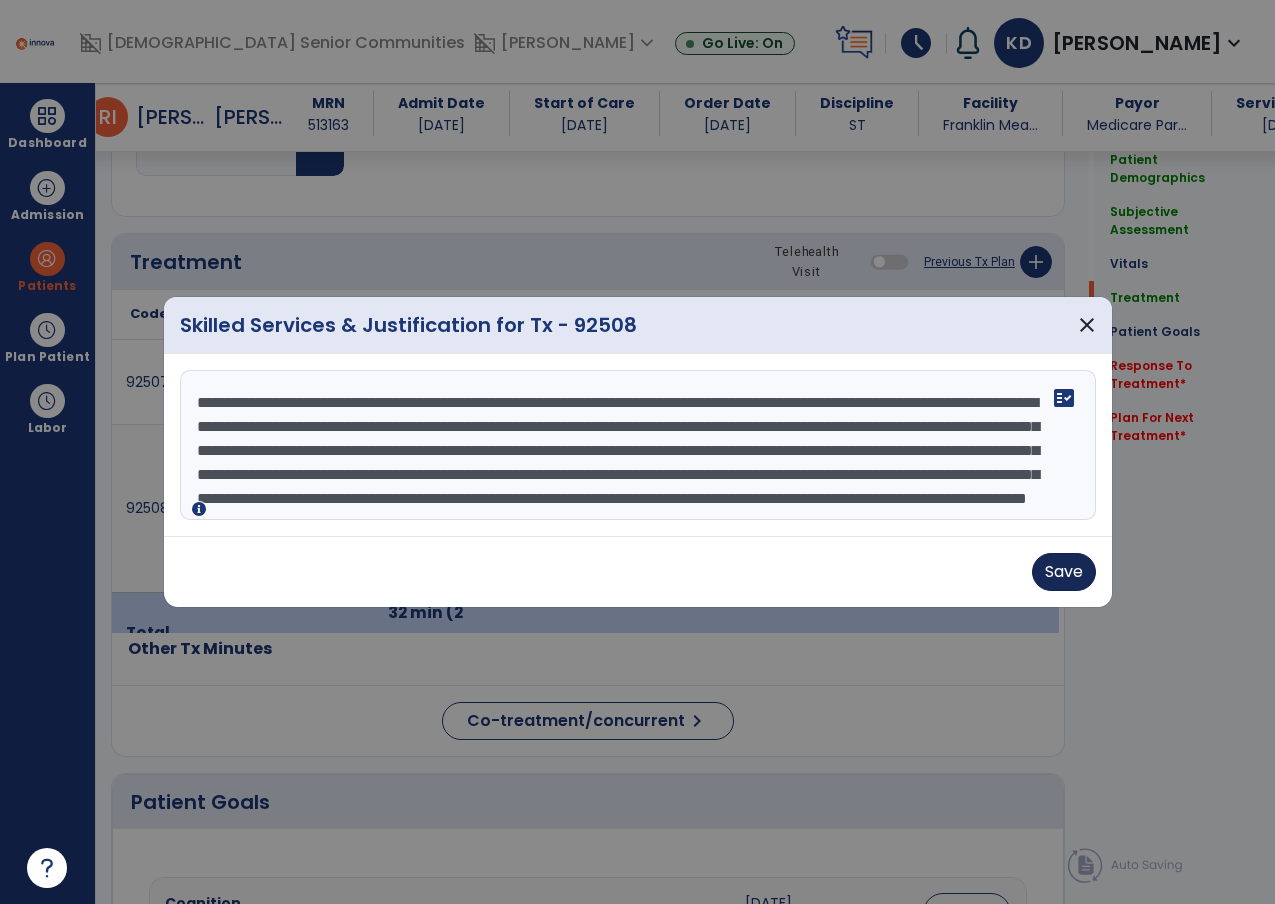 type on "**********" 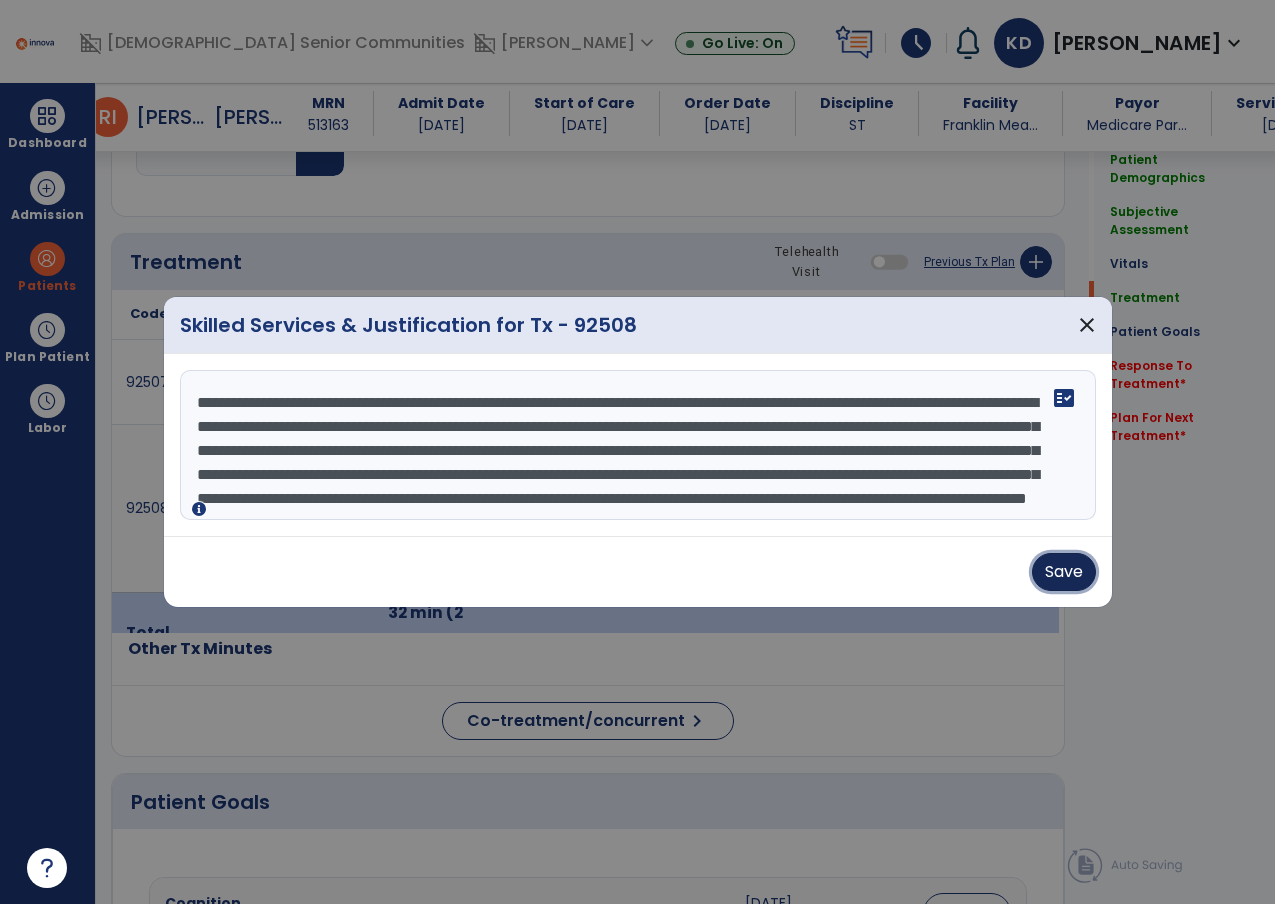 click on "Save" at bounding box center (1064, 572) 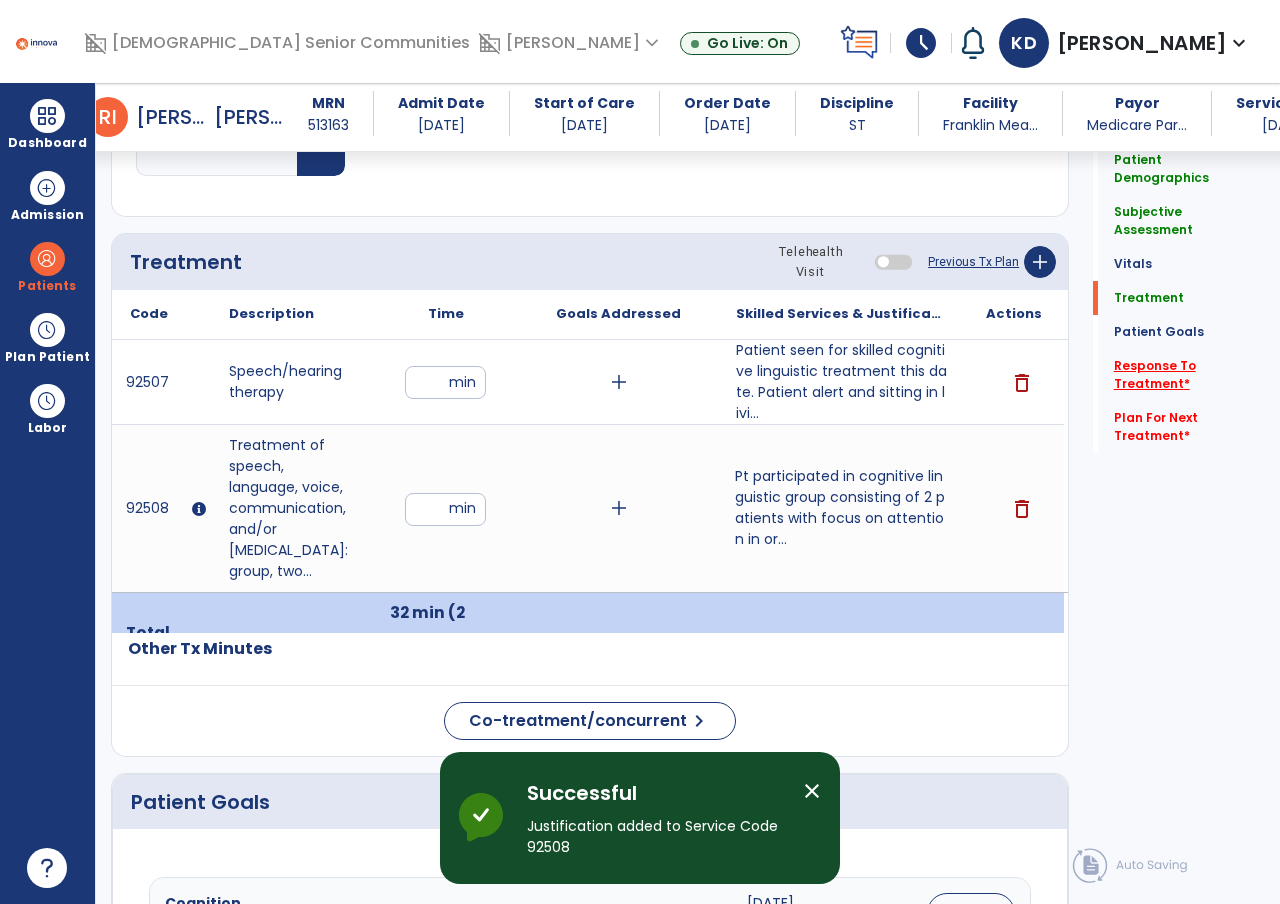 click on "Response To Treatment   *" 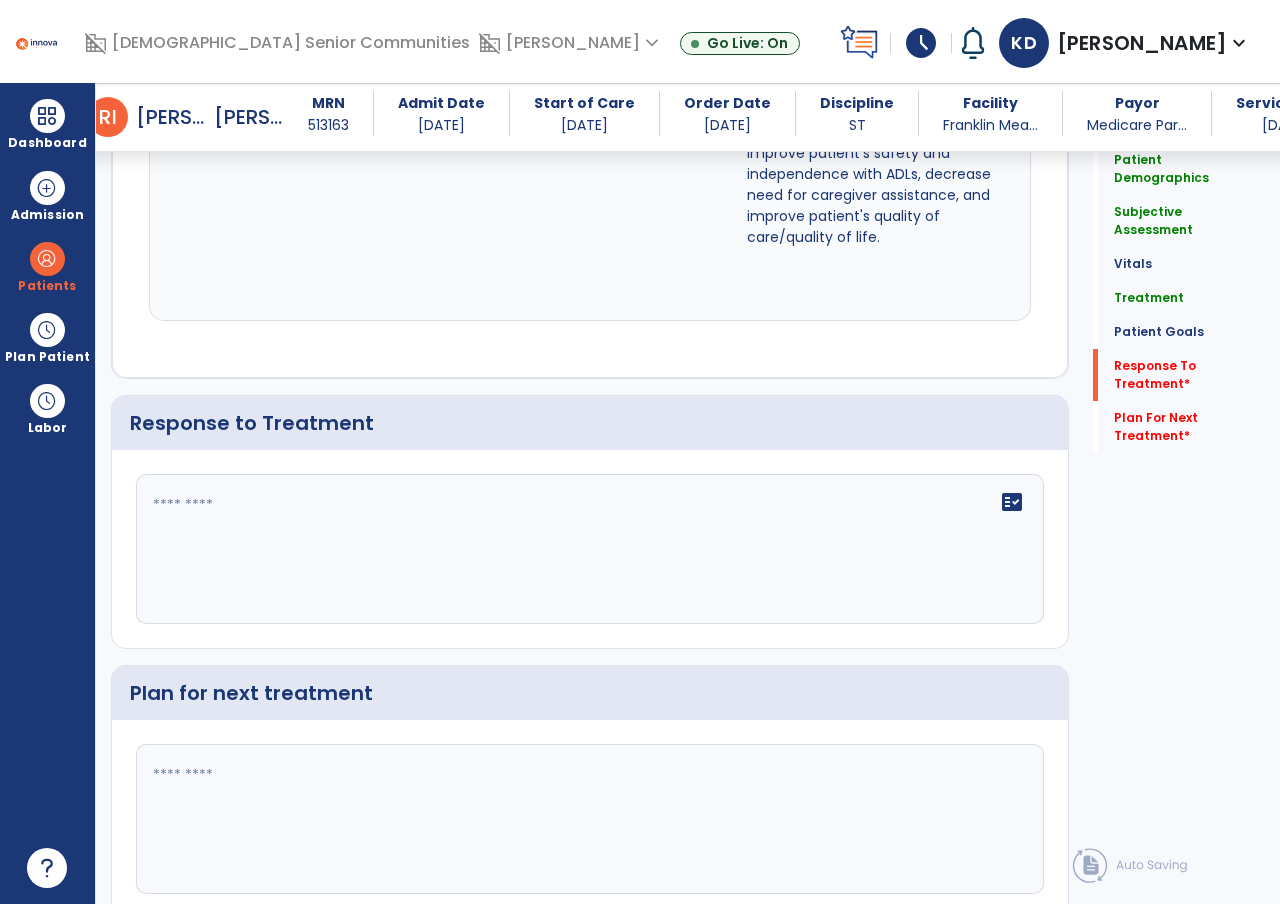 scroll, scrollTop: 2909, scrollLeft: 0, axis: vertical 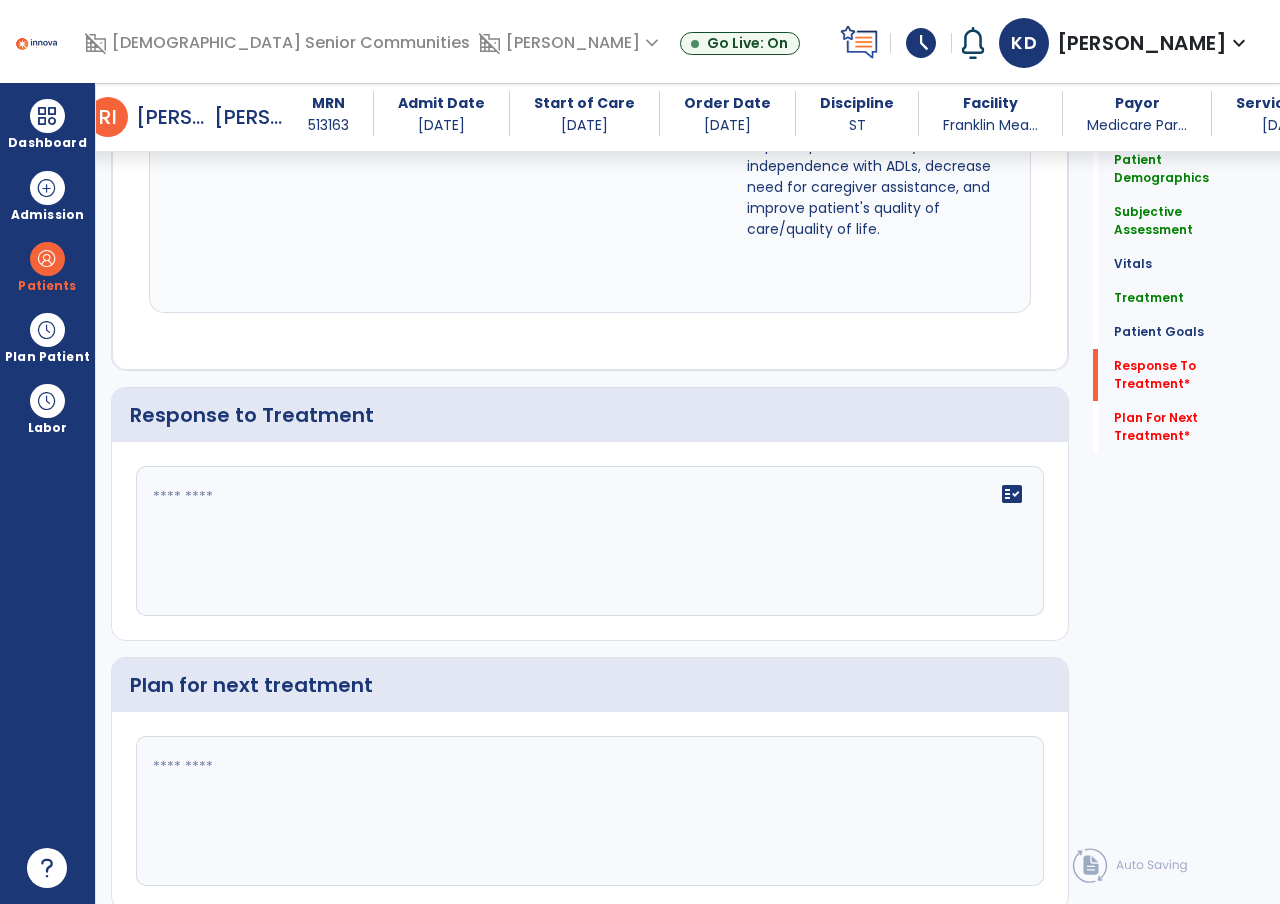 click on "fact_check" 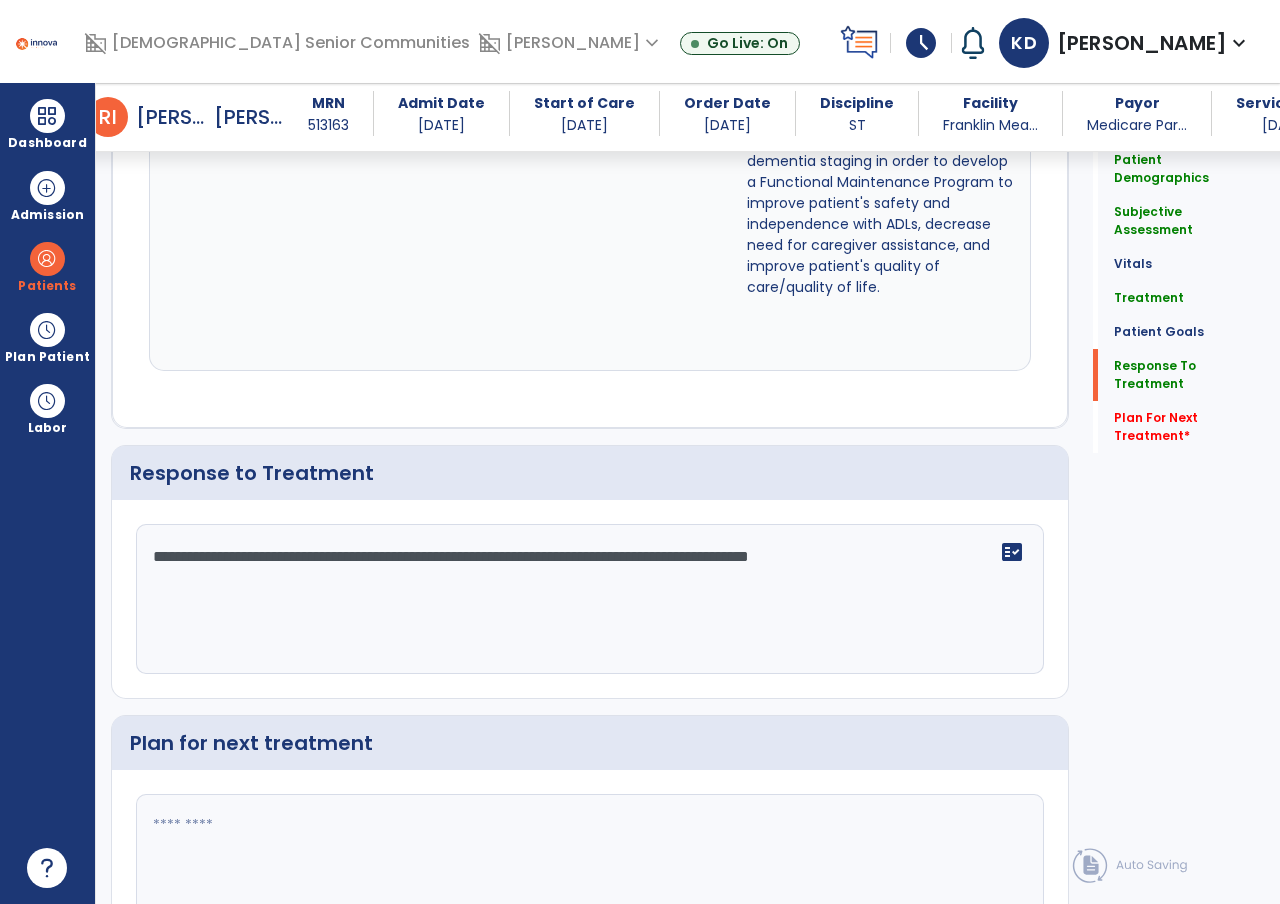 scroll, scrollTop: 2909, scrollLeft: 0, axis: vertical 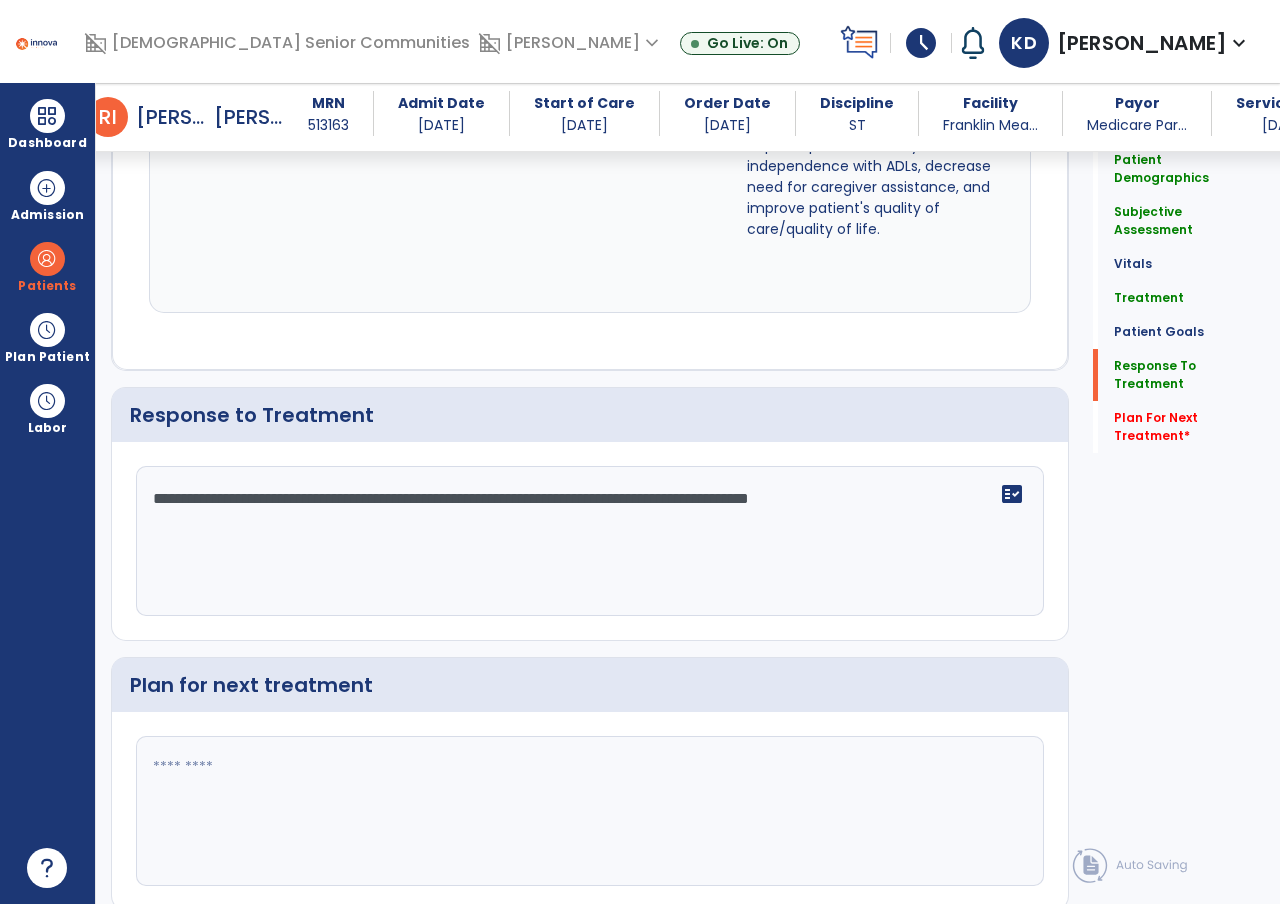 type on "**********" 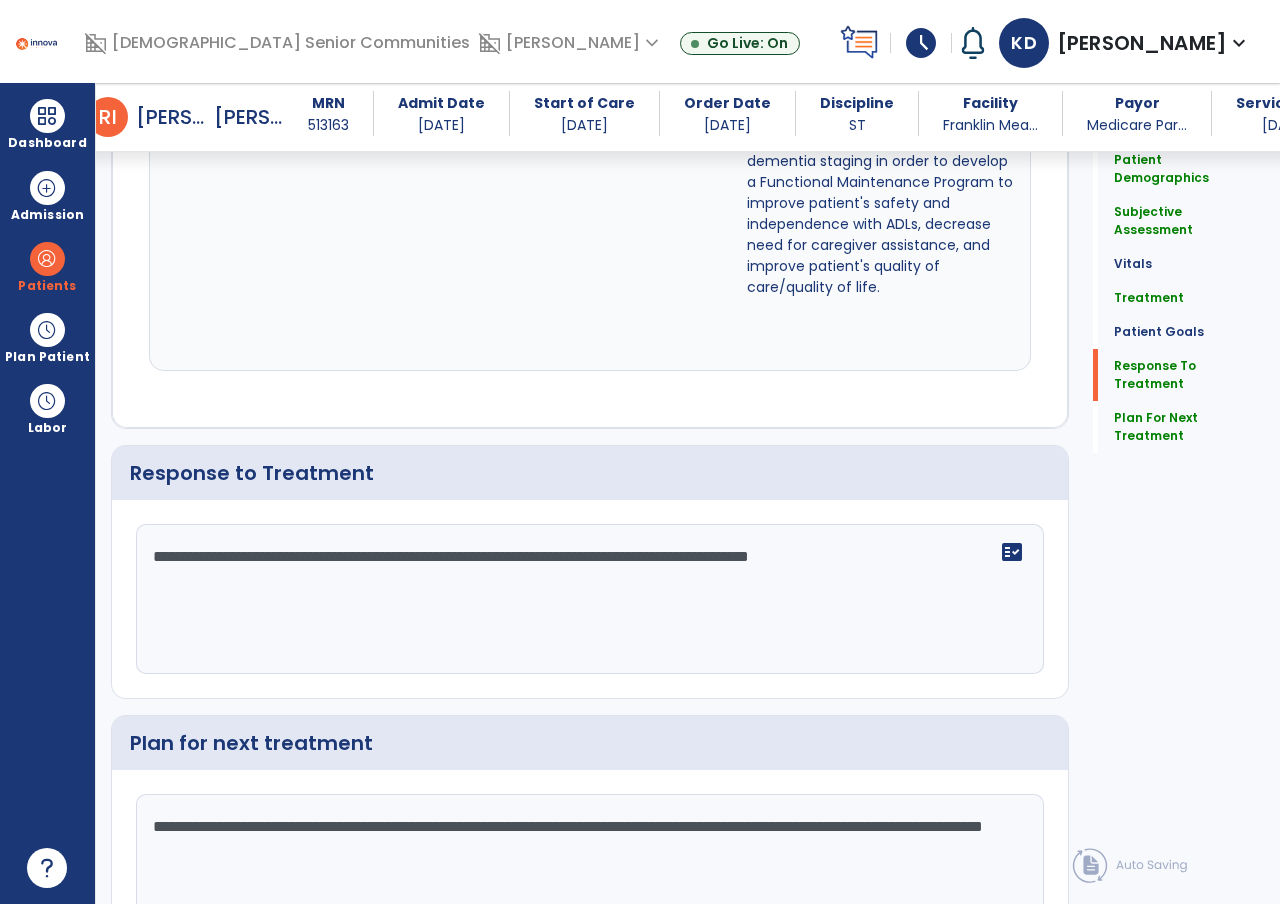 scroll, scrollTop: 2909, scrollLeft: 0, axis: vertical 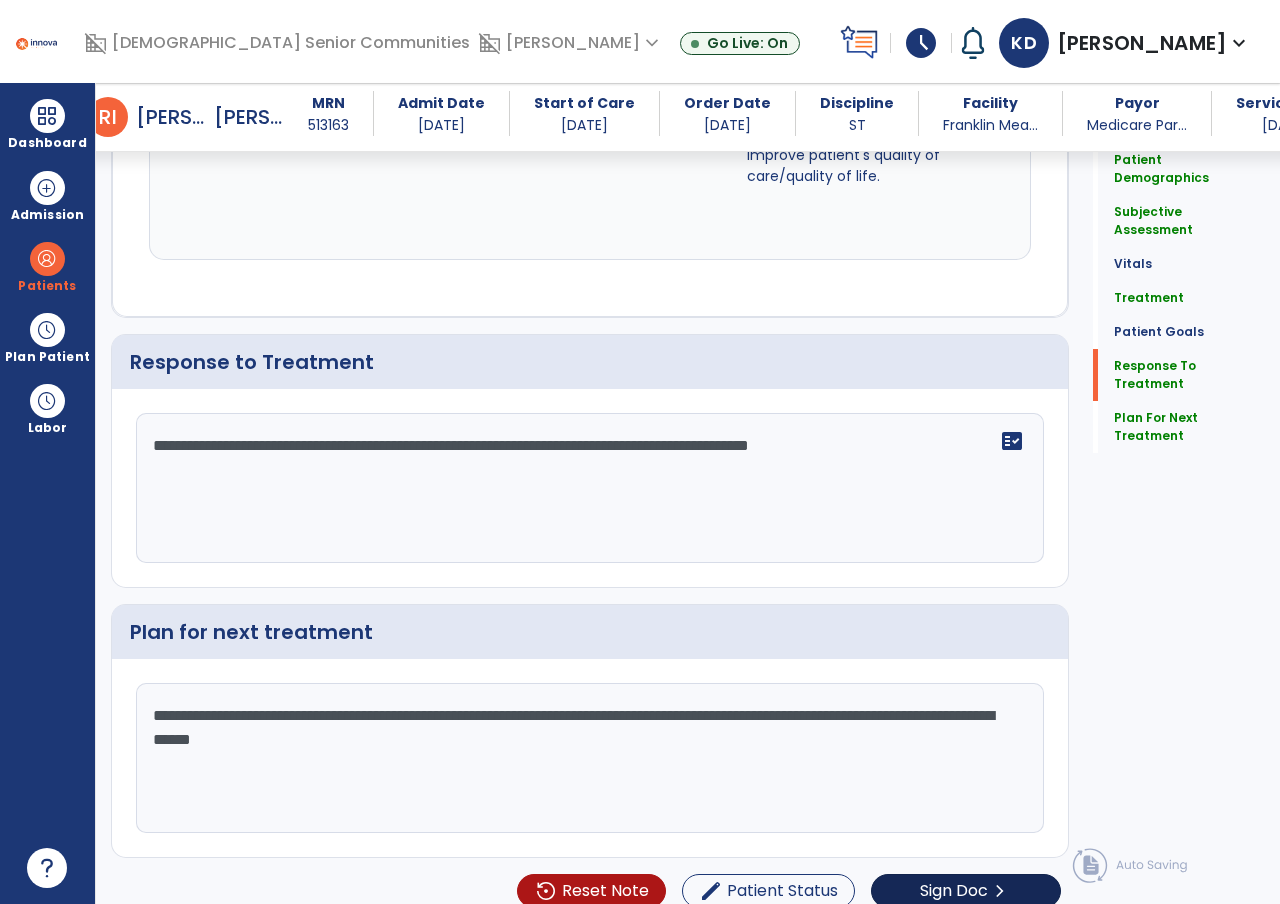 type on "**********" 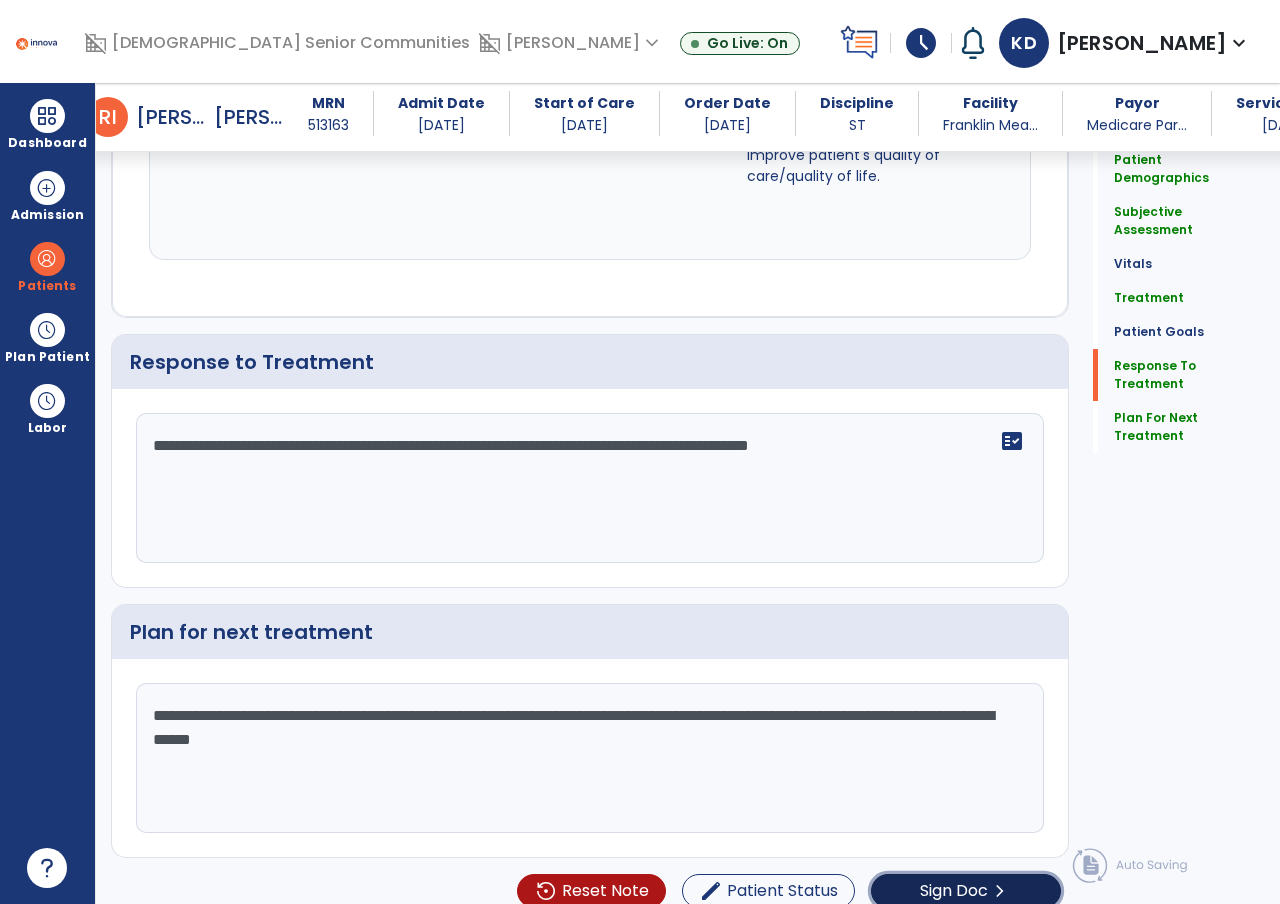 click on "Sign Doc" 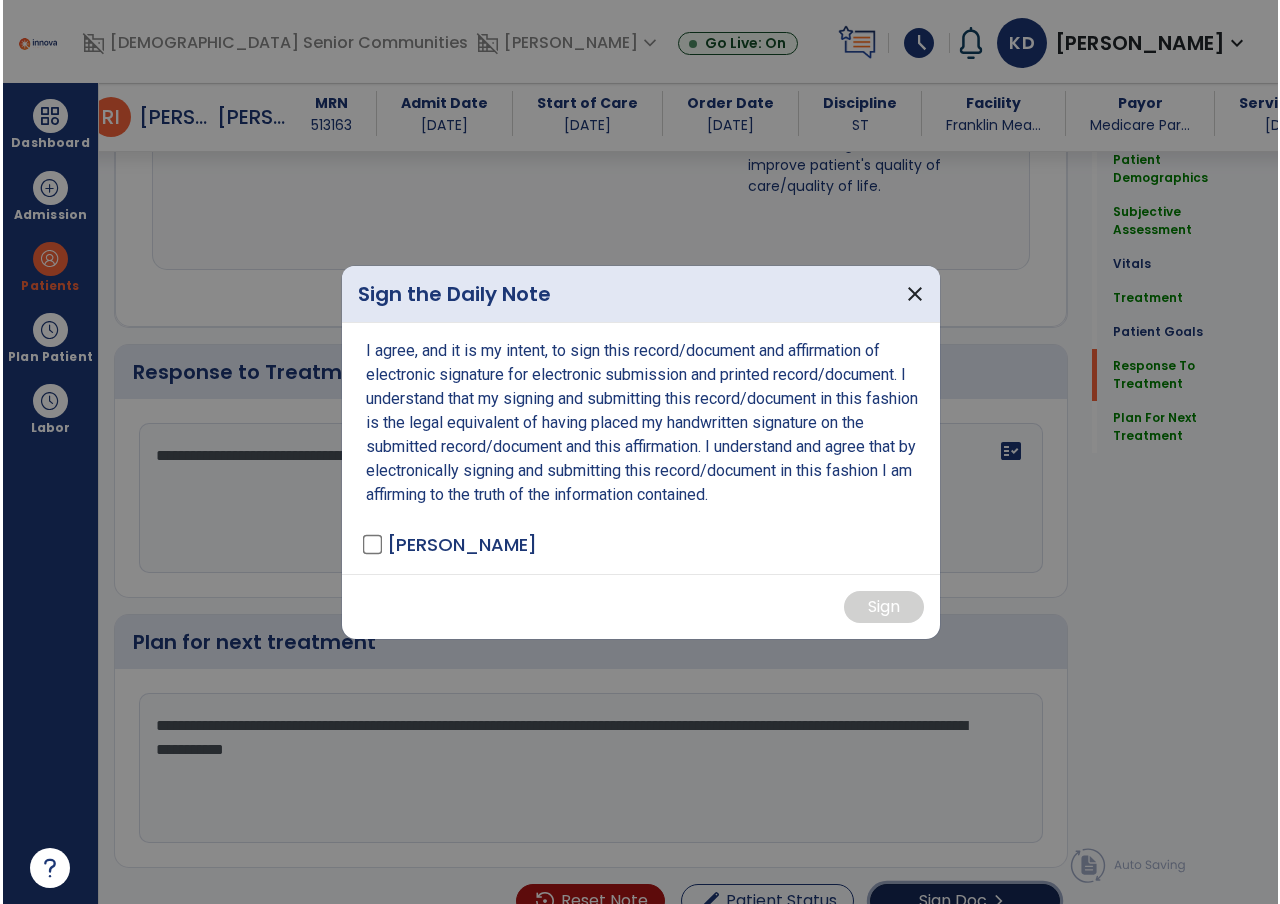 scroll, scrollTop: 2962, scrollLeft: 0, axis: vertical 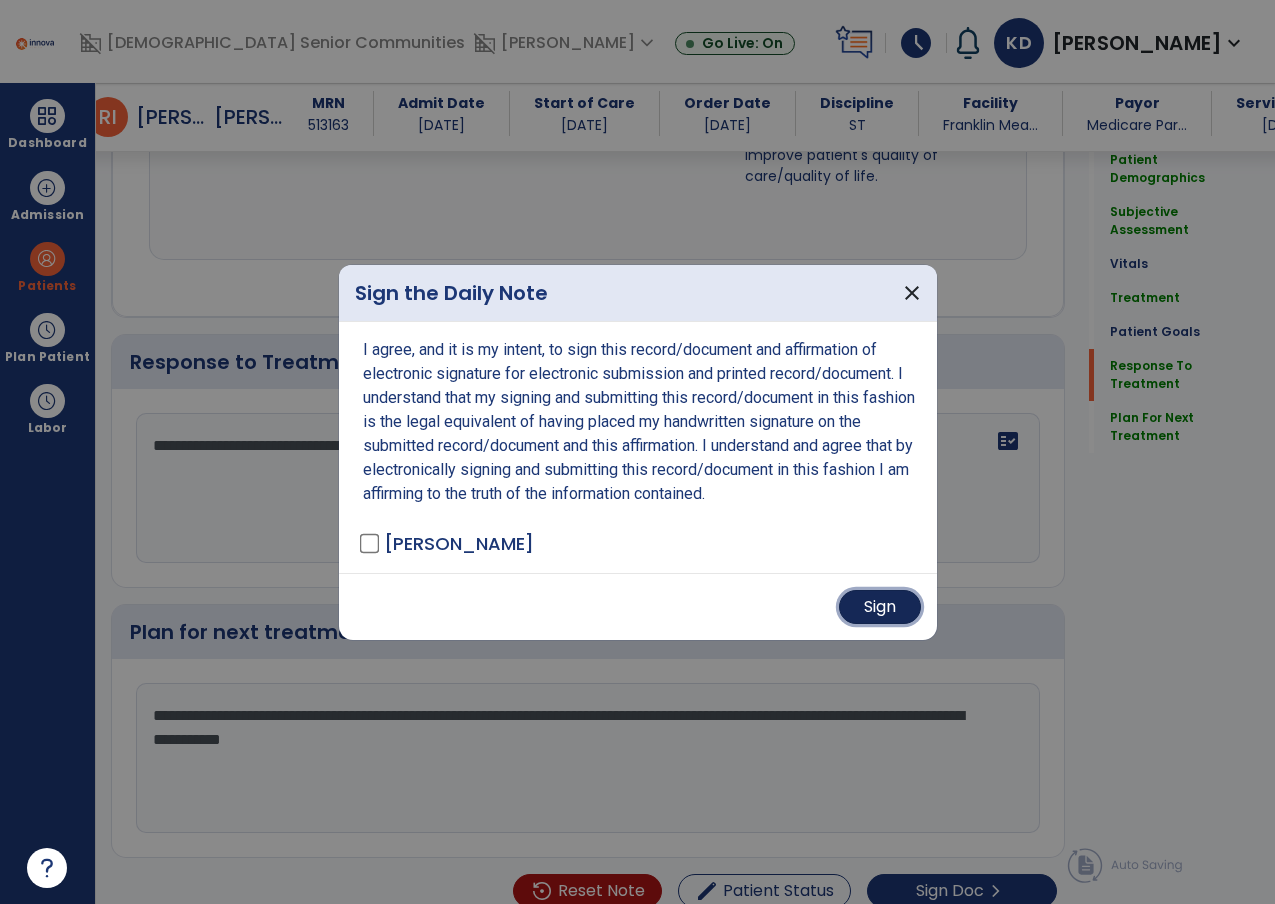 click on "Sign" at bounding box center (880, 607) 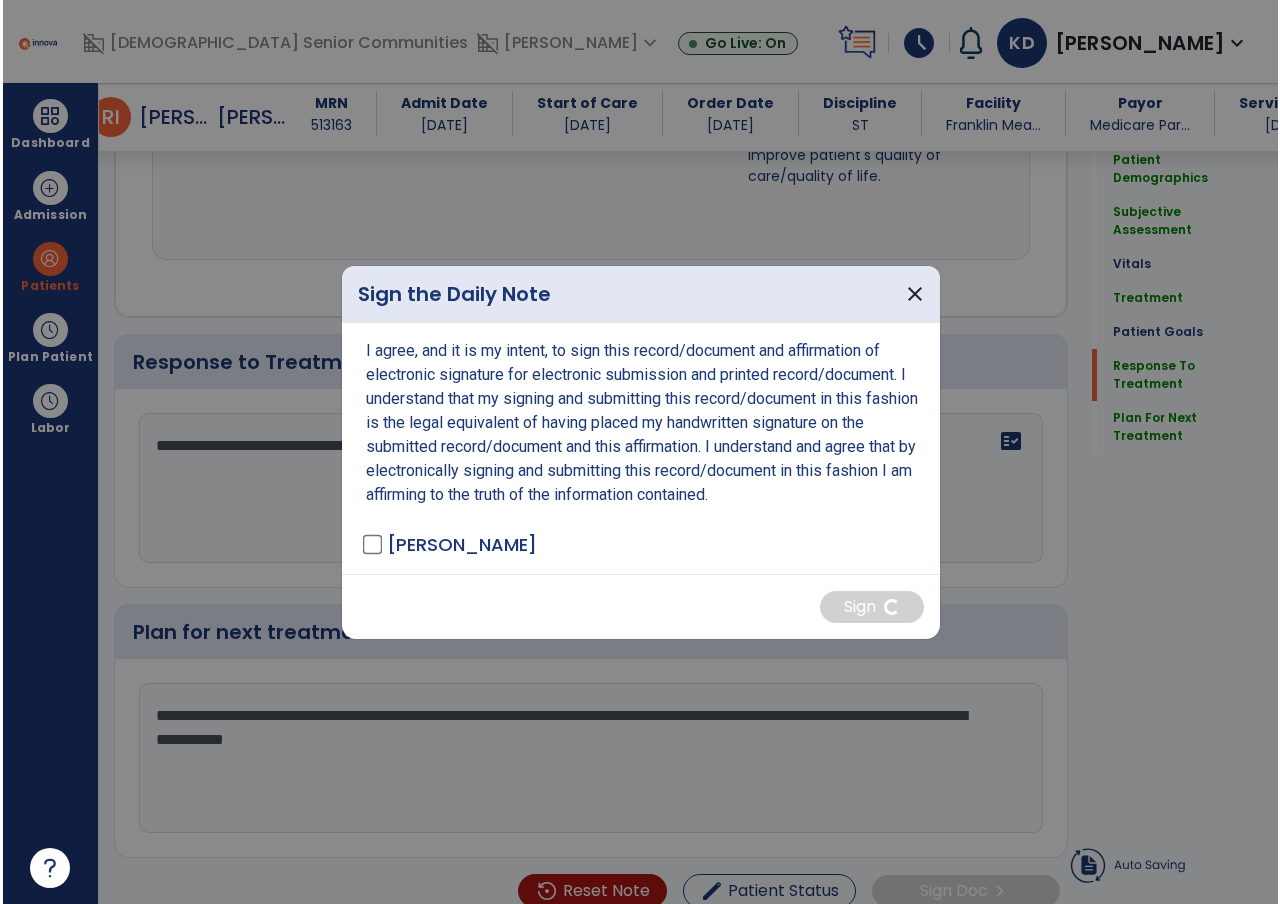scroll, scrollTop: 0, scrollLeft: 0, axis: both 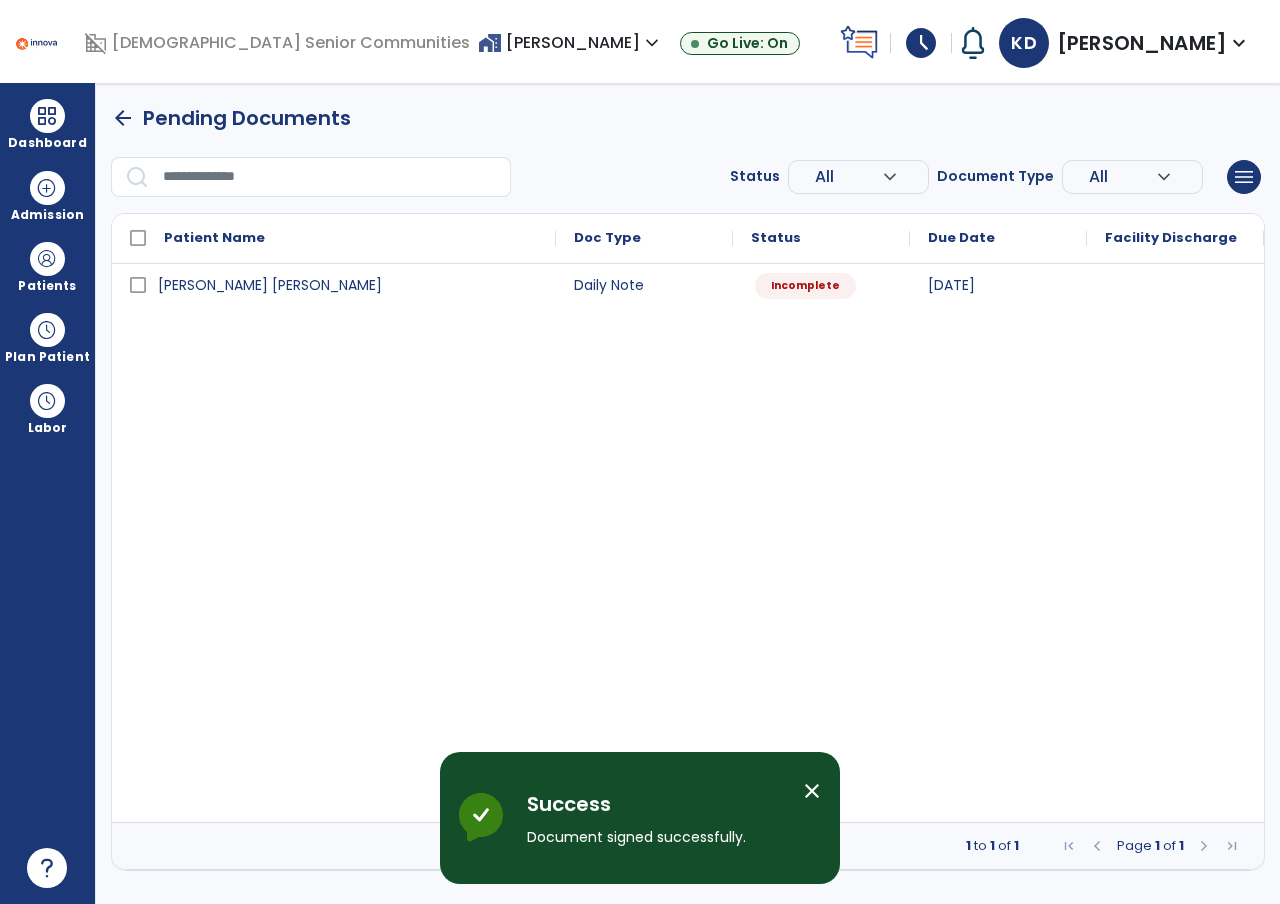 click on "close" at bounding box center [812, 791] 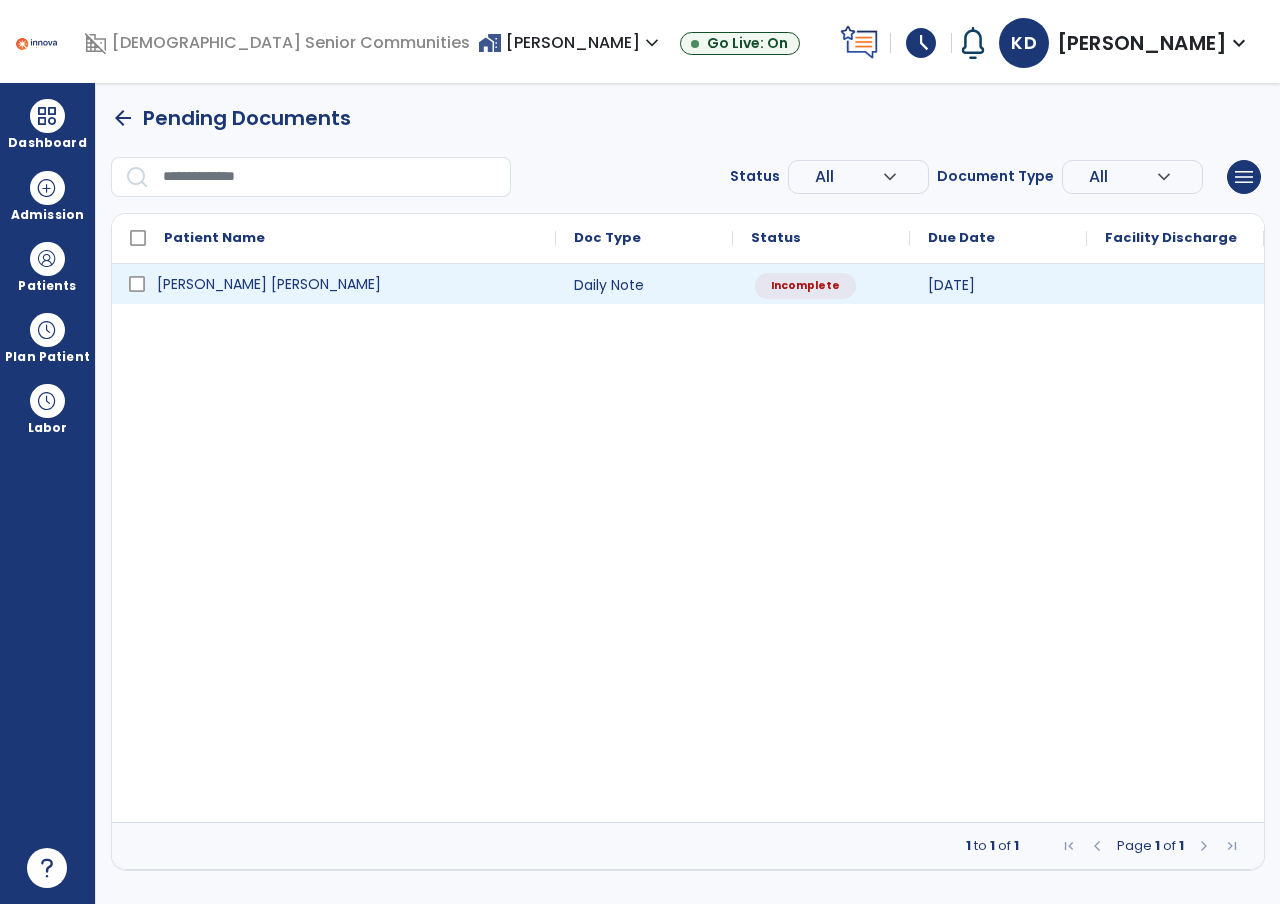 click on "[PERSON_NAME] [PERSON_NAME]" at bounding box center (348, 284) 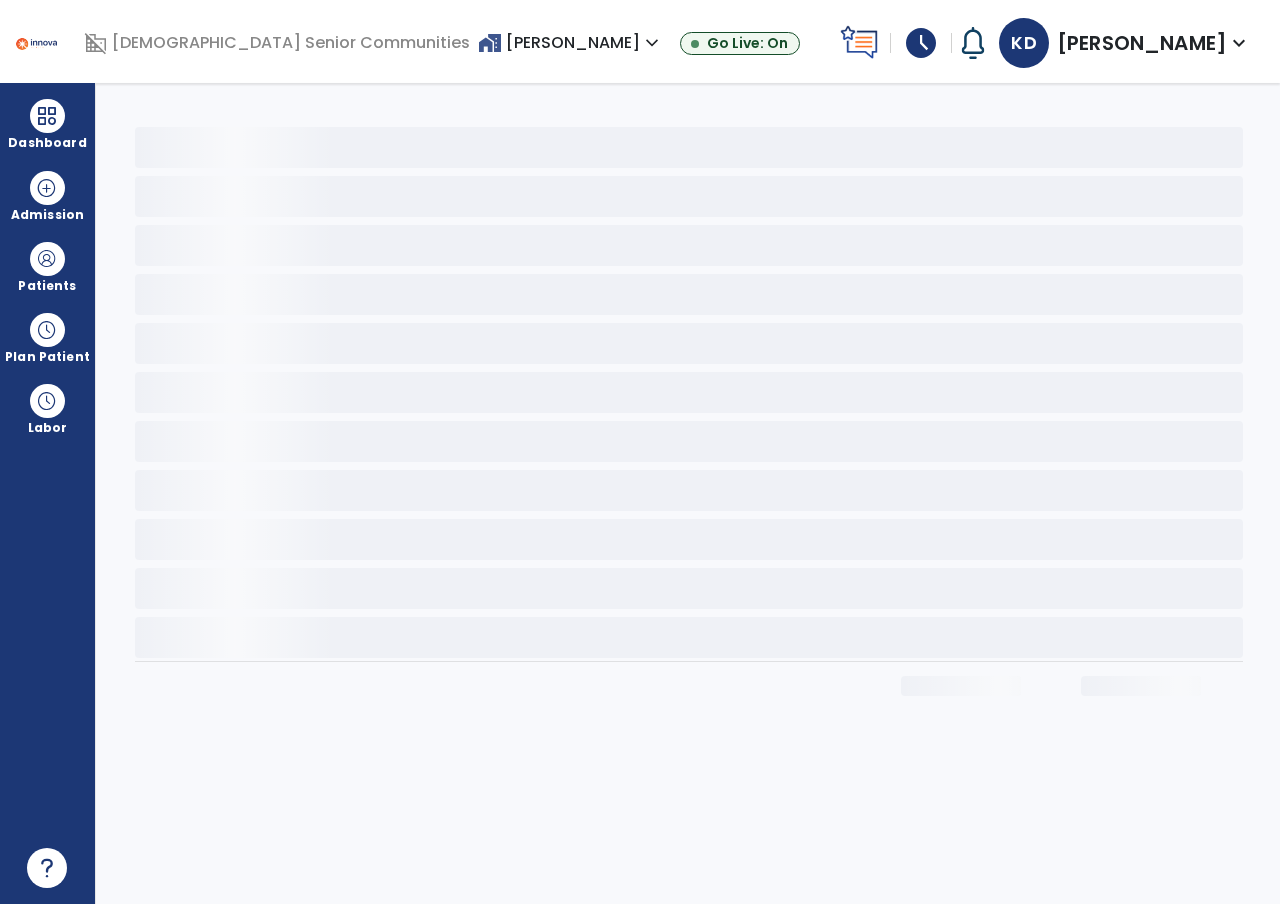 select on "*" 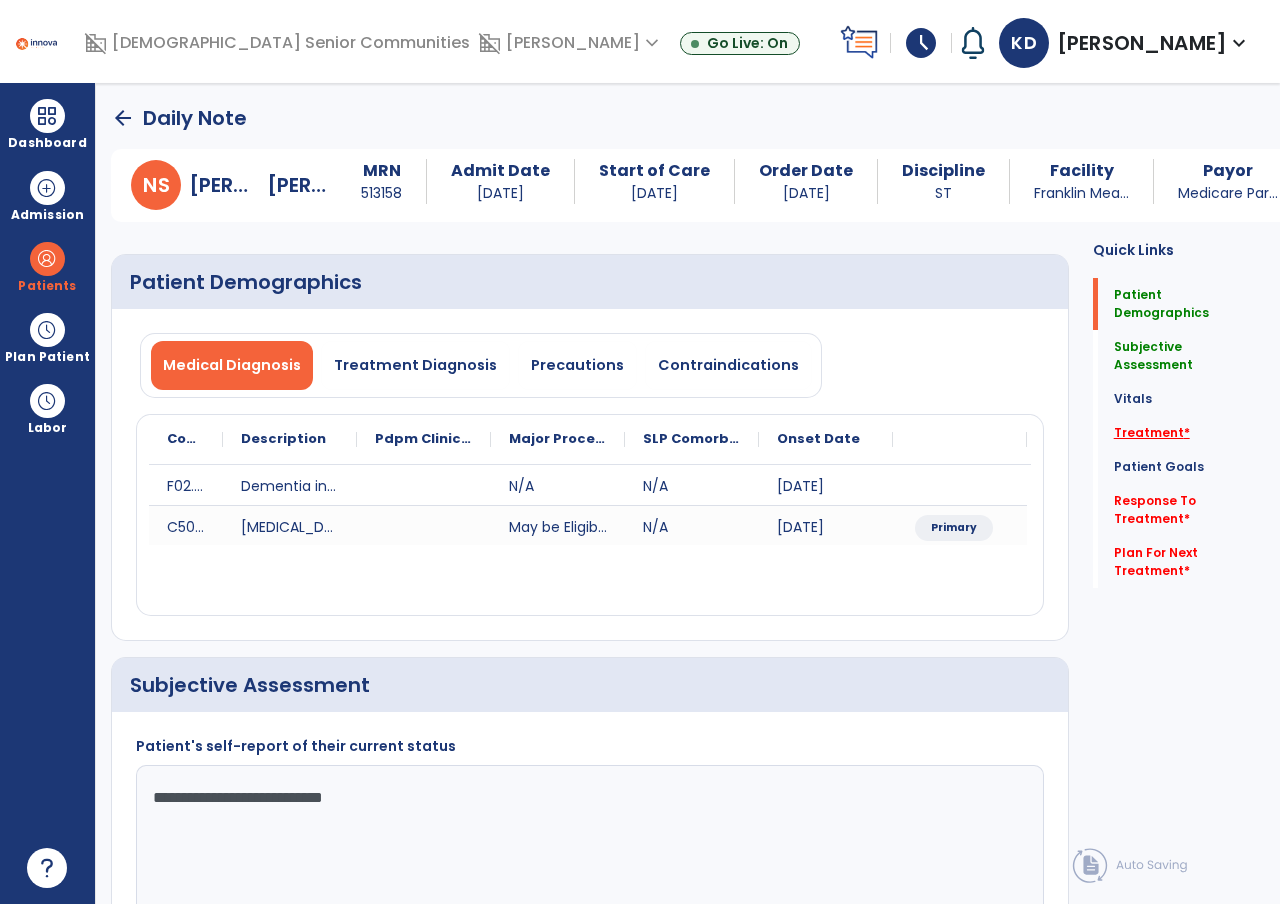 click on "Treatment   *" 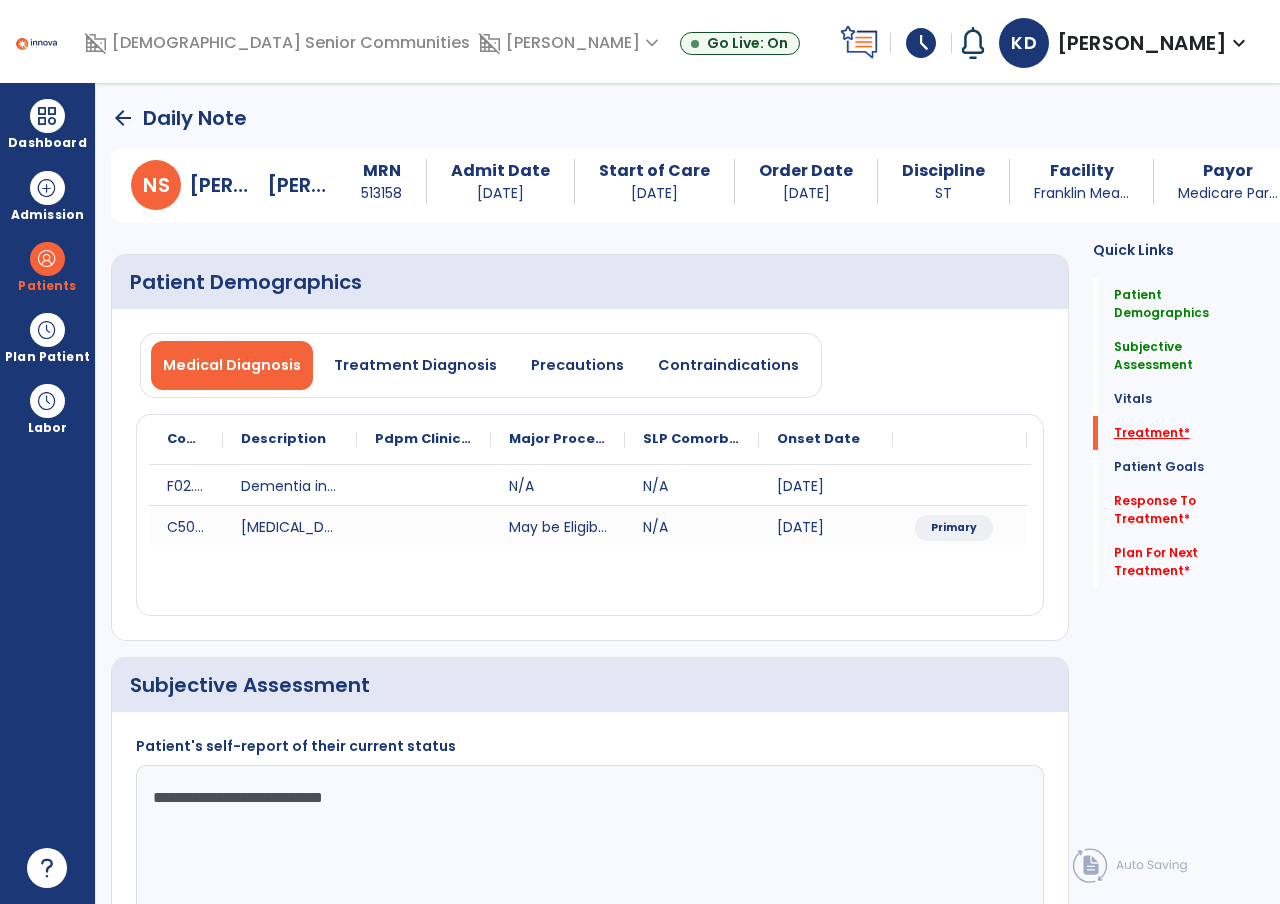 scroll, scrollTop: 42, scrollLeft: 0, axis: vertical 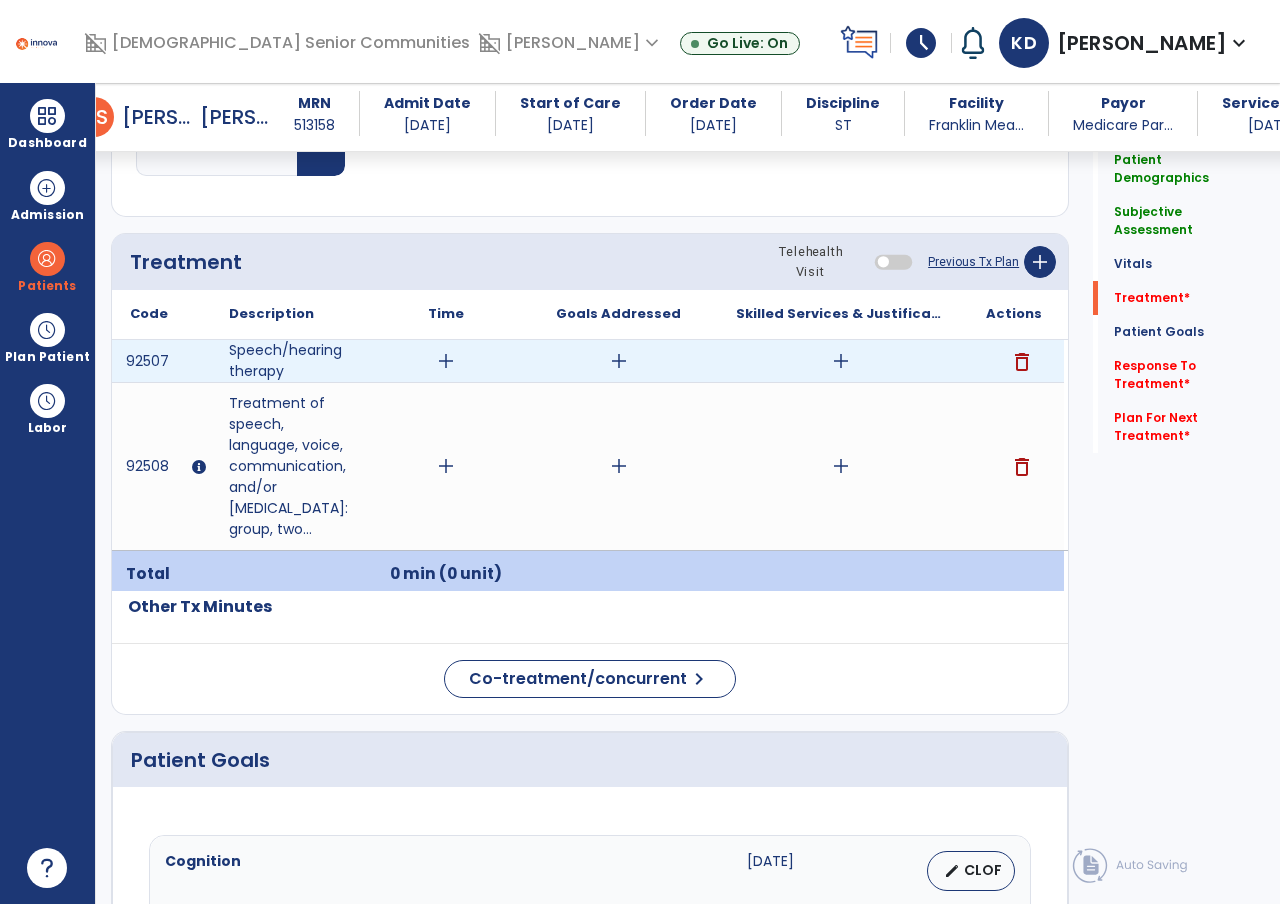 click on "add" at bounding box center [446, 361] 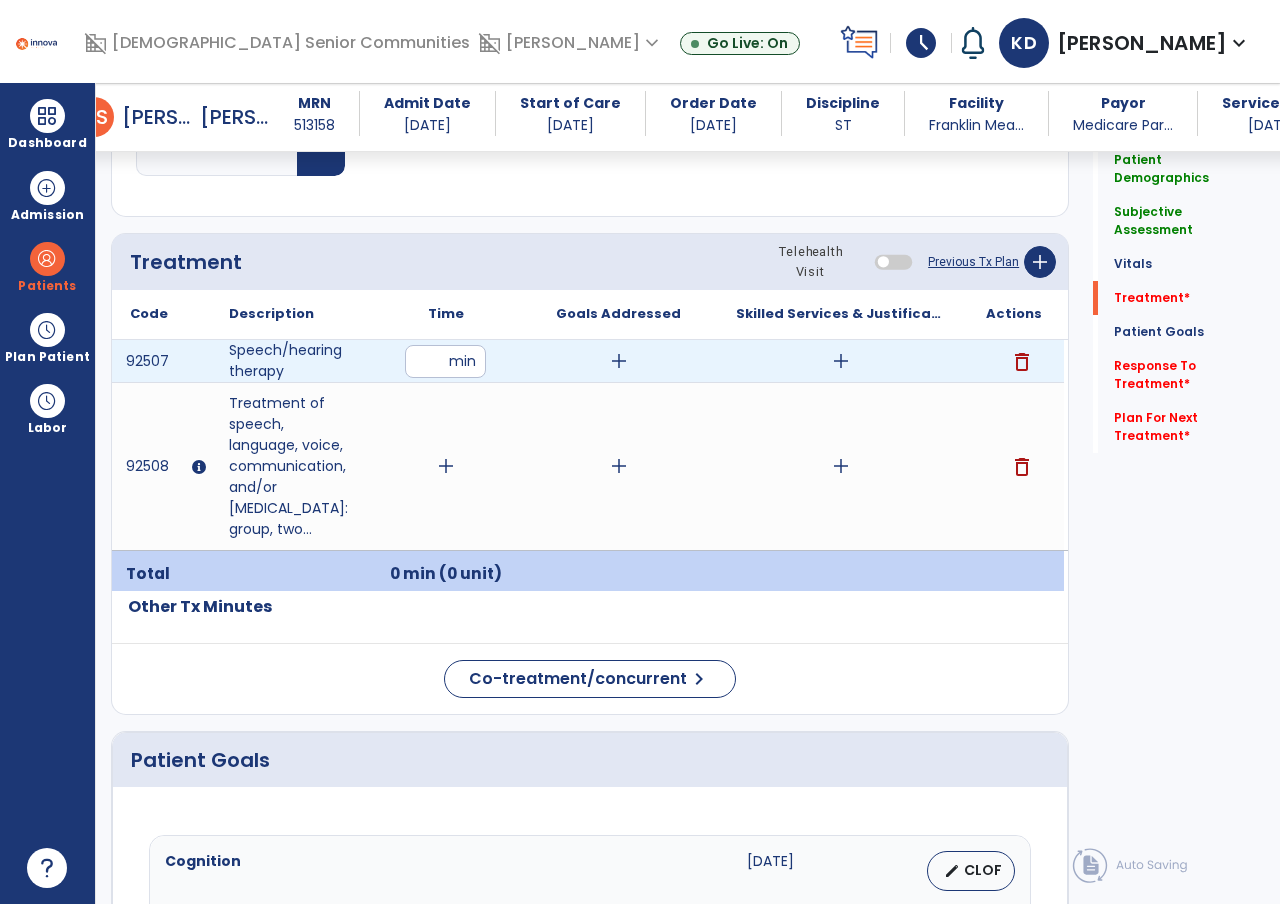 type on "***" 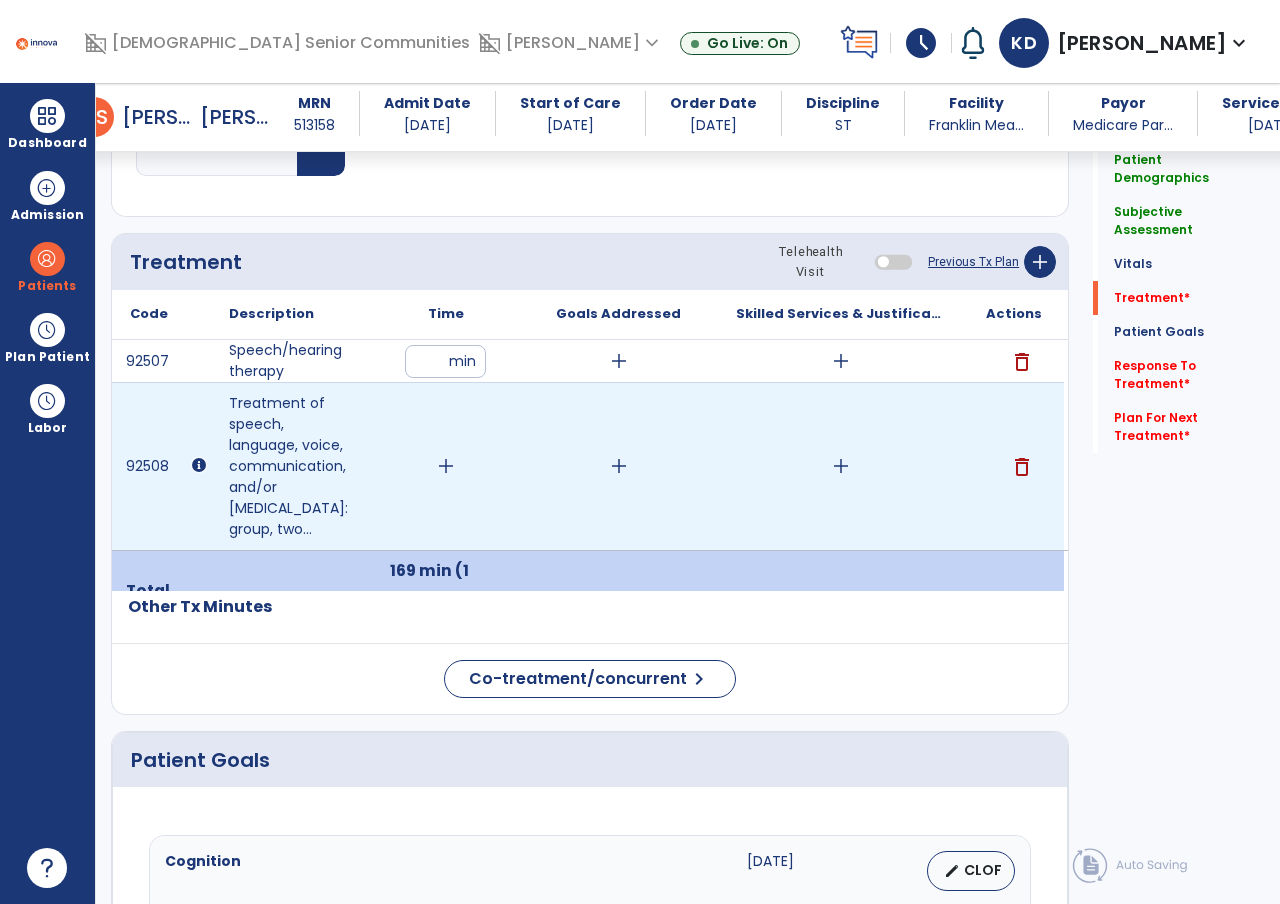 click on "add" at bounding box center (446, 466) 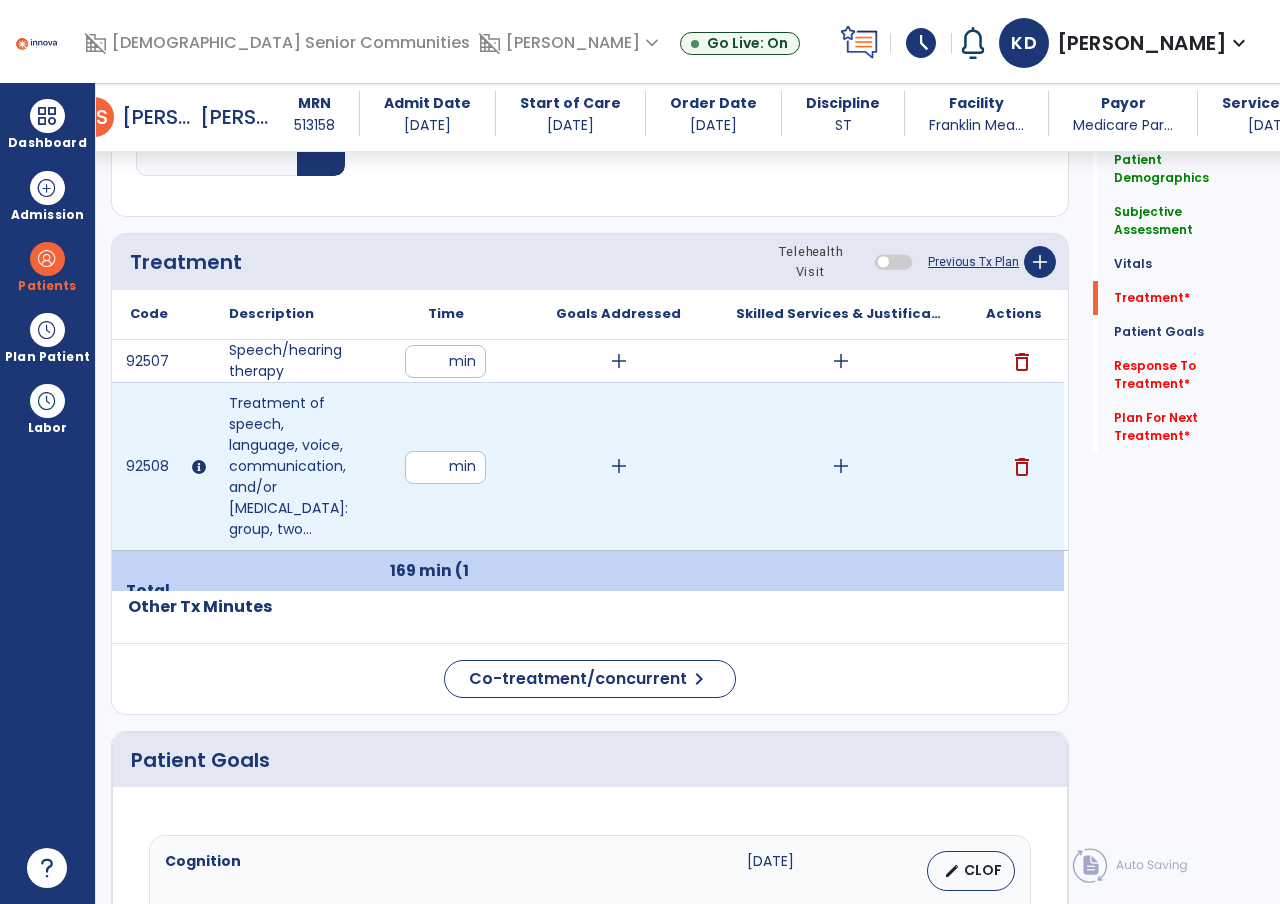 type on "**" 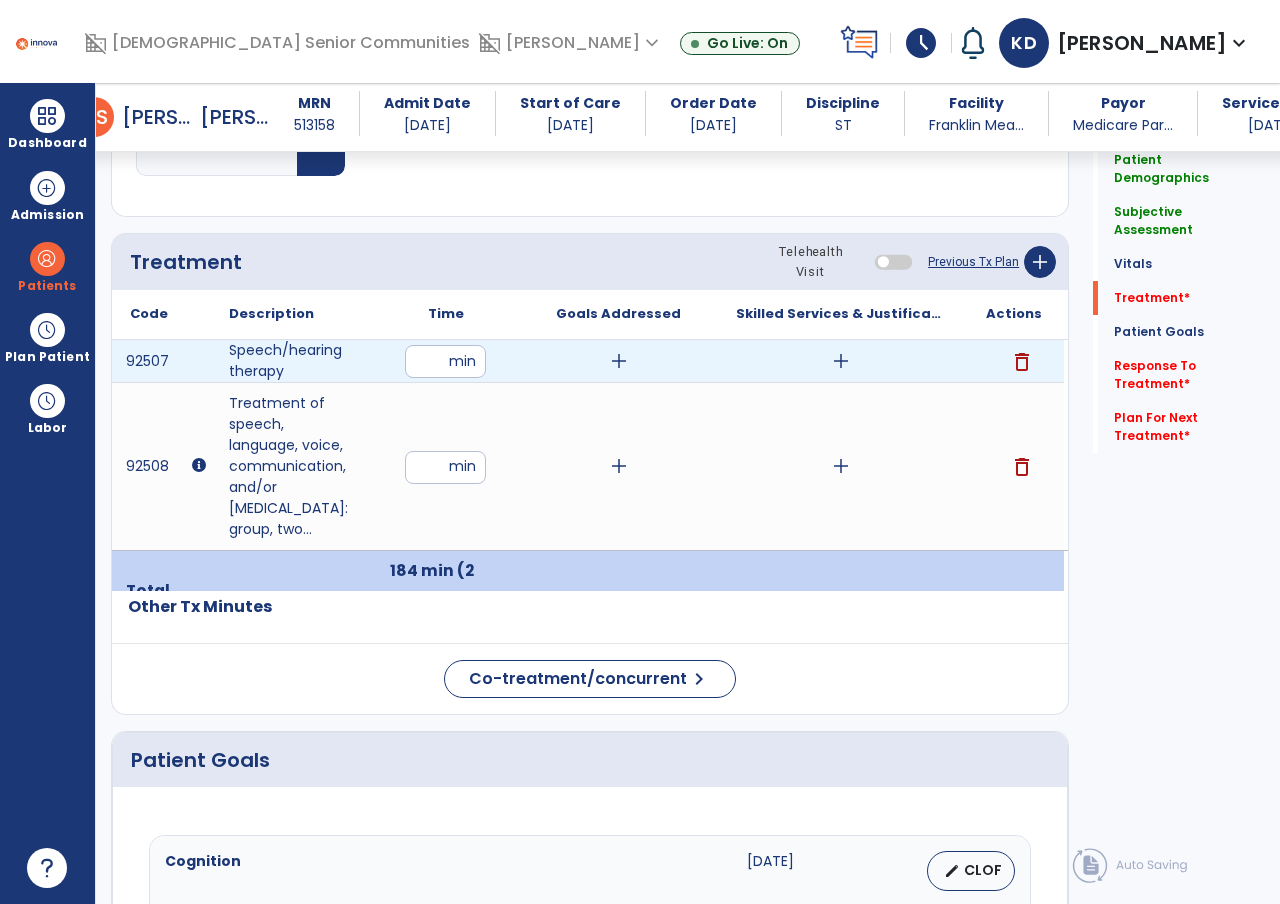 click on "***" at bounding box center [445, 361] 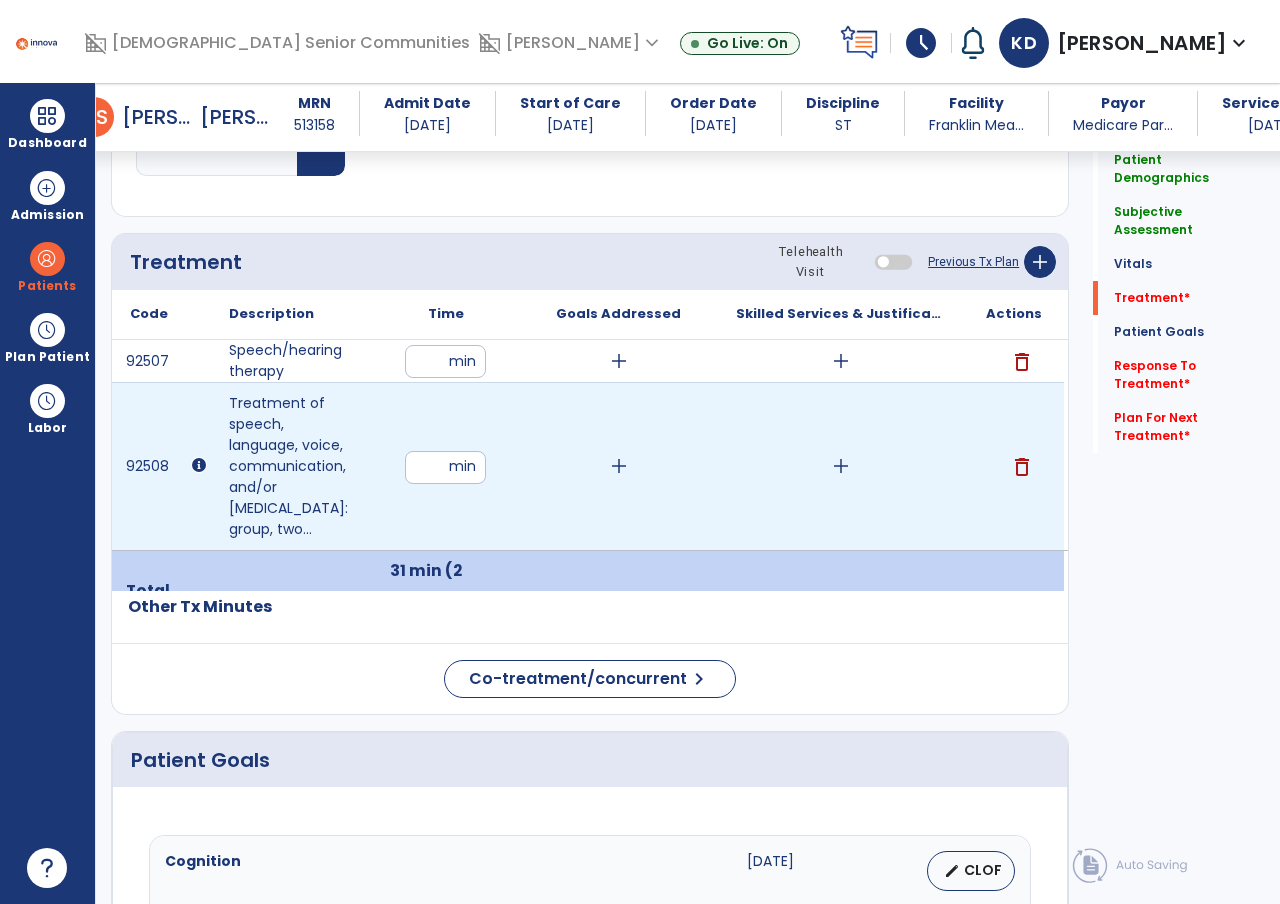 click on "add" at bounding box center (841, 466) 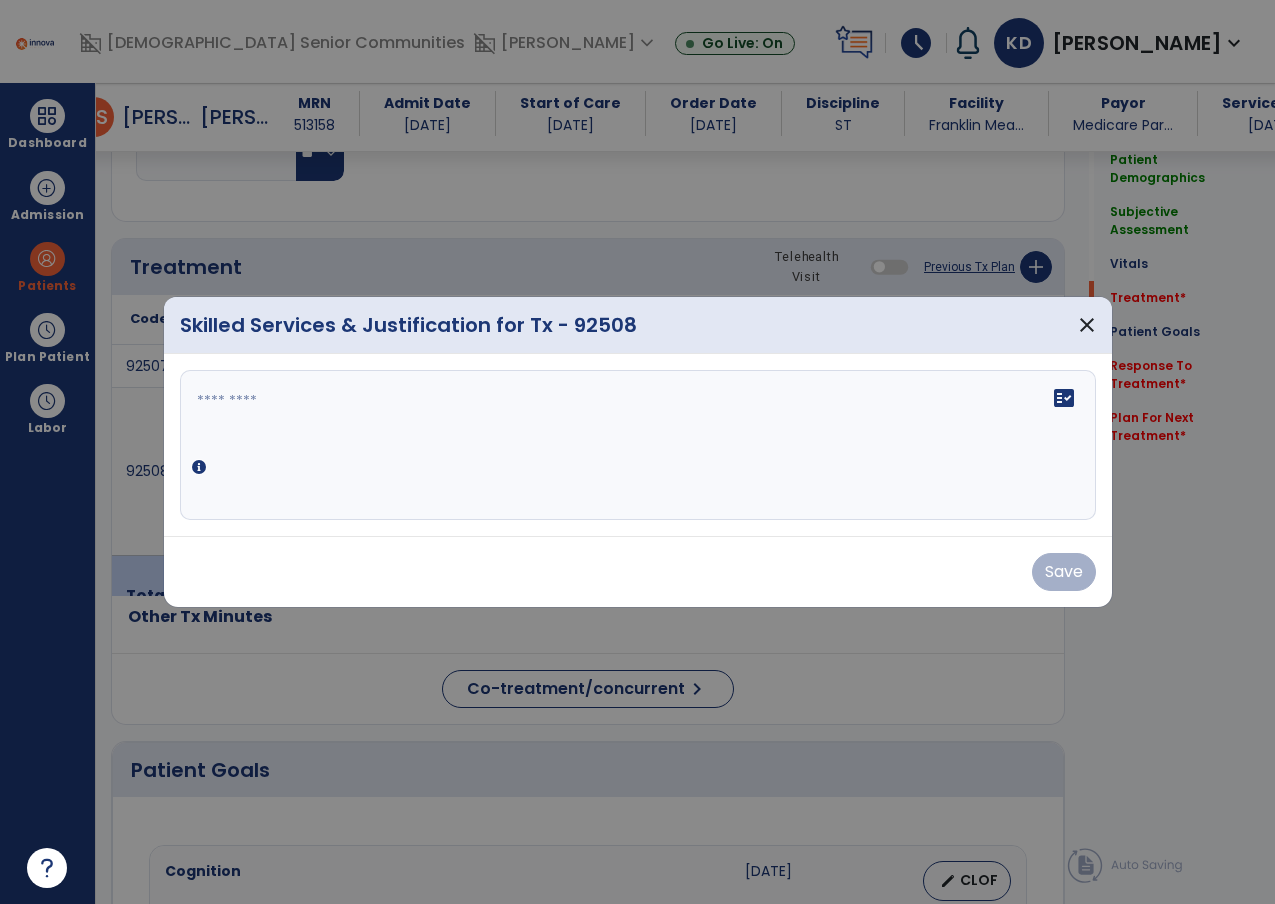 scroll, scrollTop: 1126, scrollLeft: 0, axis: vertical 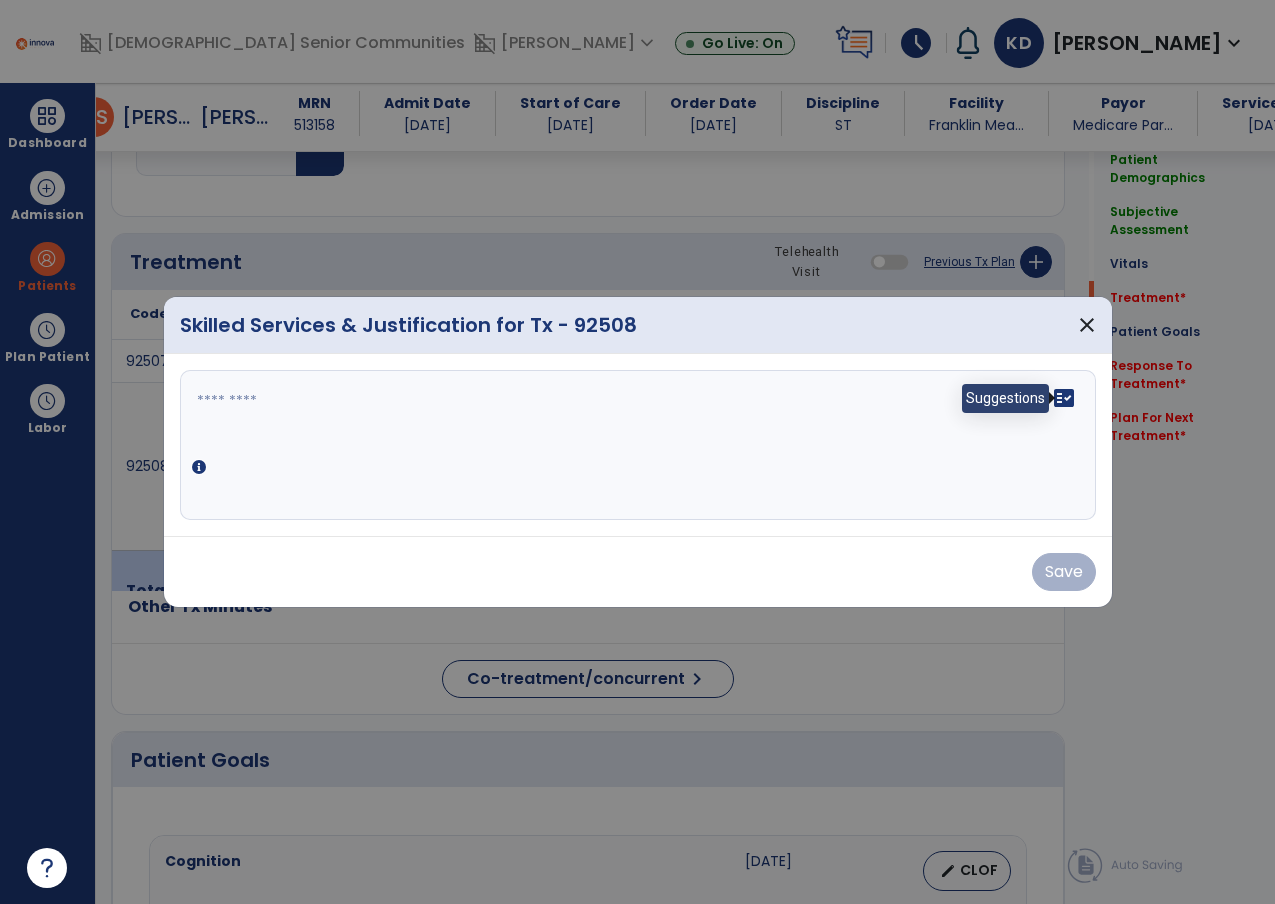 click on "fact_check" at bounding box center [1064, 398] 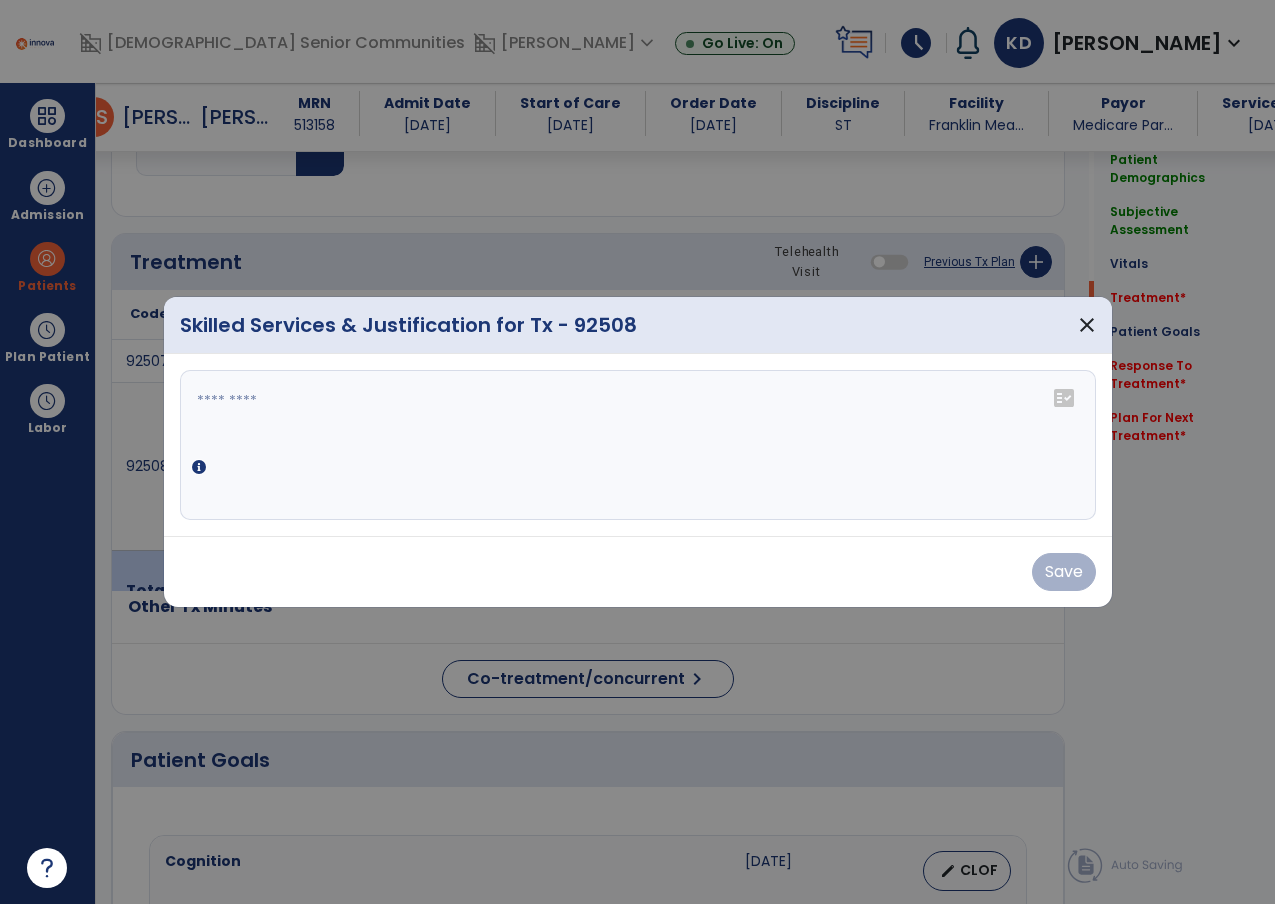 click on "fact_check" at bounding box center (1064, 398) 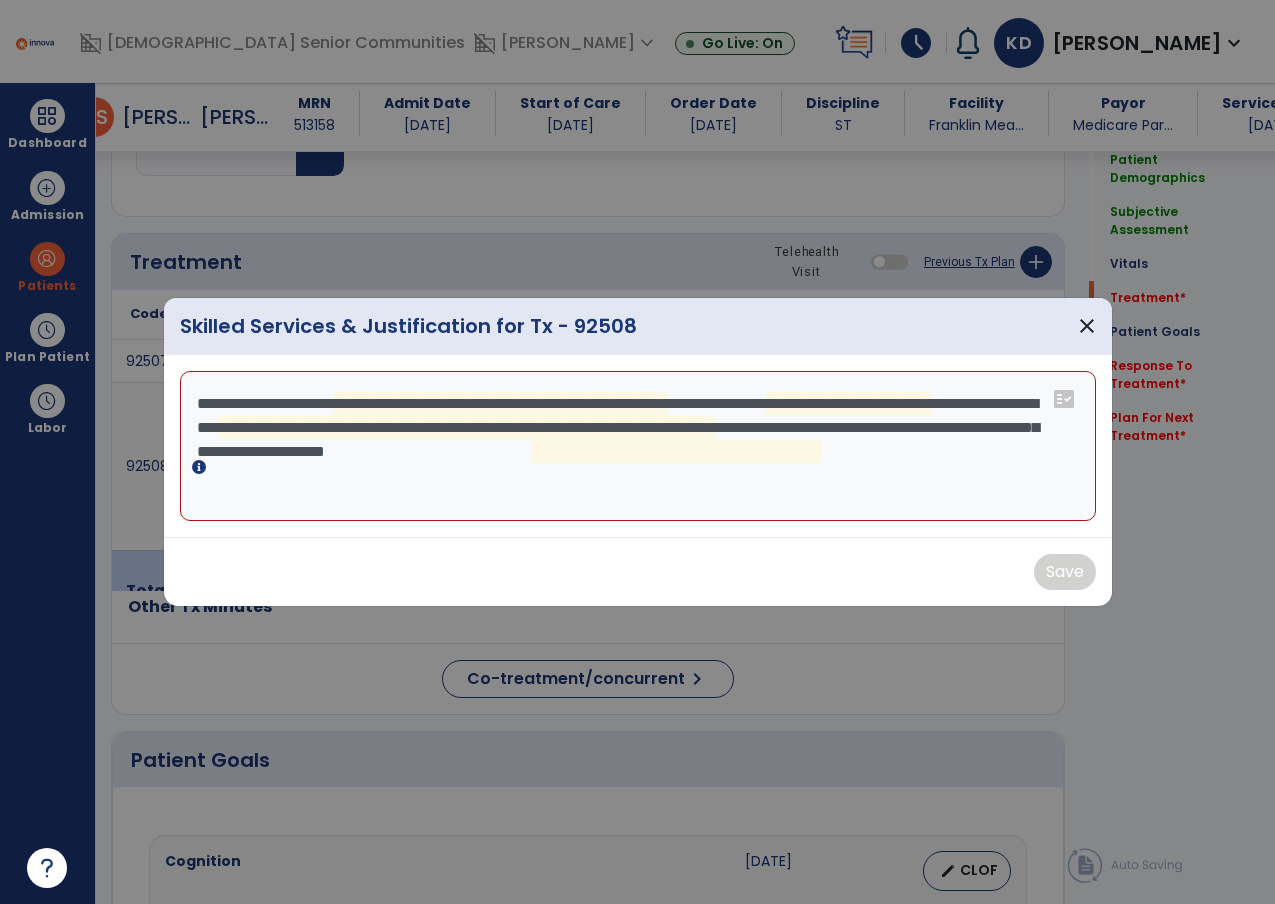 click on "**********" at bounding box center (638, 446) 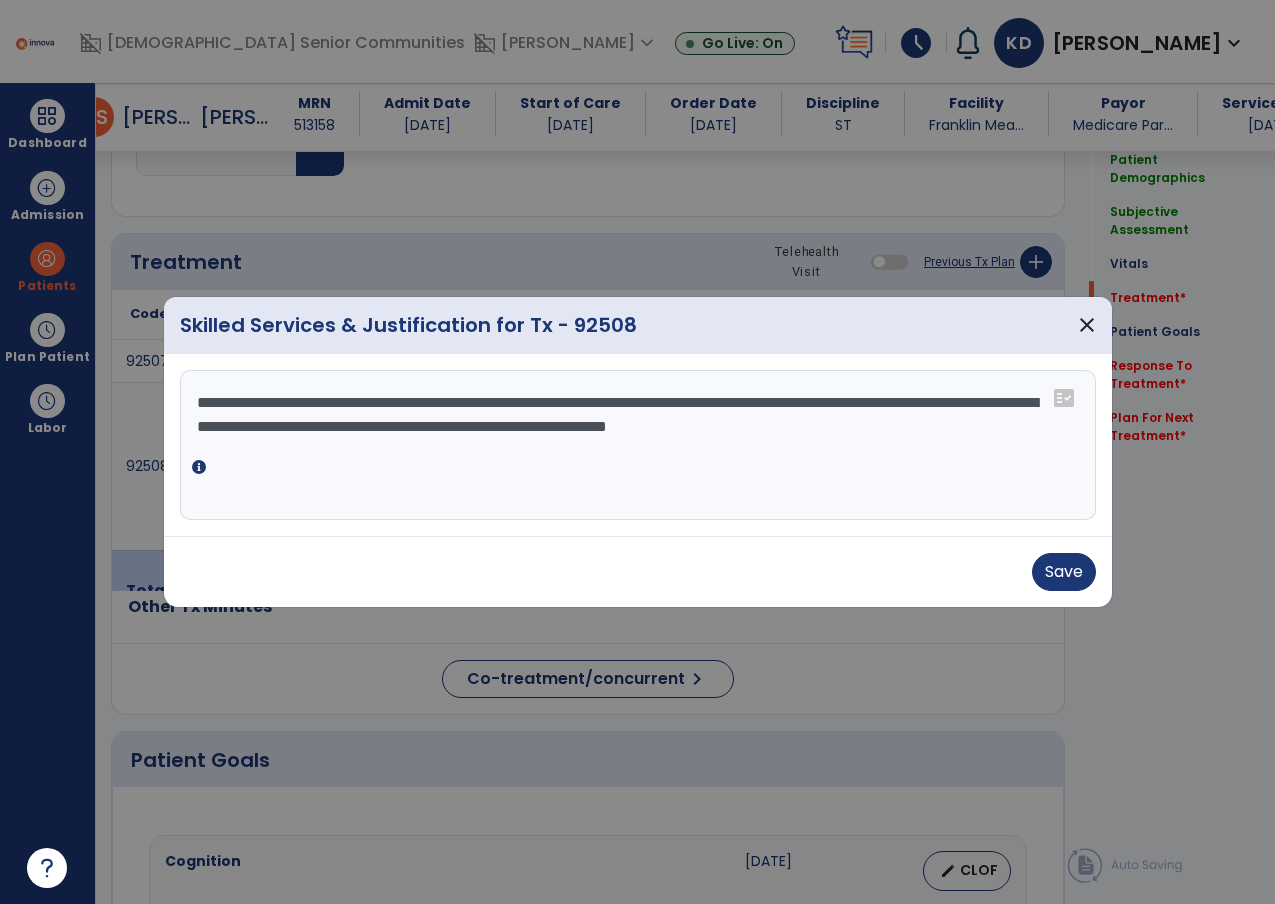 drag, startPoint x: 614, startPoint y: 426, endPoint x: 942, endPoint y: 403, distance: 328.80542 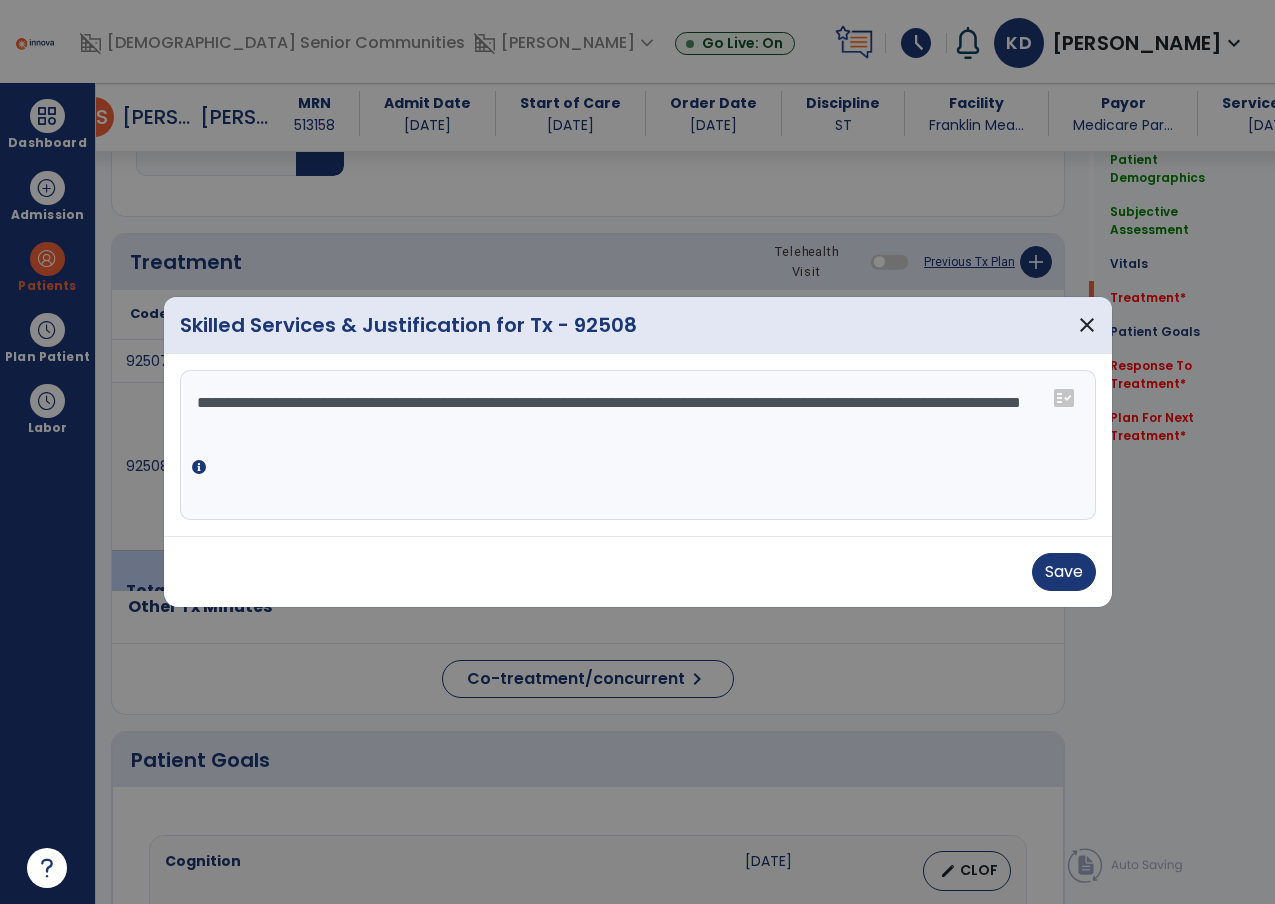 click on "**********" at bounding box center [638, 445] 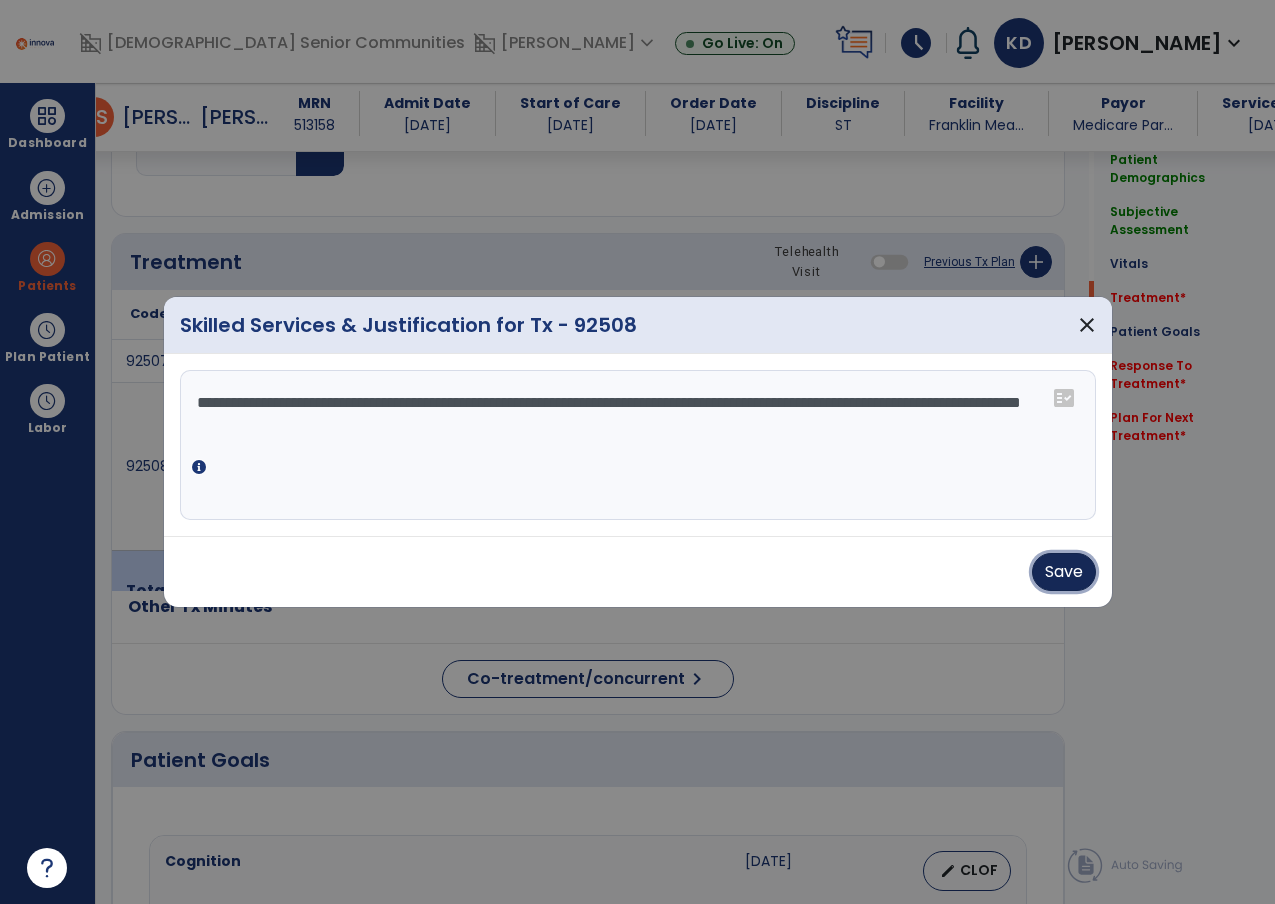 click on "Save" at bounding box center (1064, 572) 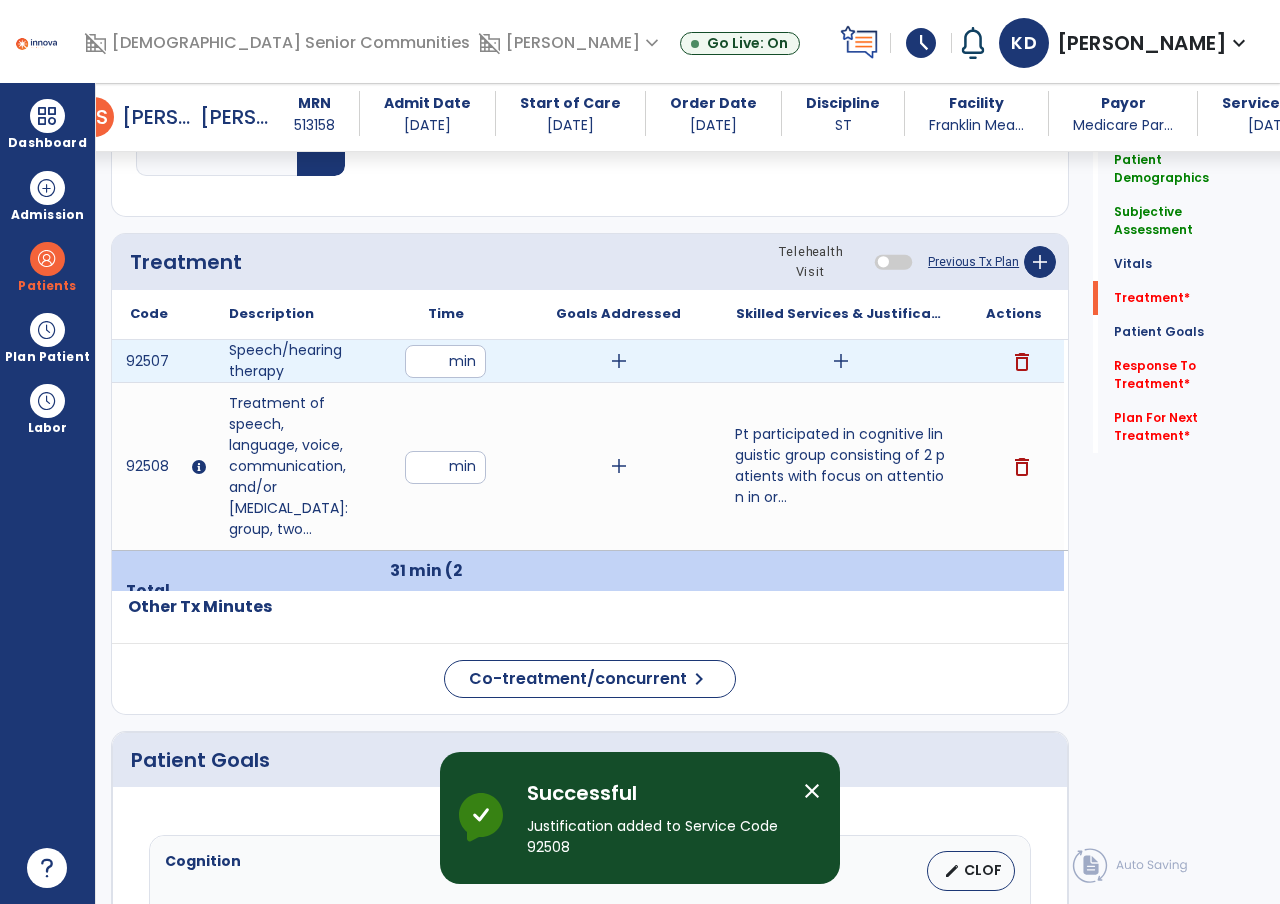 click on "add" at bounding box center (841, 361) 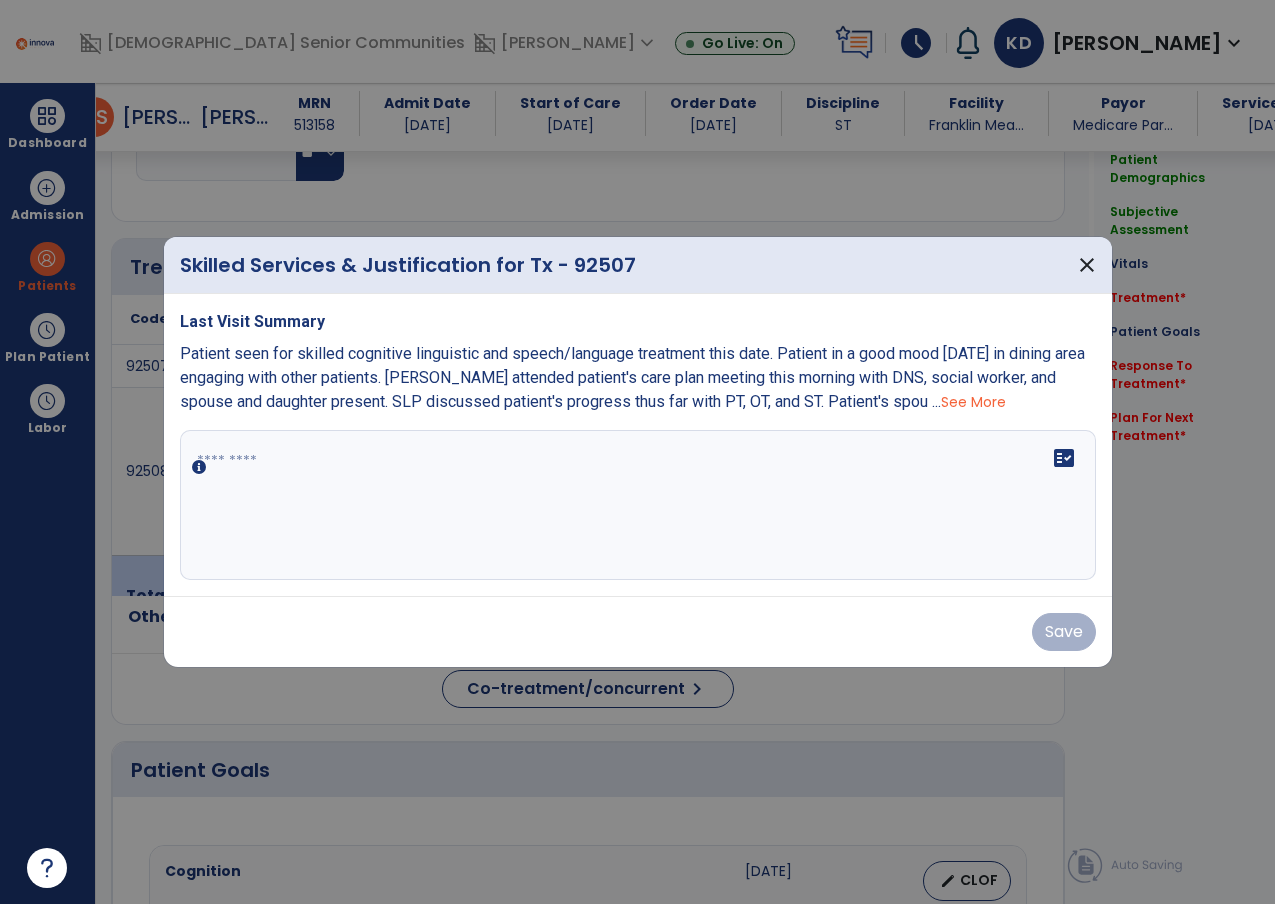 scroll, scrollTop: 1126, scrollLeft: 0, axis: vertical 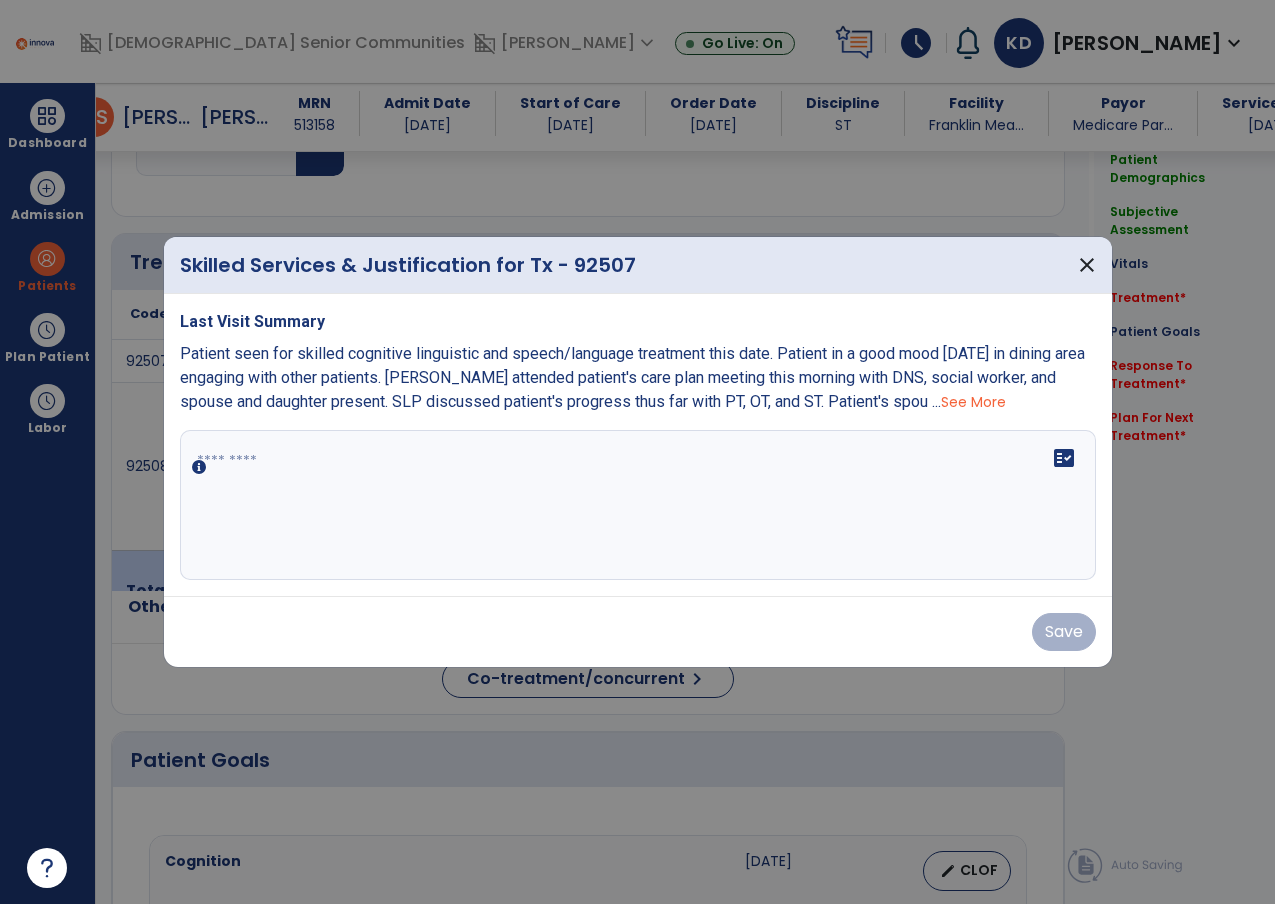 click on "See More" at bounding box center (973, 402) 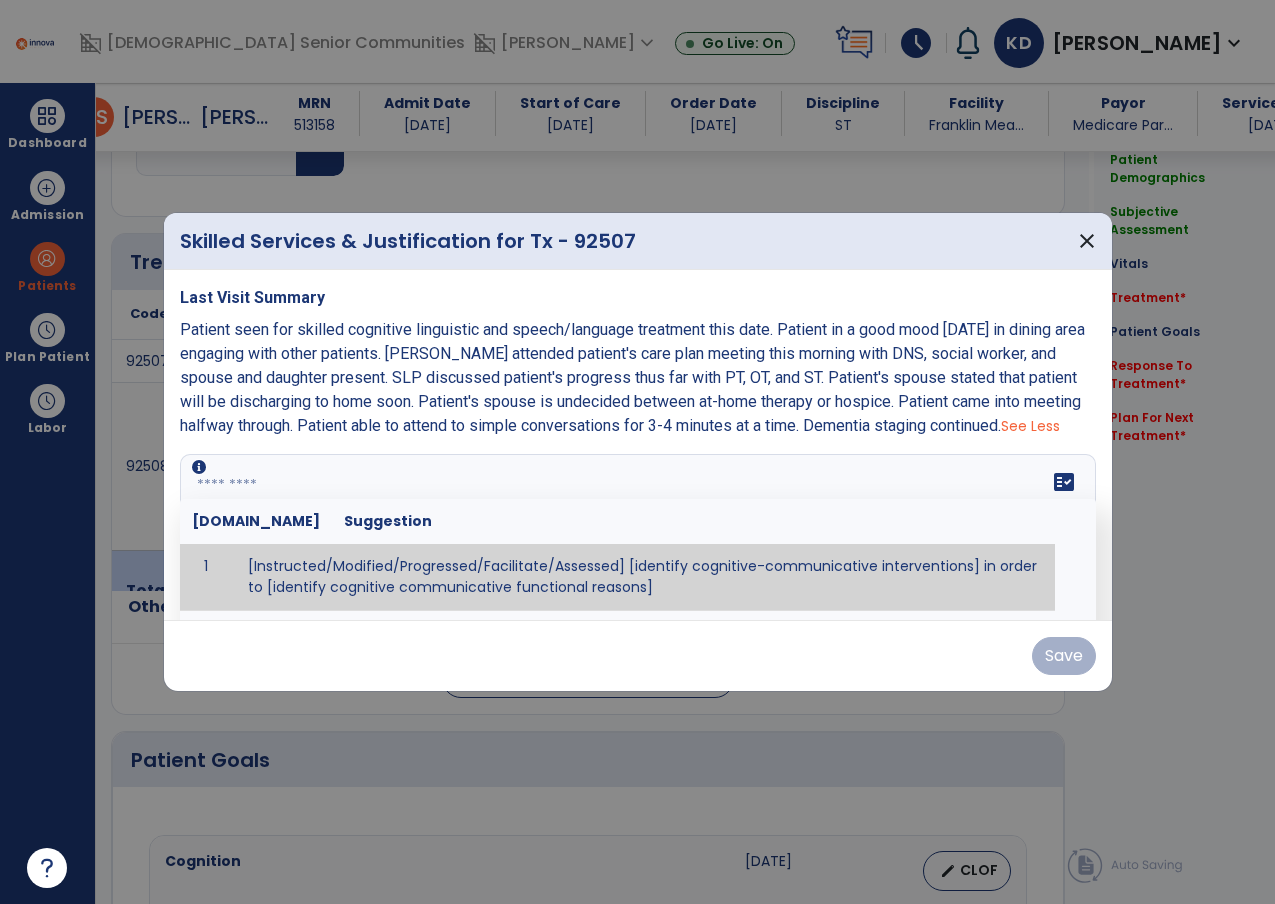 click at bounding box center [638, 529] 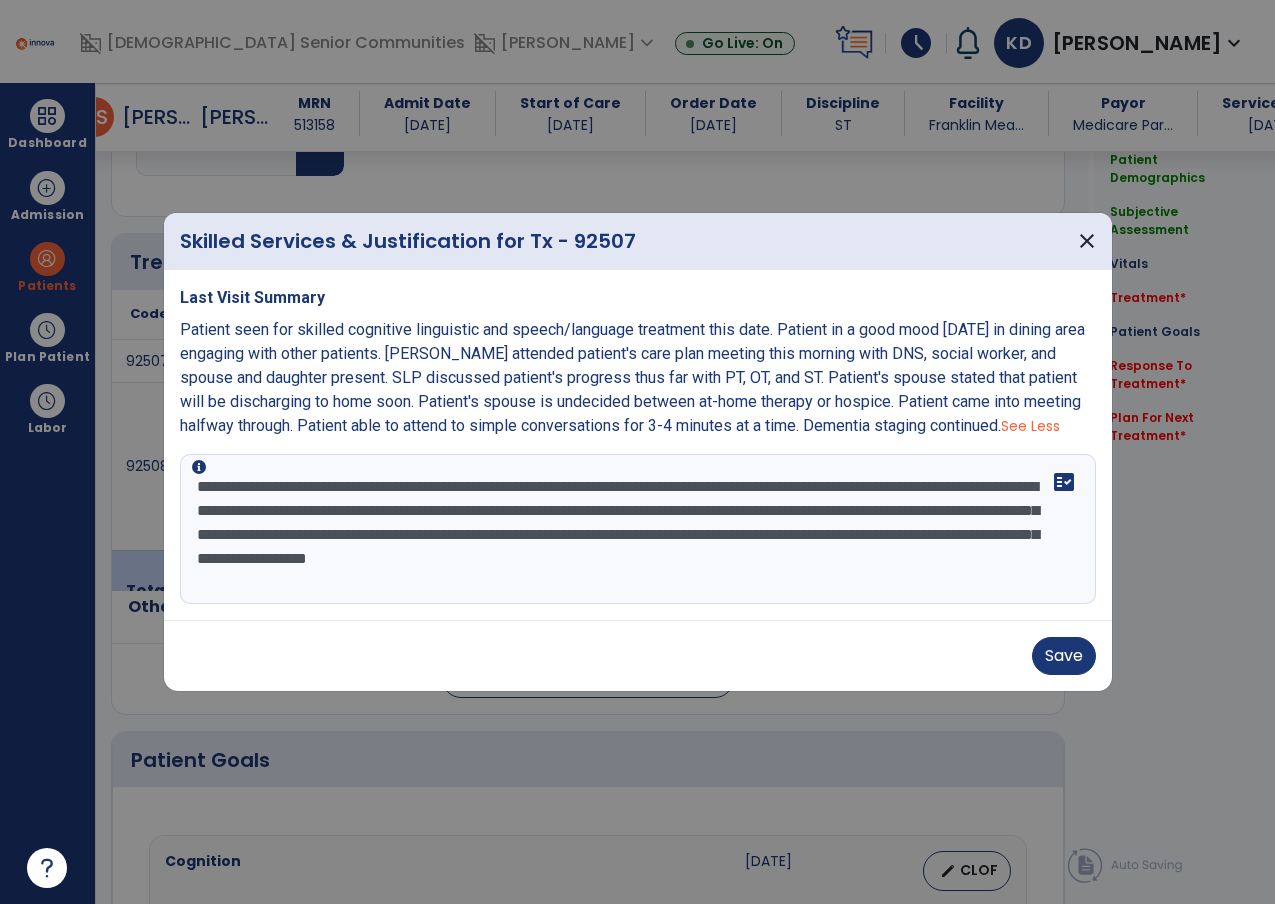 click on "**********" at bounding box center (638, 529) 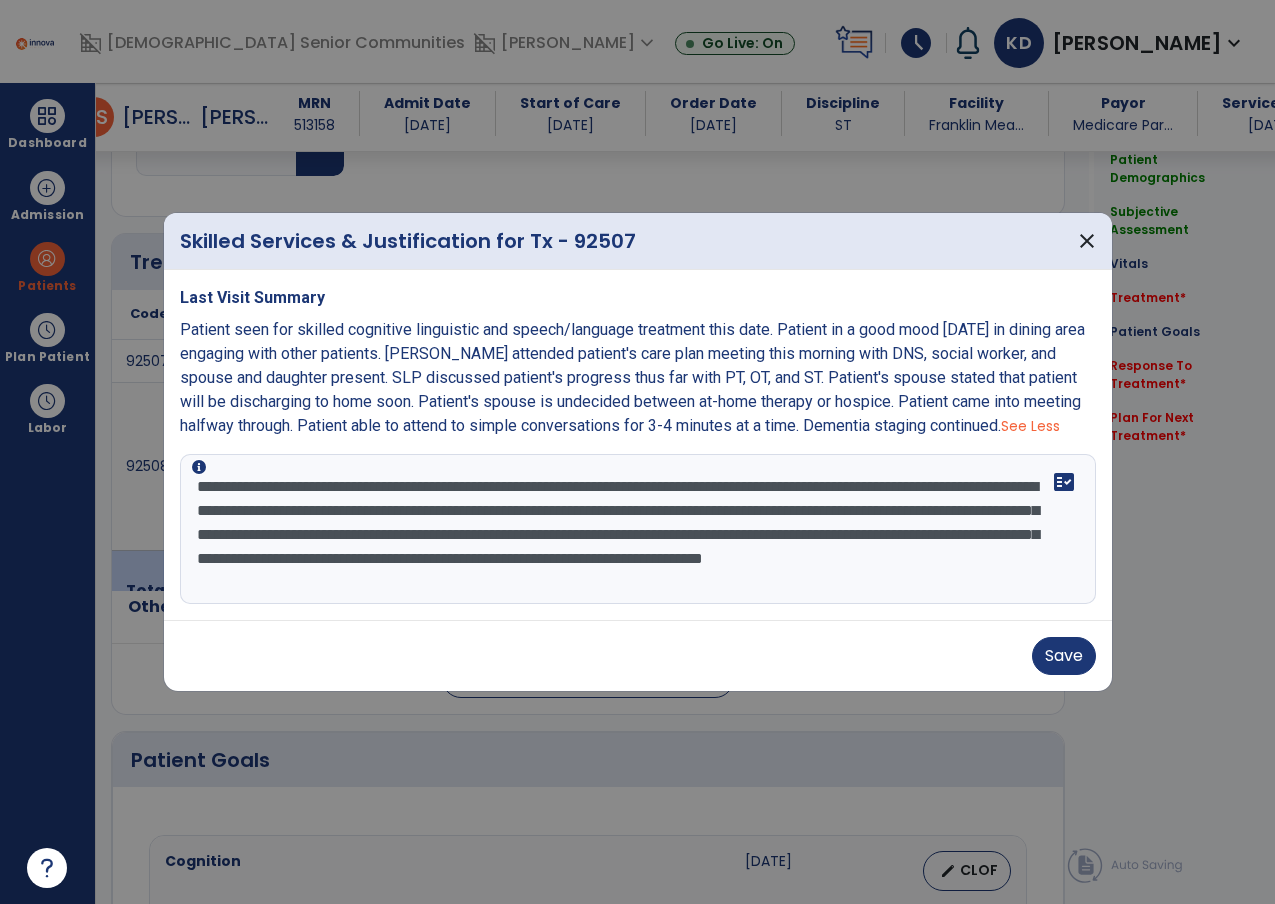 click on "**********" at bounding box center [638, 529] 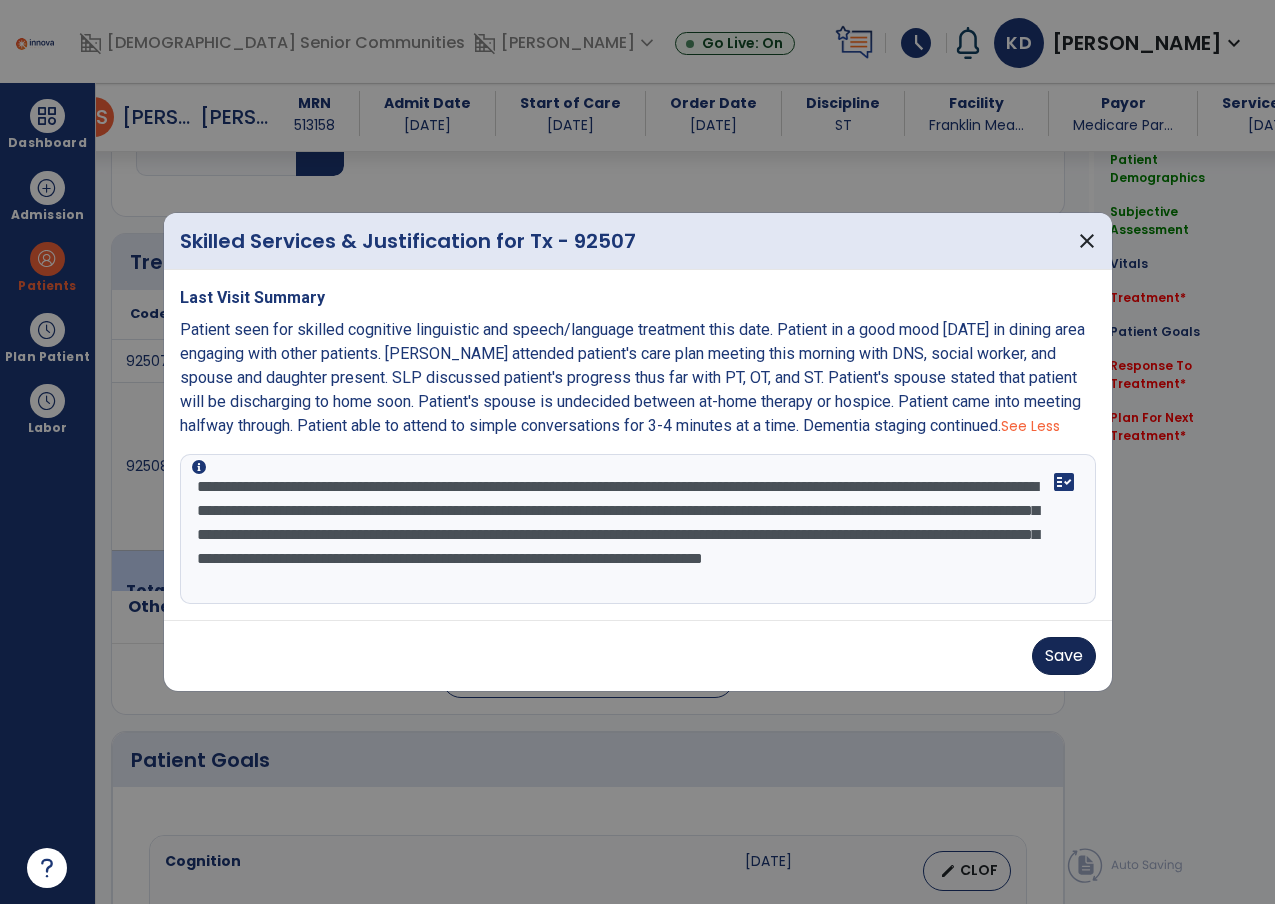 type on "**********" 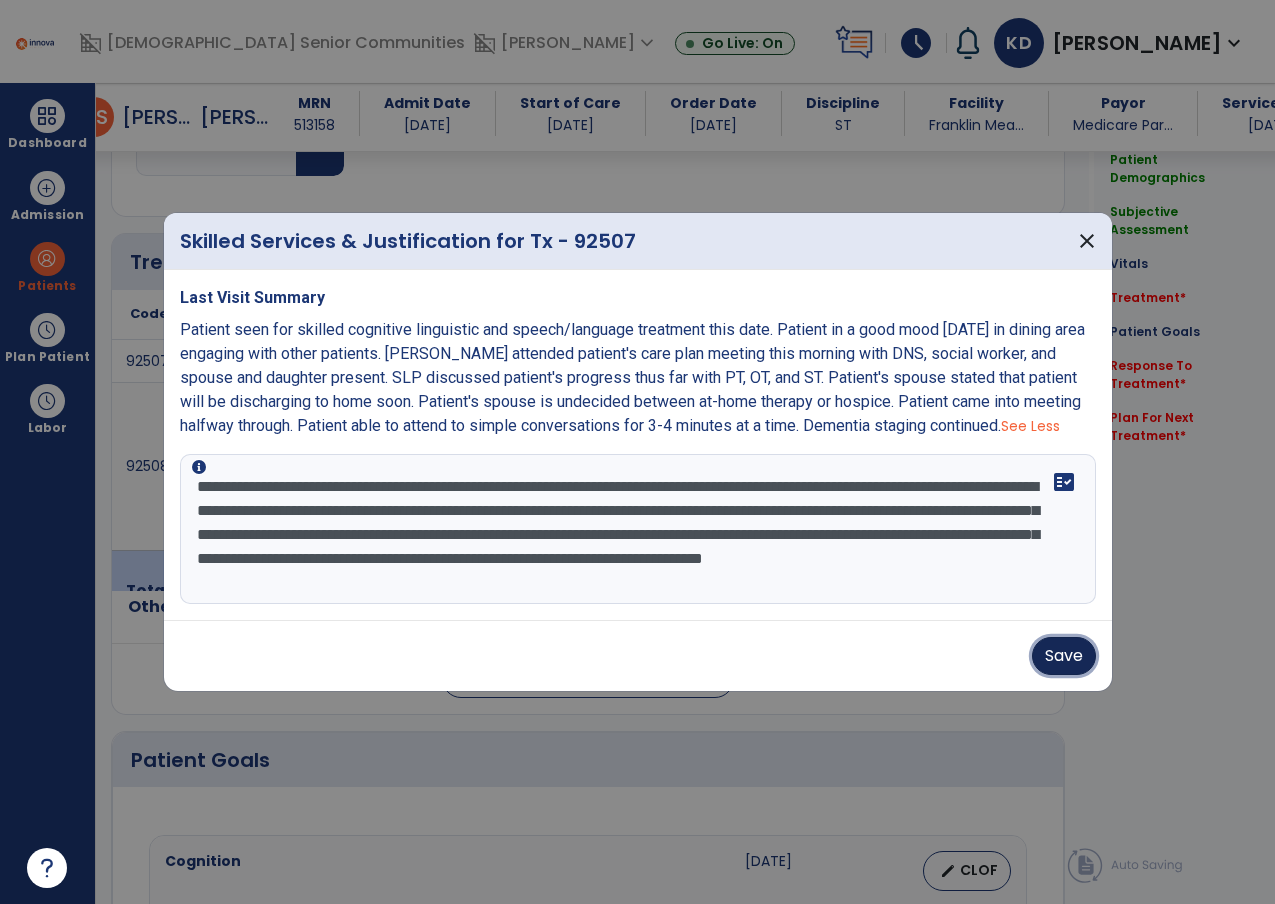 click on "Save" at bounding box center [1064, 656] 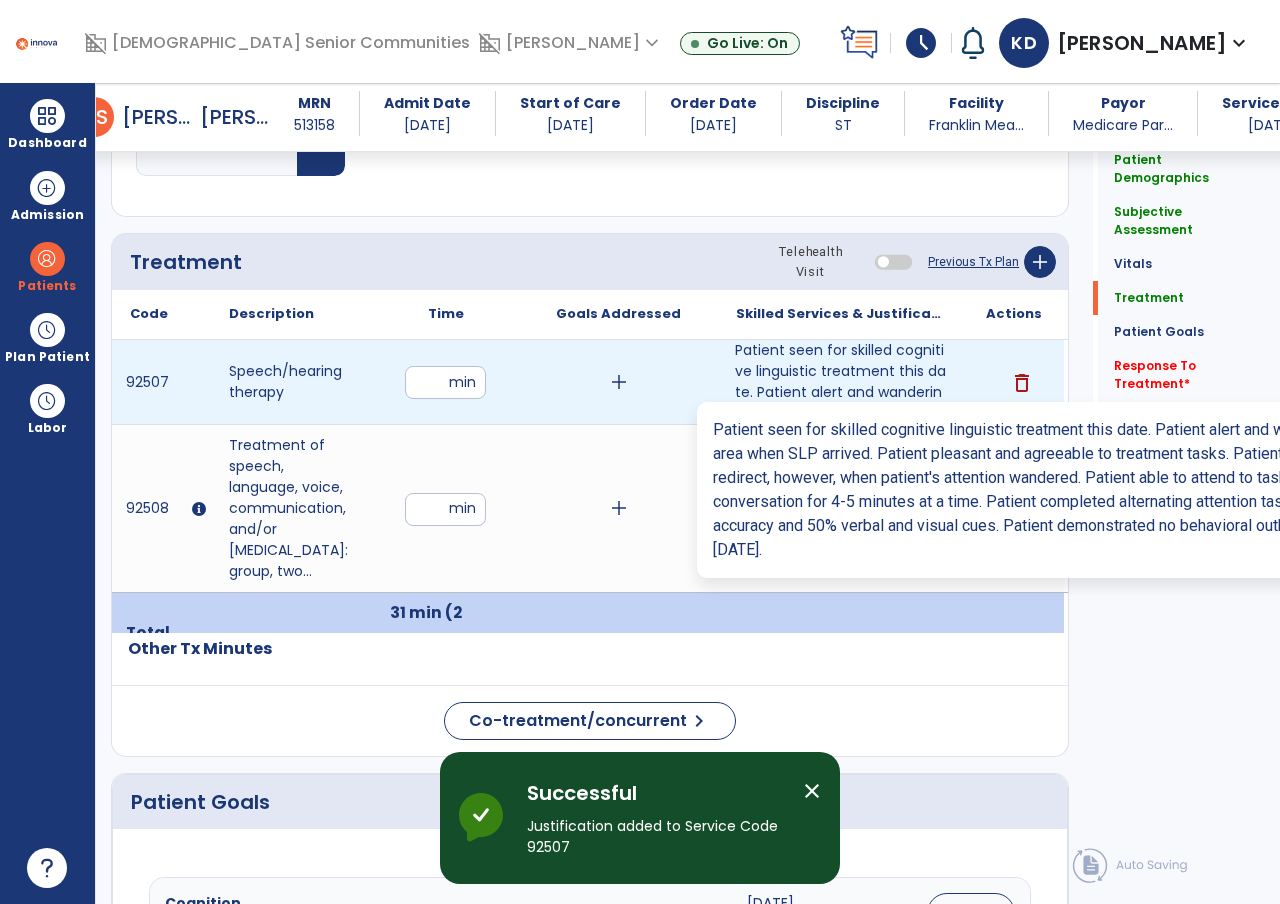 click on "Patient seen for skilled cognitive linguistic treatment this date. Patient alert and wandering in di..." at bounding box center [841, 382] 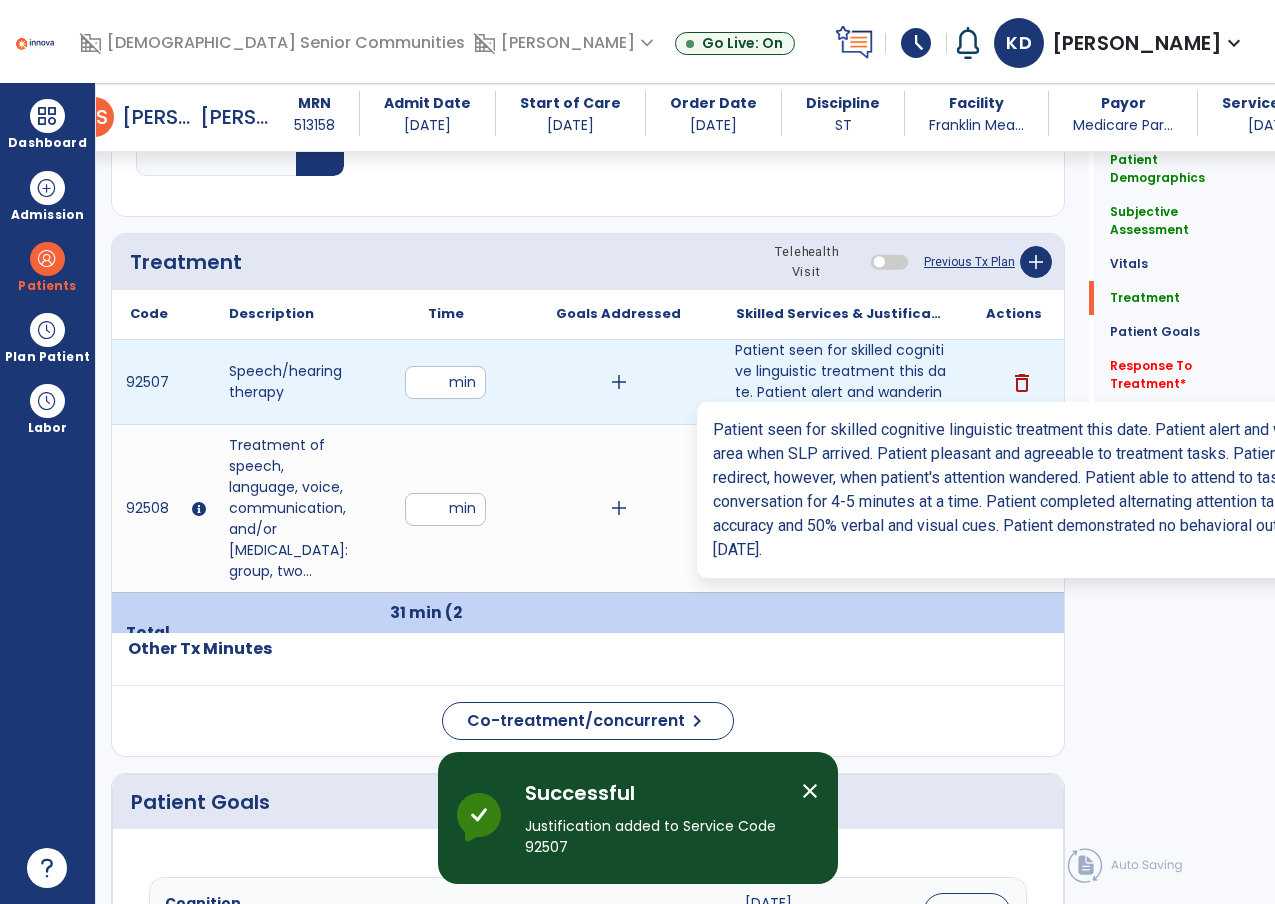 scroll, scrollTop: 1126, scrollLeft: 0, axis: vertical 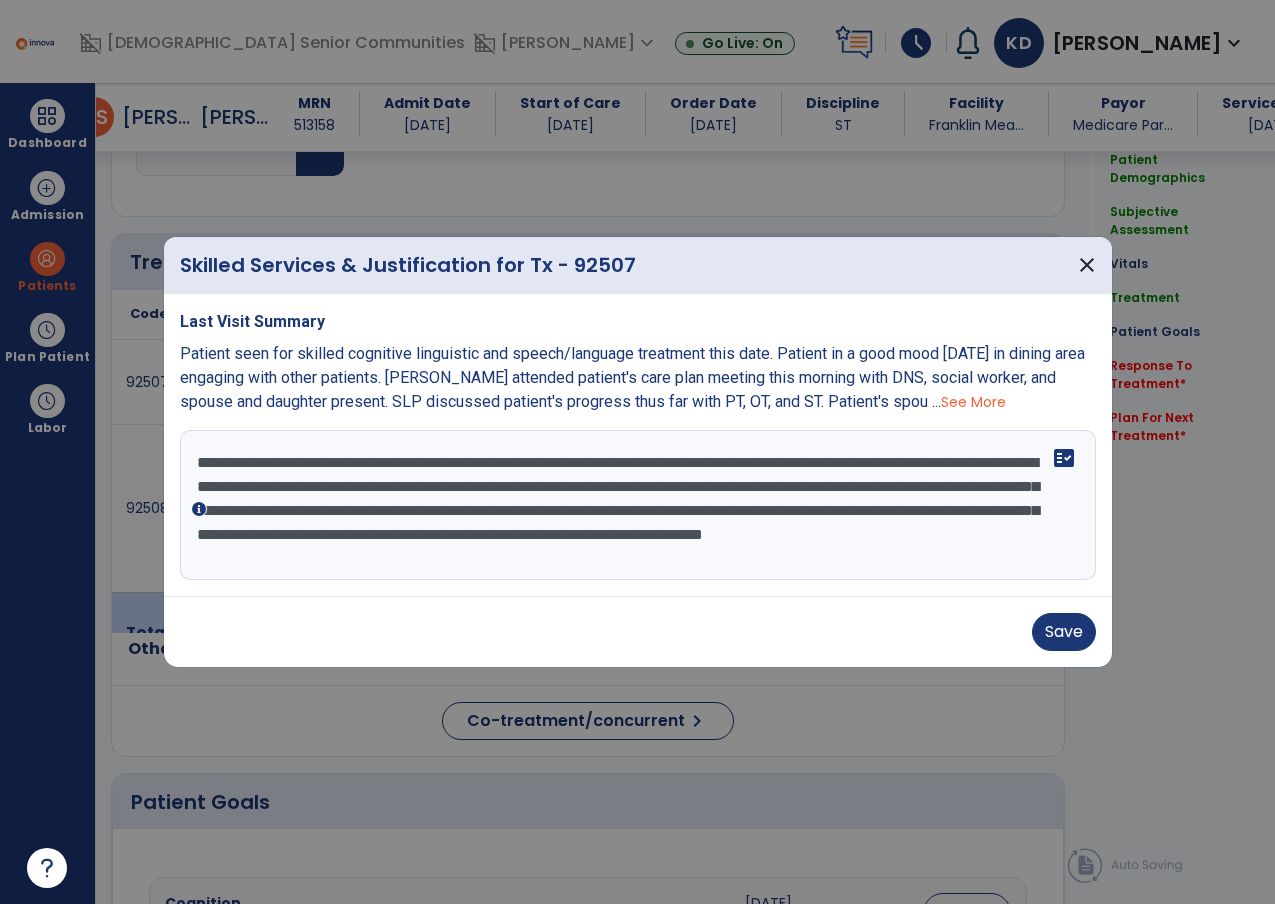 click on "**********" at bounding box center [638, 505] 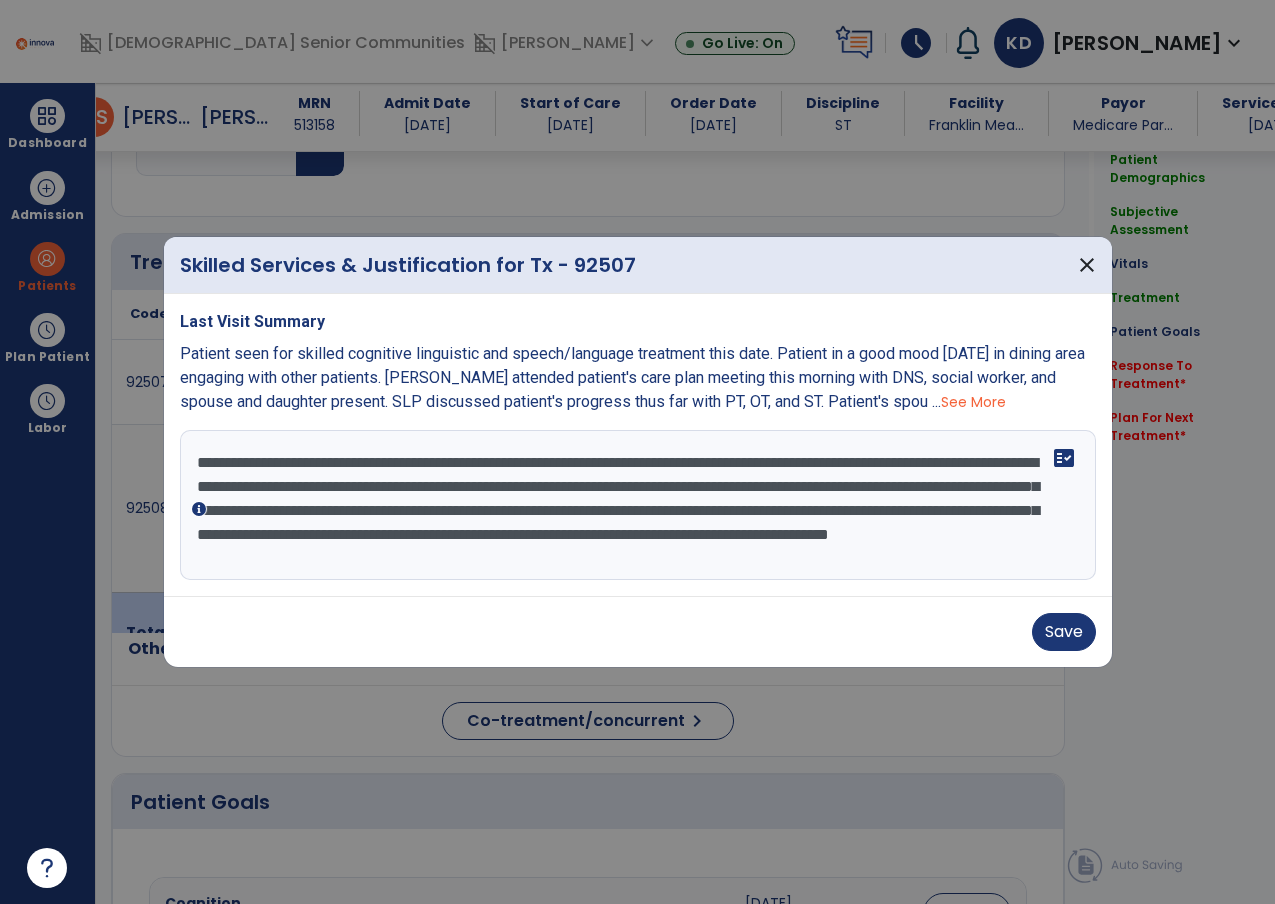scroll, scrollTop: 15, scrollLeft: 0, axis: vertical 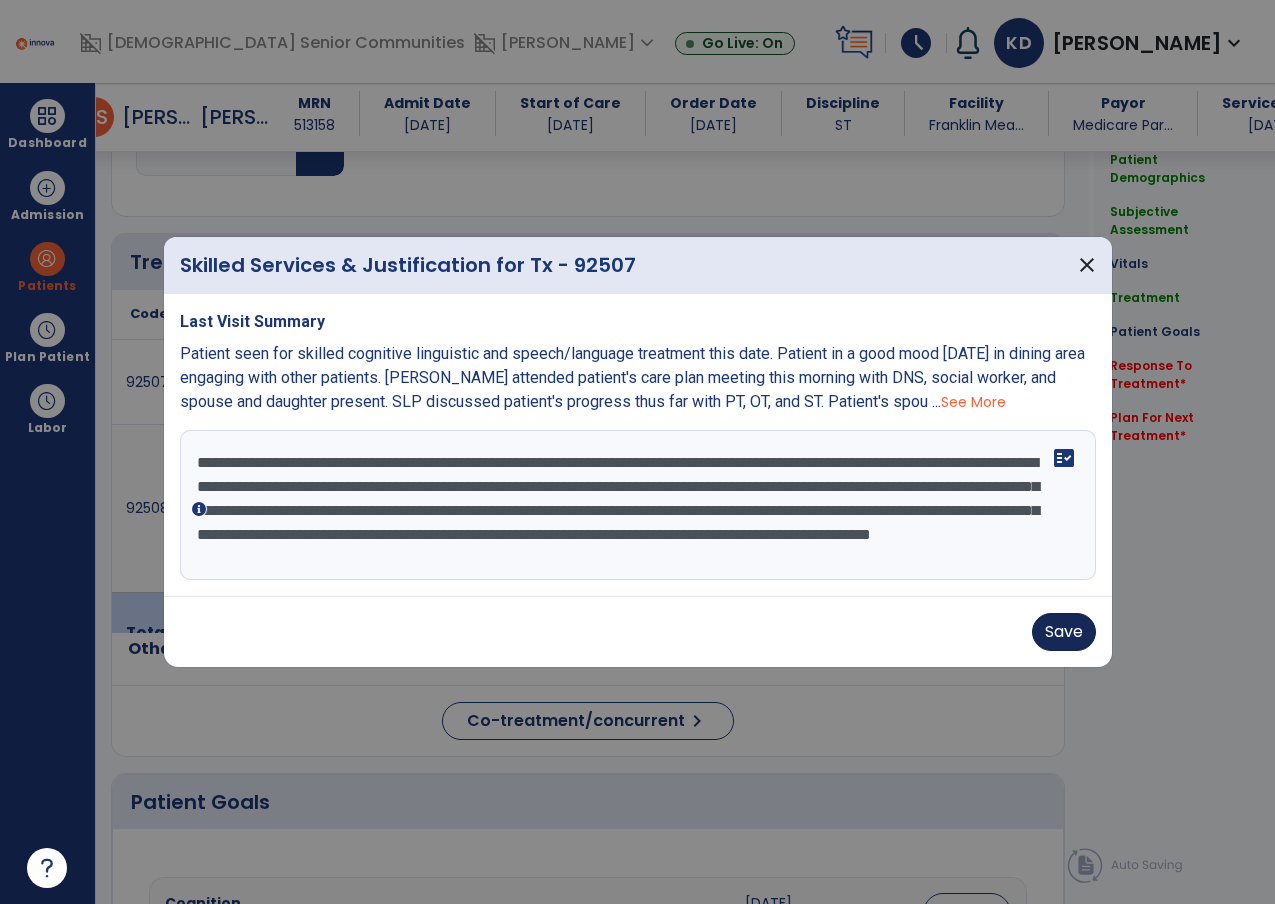 type on "**********" 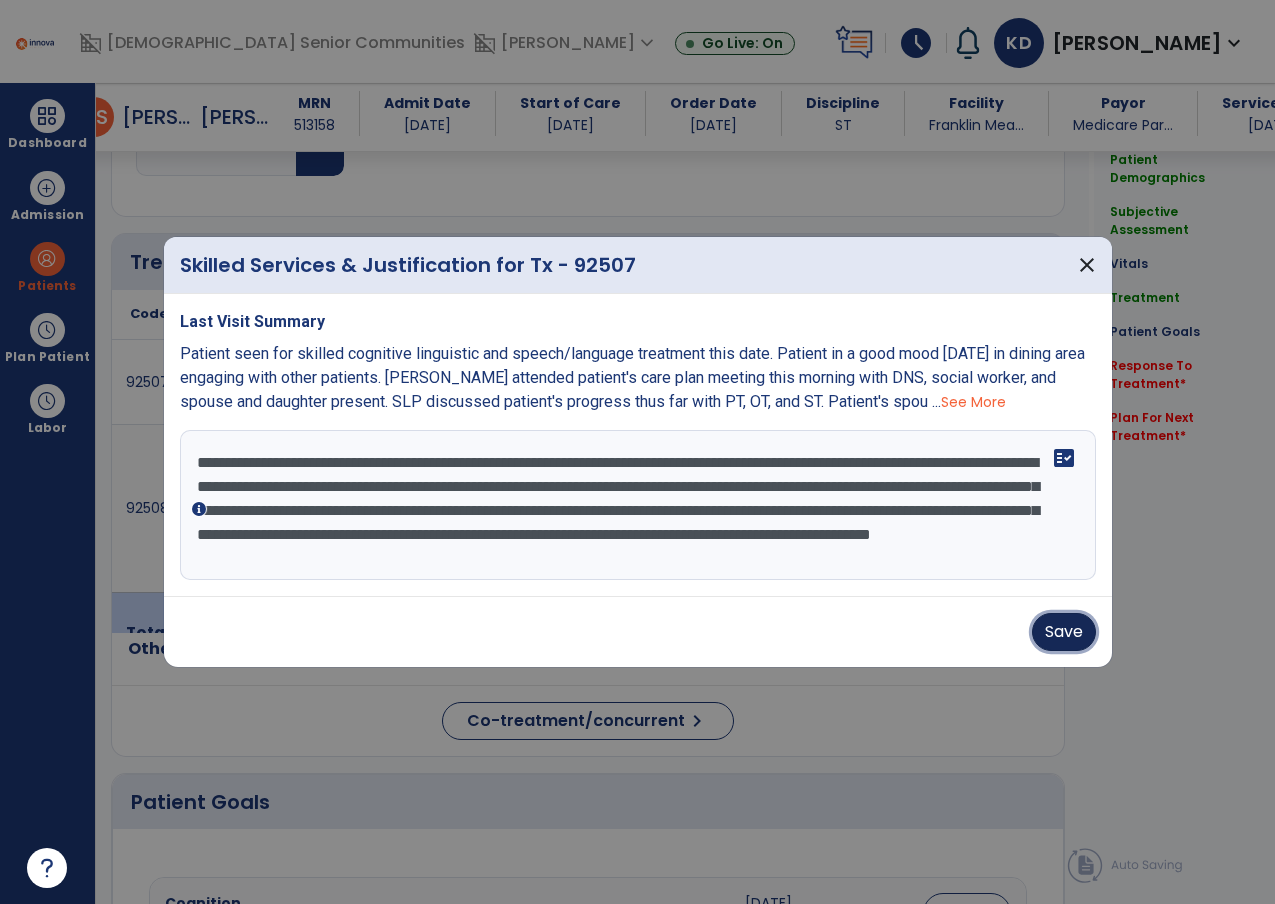 click on "Save" at bounding box center (1064, 632) 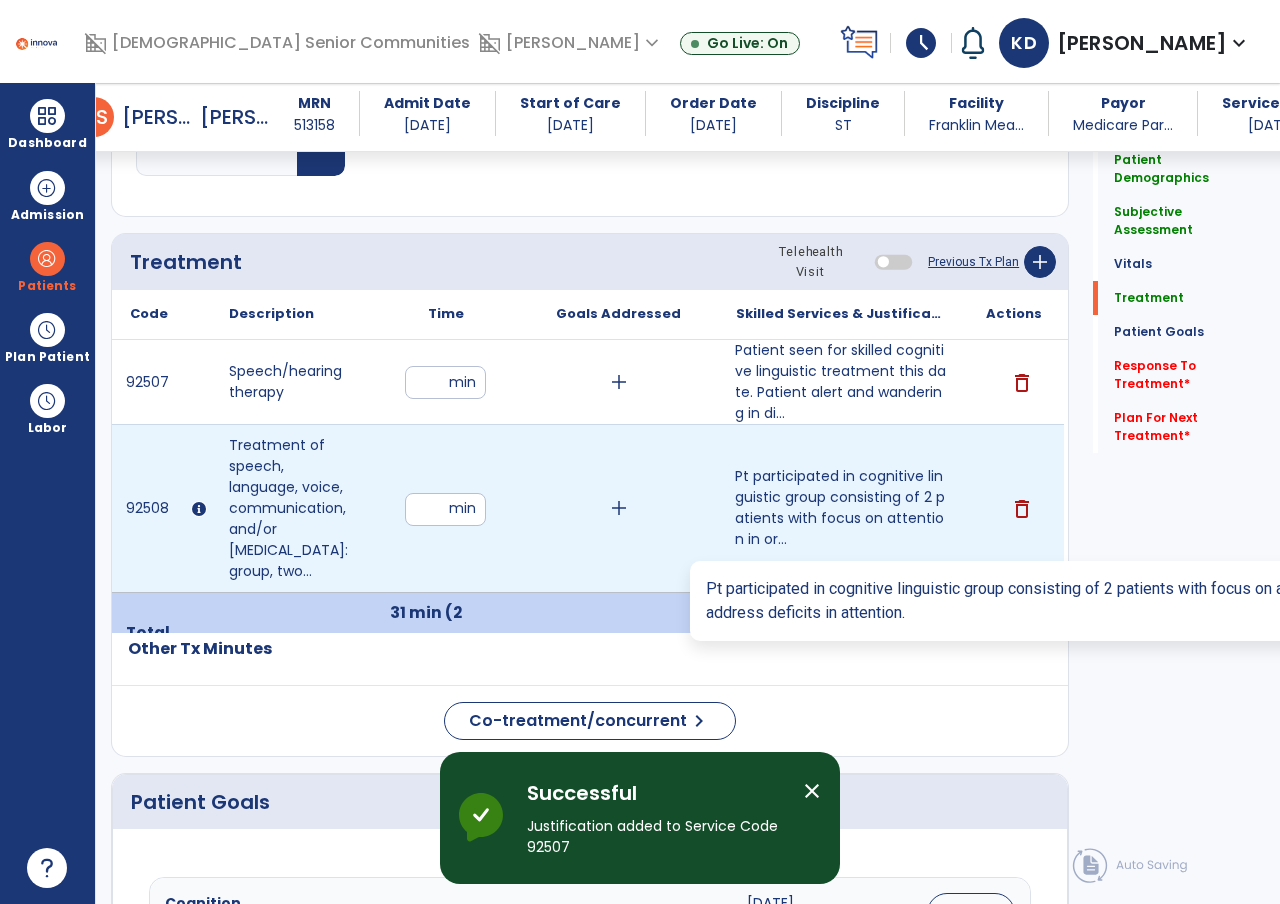 click on "Pt participated in cognitive linguistic group consisting of 2 patients with focus on attention in or..." at bounding box center (841, 508) 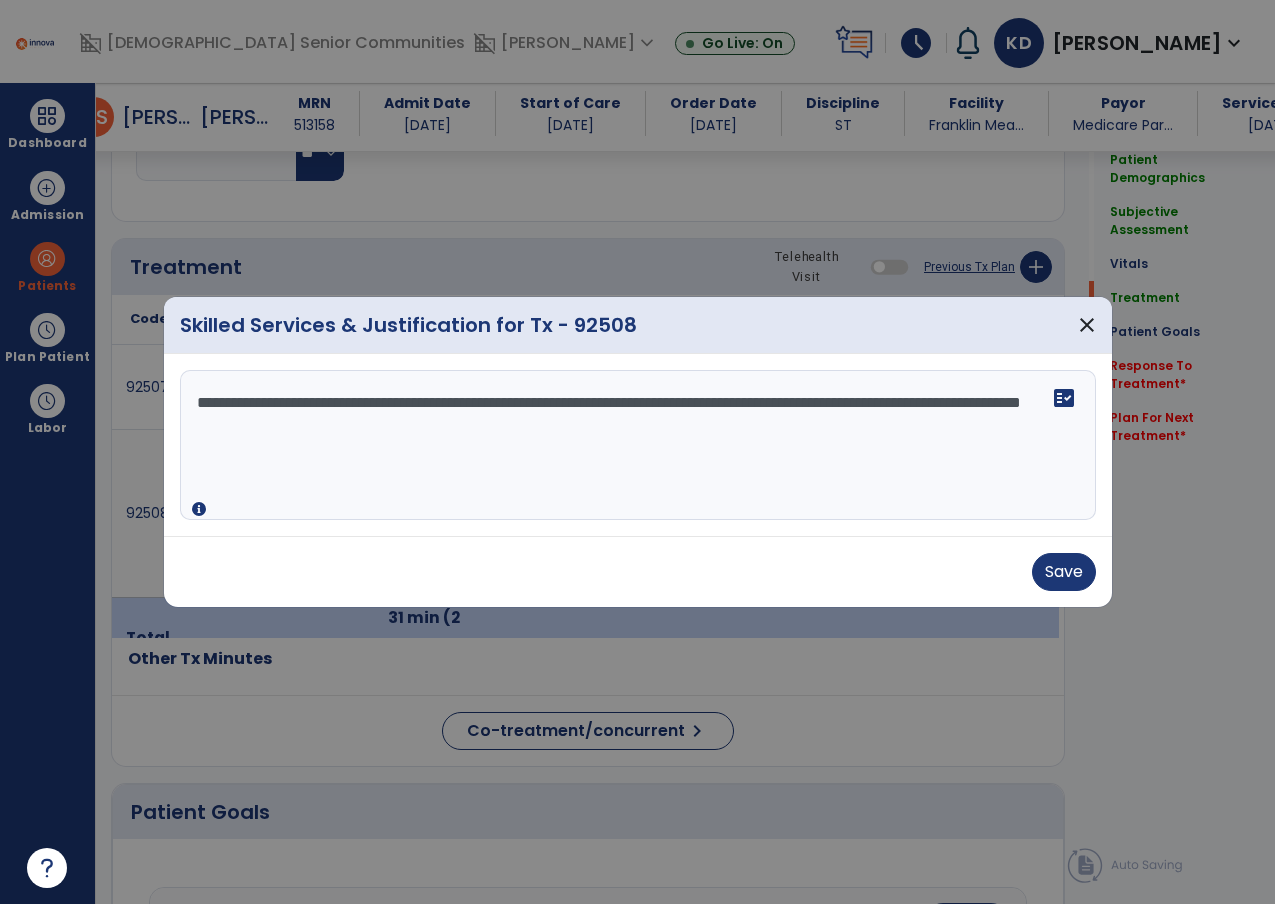 scroll, scrollTop: 1126, scrollLeft: 0, axis: vertical 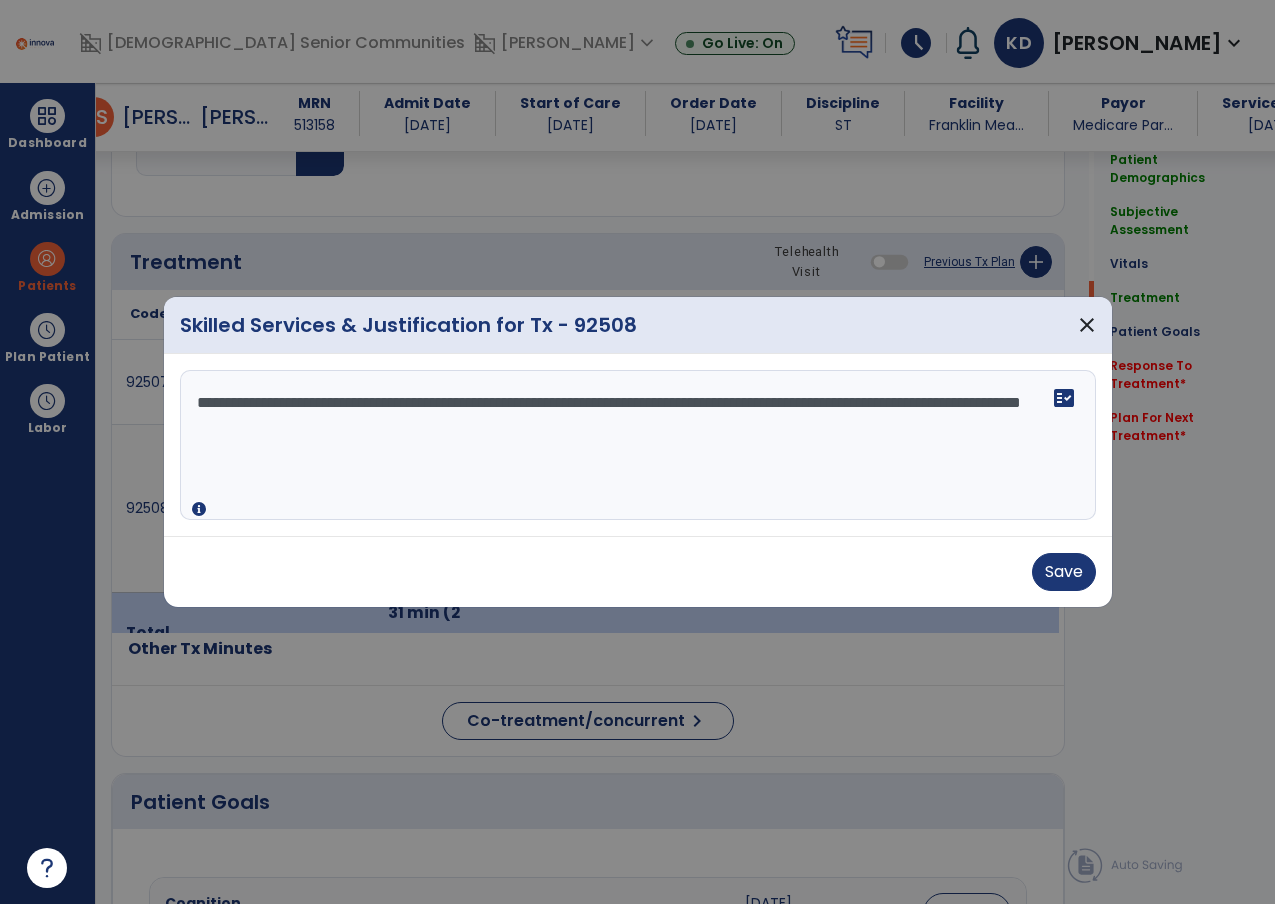 paste on "**********" 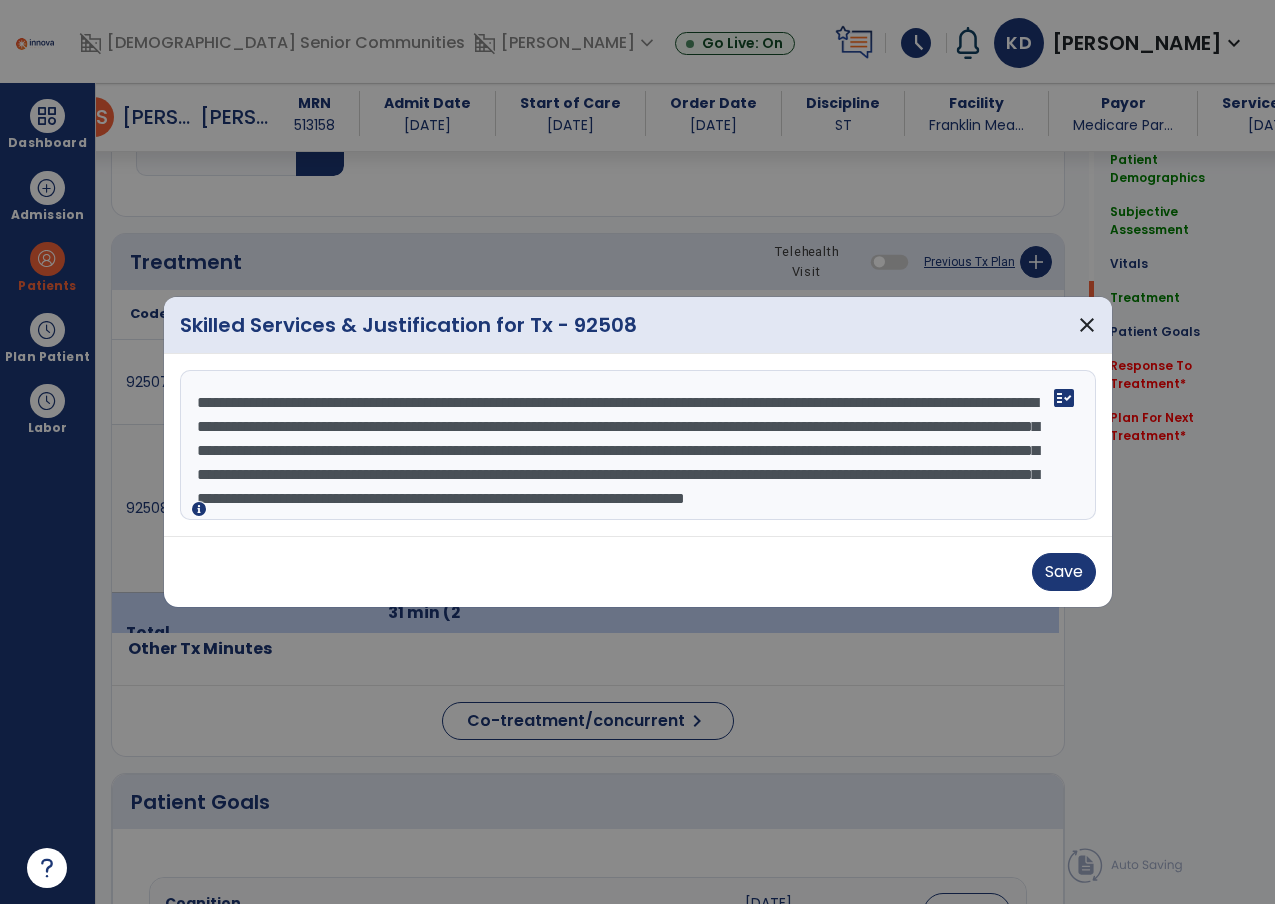scroll, scrollTop: 39, scrollLeft: 0, axis: vertical 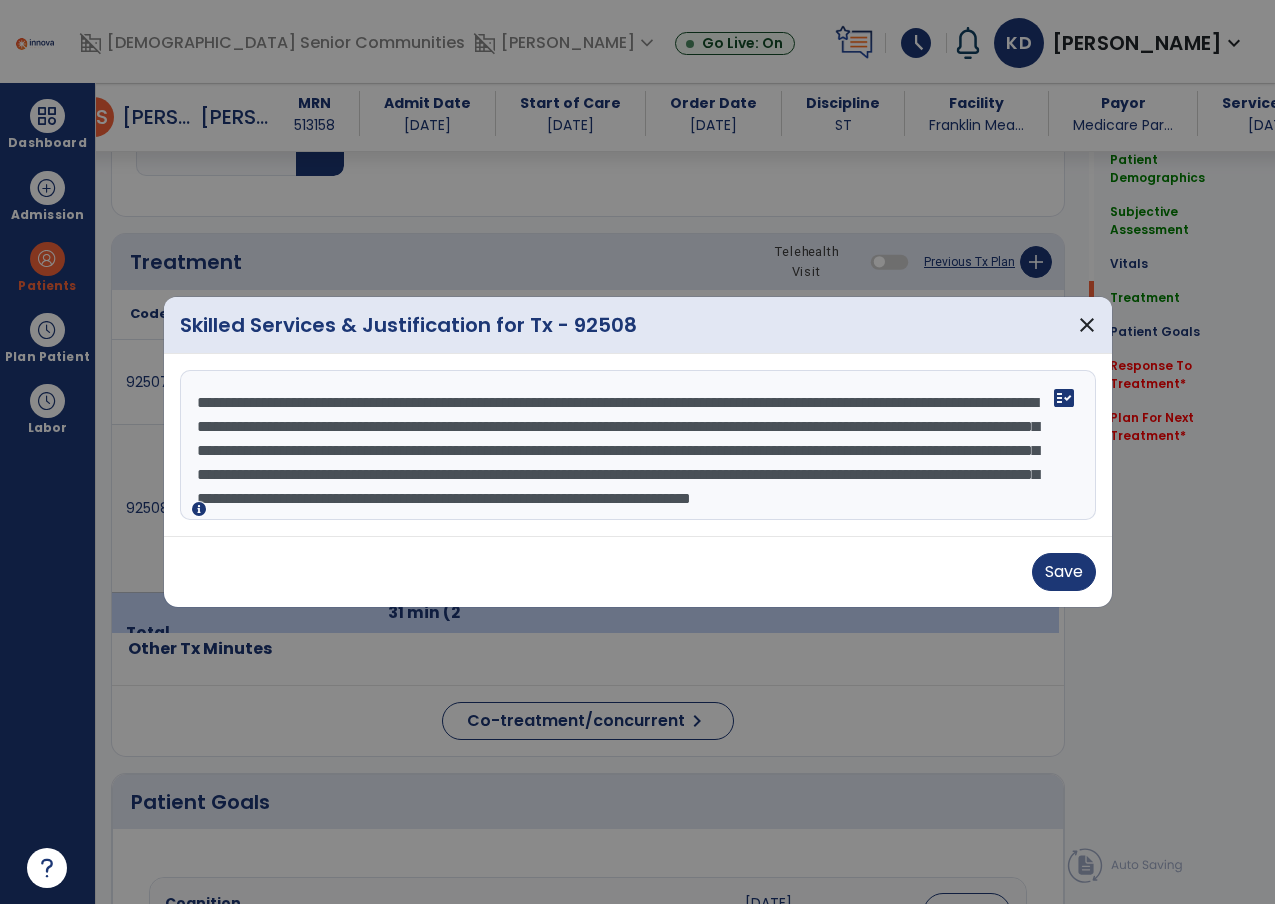 click on "**********" at bounding box center (638, 445) 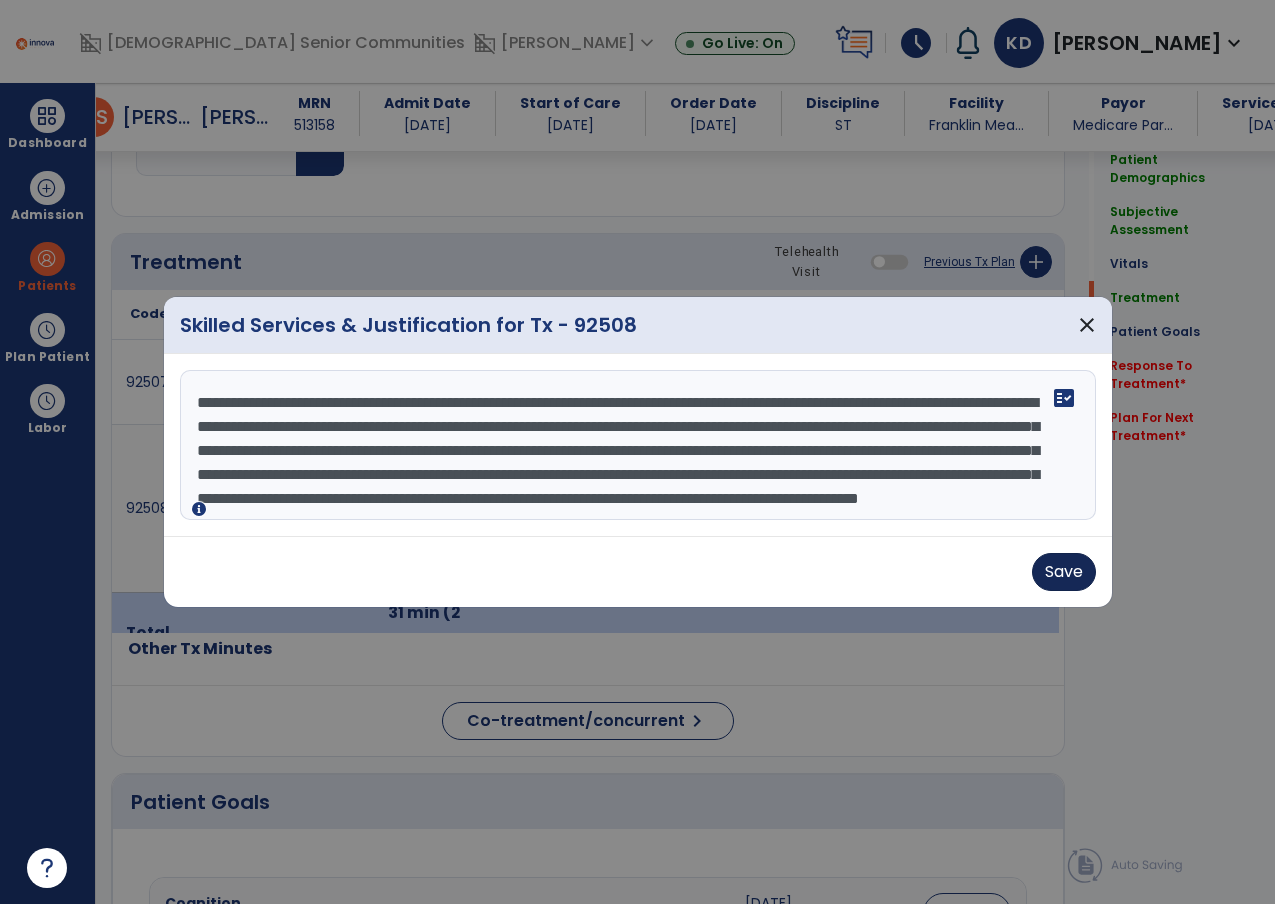 type on "**********" 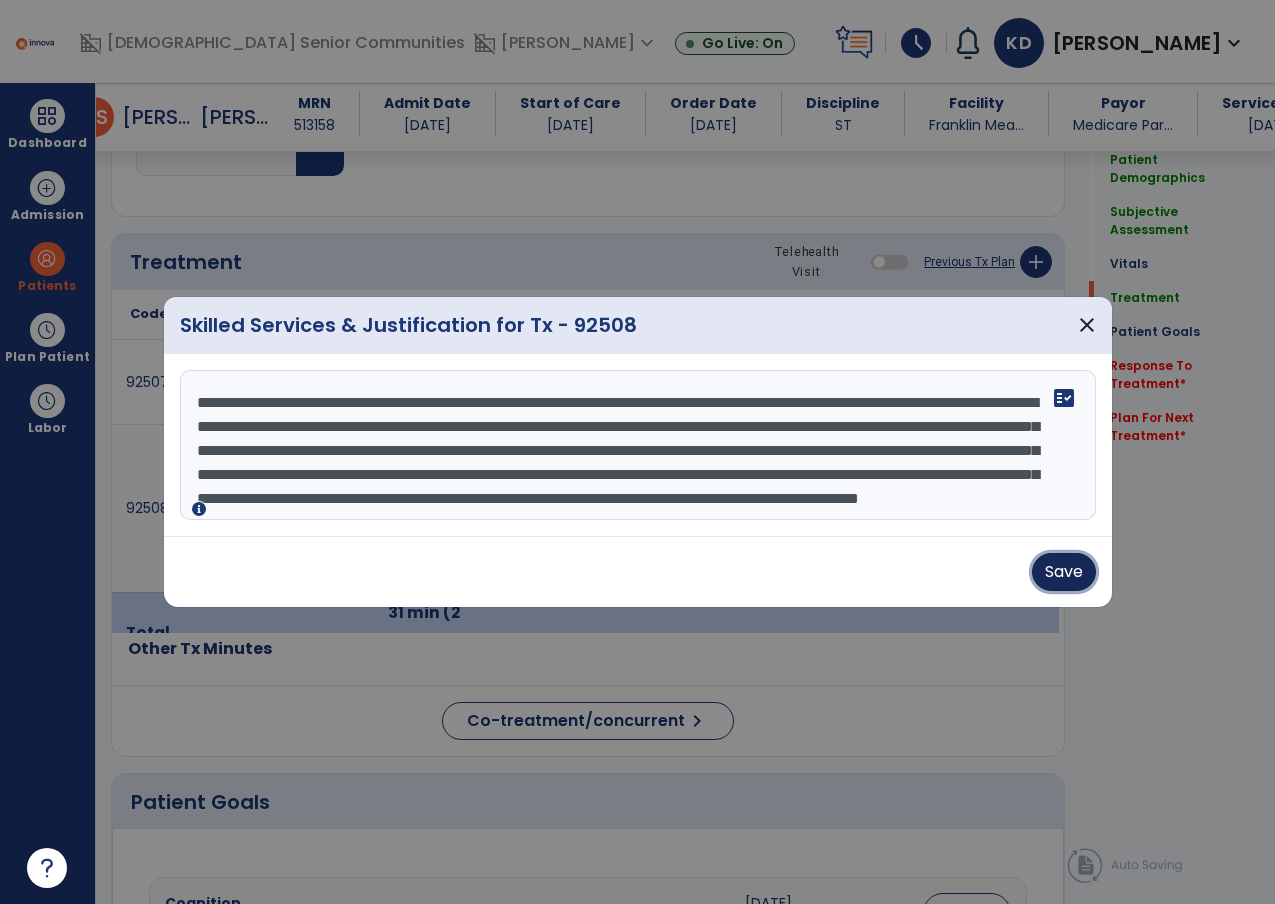 click on "Save" at bounding box center [1064, 572] 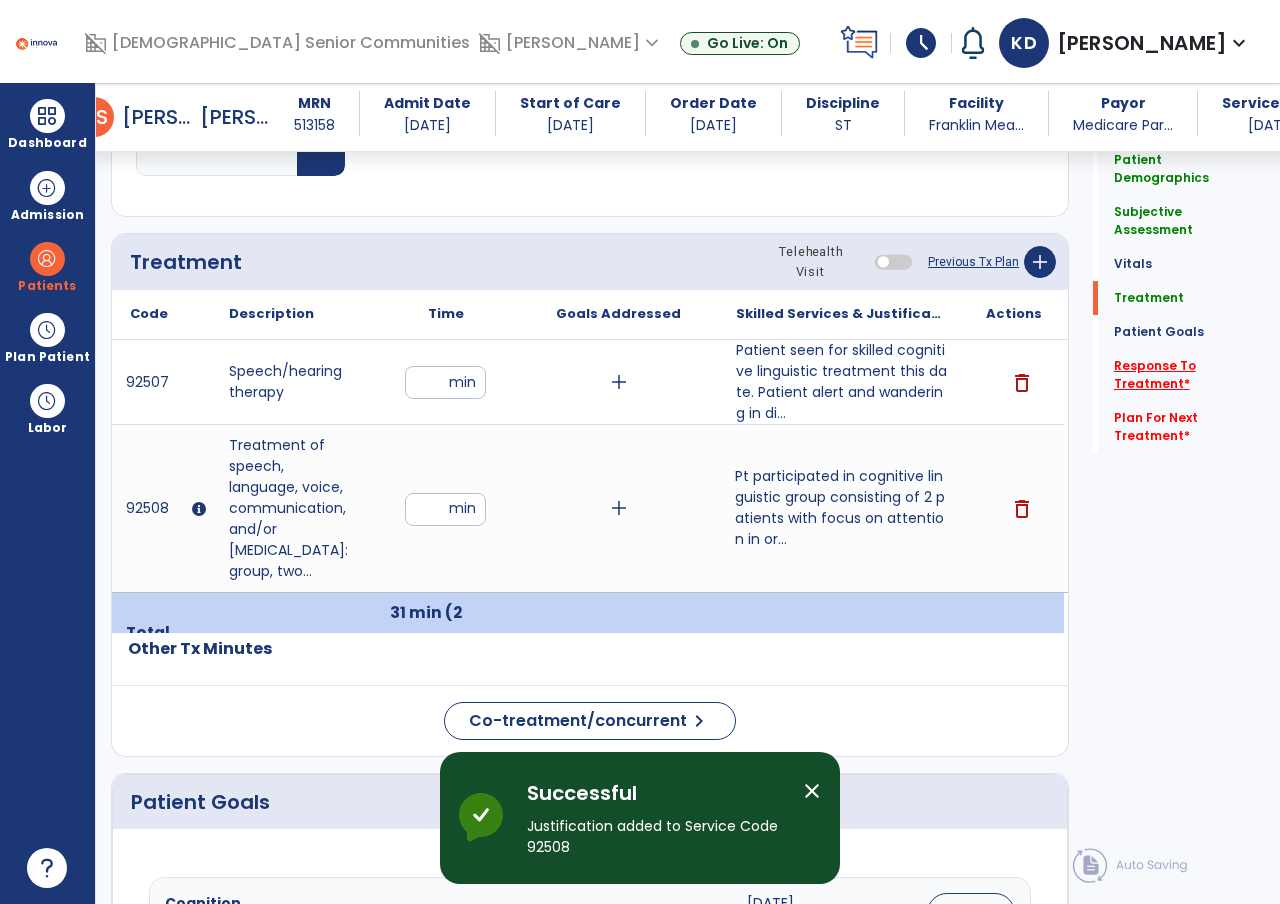 click on "Response To Treatment   *" 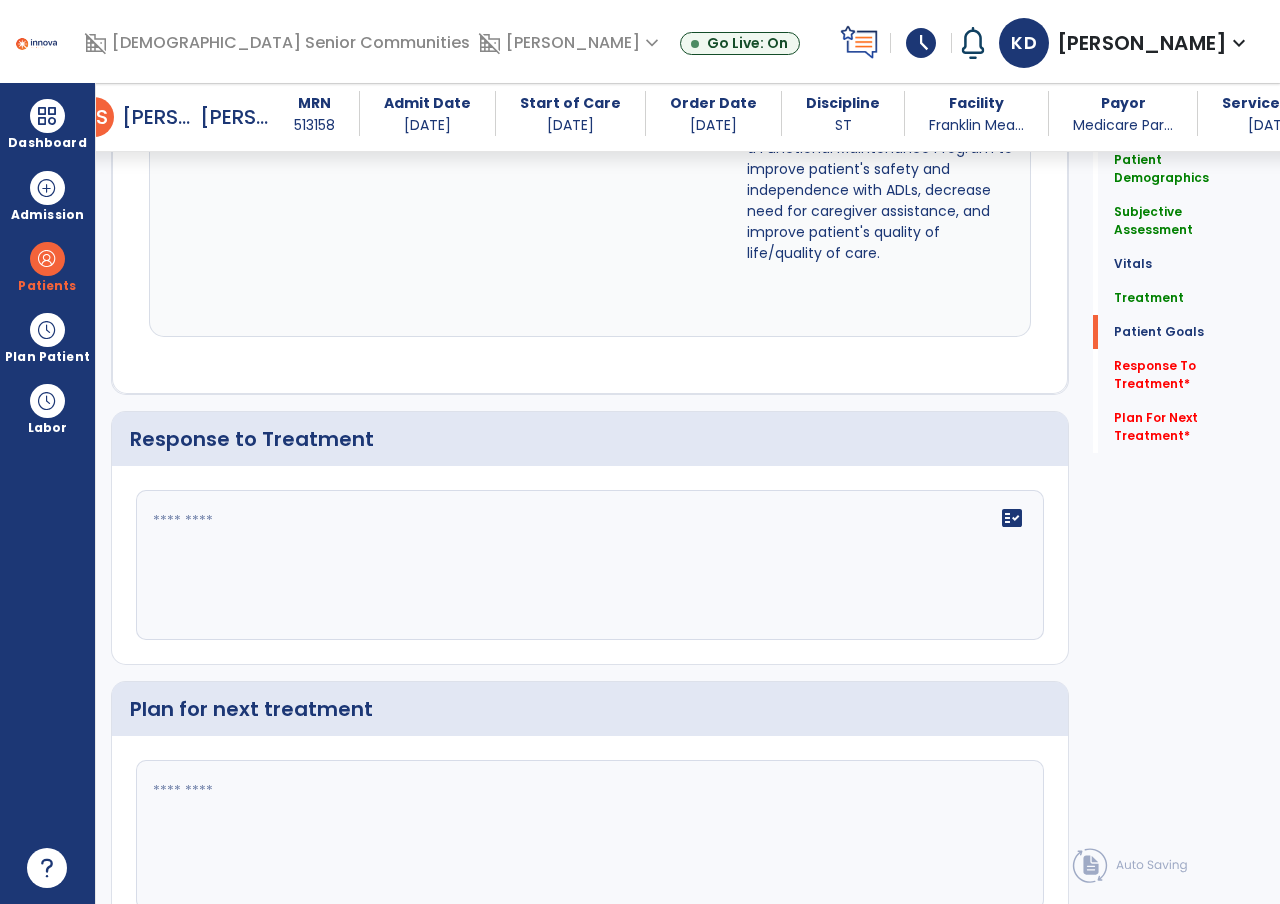 scroll, scrollTop: 3373, scrollLeft: 0, axis: vertical 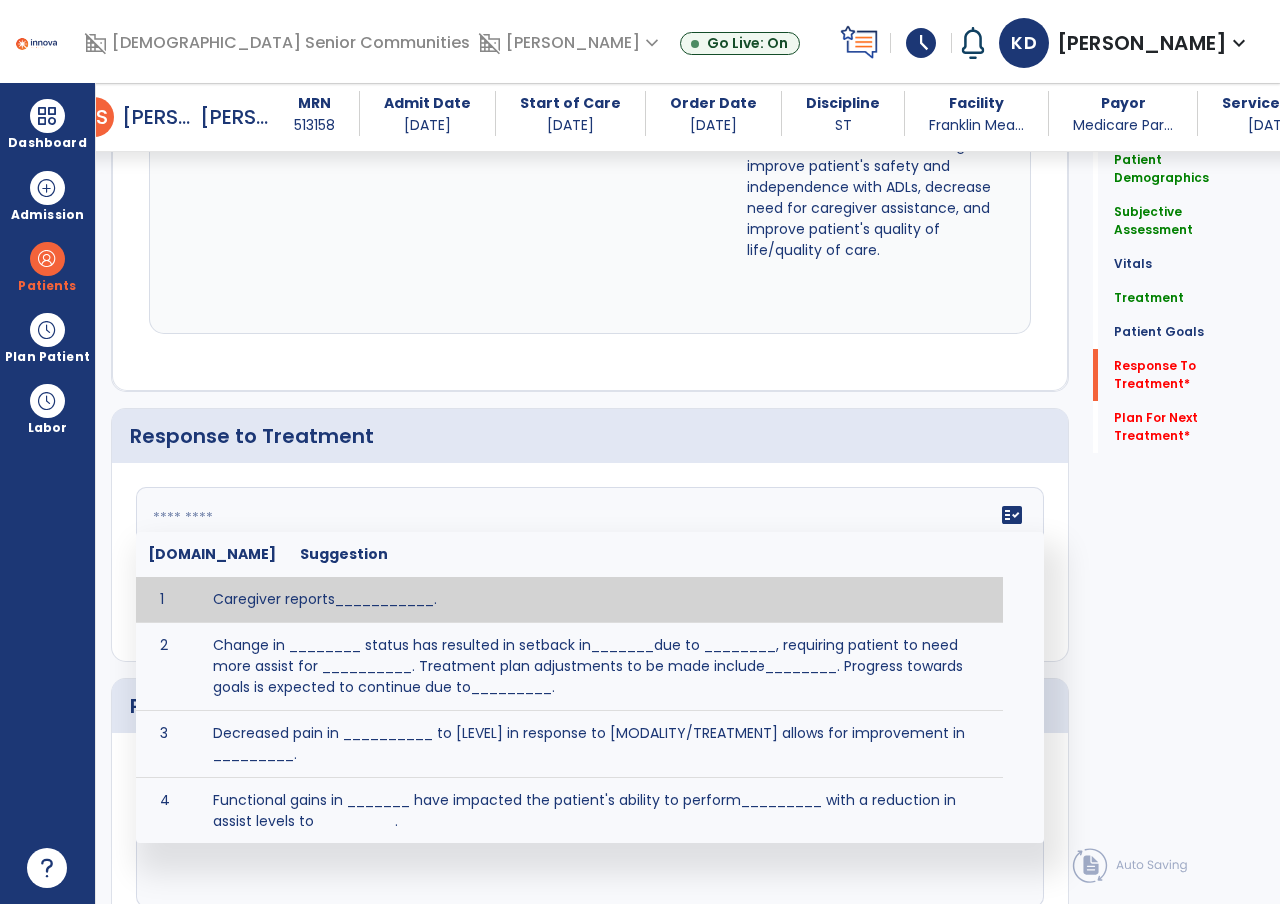 click on "fact_check  [DOMAIN_NAME] Suggestion 1 Caregiver reports___________. 2 Change in ________ status has resulted in setback in_______due to ________, requiring patient to need more assist for __________.   Treatment plan adjustments to be made include________.  Progress towards goals is expected to continue due to_________. 3 Decreased pain in __________ to [LEVEL] in response to [MODALITY/TREATMENT] allows for improvement in _________. 4 Functional gains in _______ have impacted the patient's ability to perform_________ with a reduction in assist levels to_________. 5 Functional progress this week has been significant due to__________. 6 Gains in ________ have improved the patient's ability to perform ______with decreased levels of assist to___________. 7 Improvement in ________allows patient to tolerate higher levels of challenges in_________. 8 Pain in [AREA] has decreased to [LEVEL] in response to [TREATMENT/MODALITY], allowing fore ease in completing__________. 9 10 11 12 13 14 15 16 17 18 19 20 21" 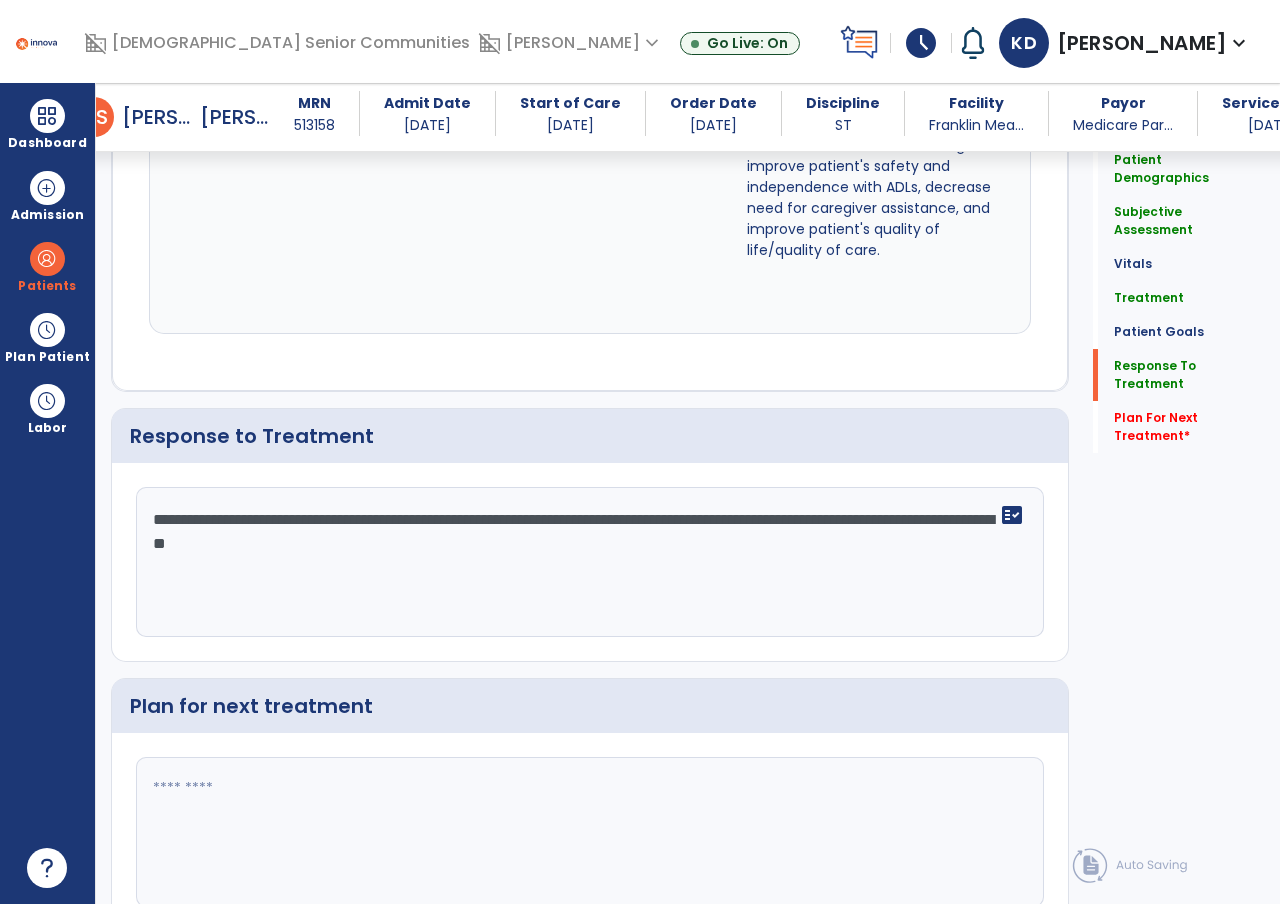 scroll, scrollTop: 3373, scrollLeft: 0, axis: vertical 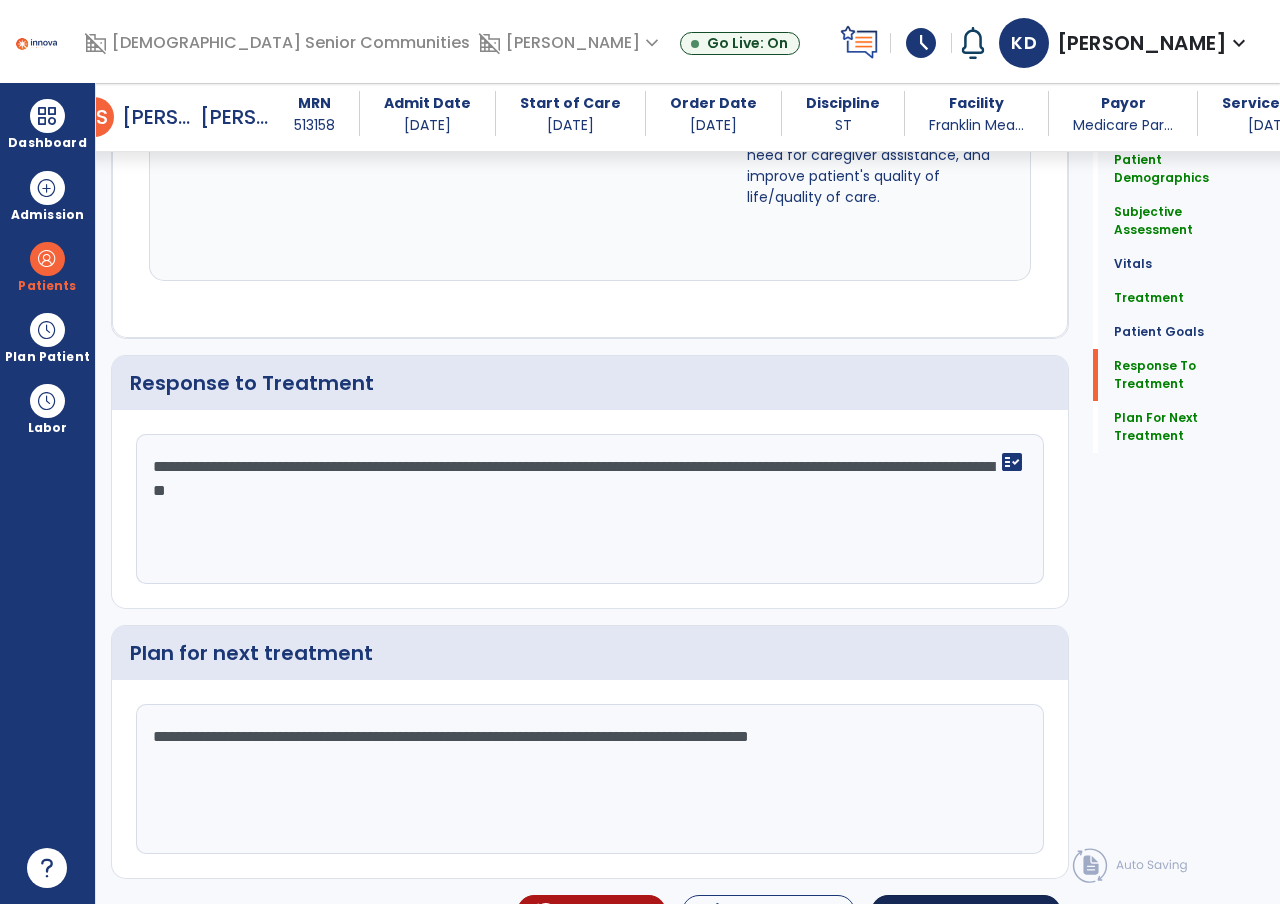type on "**********" 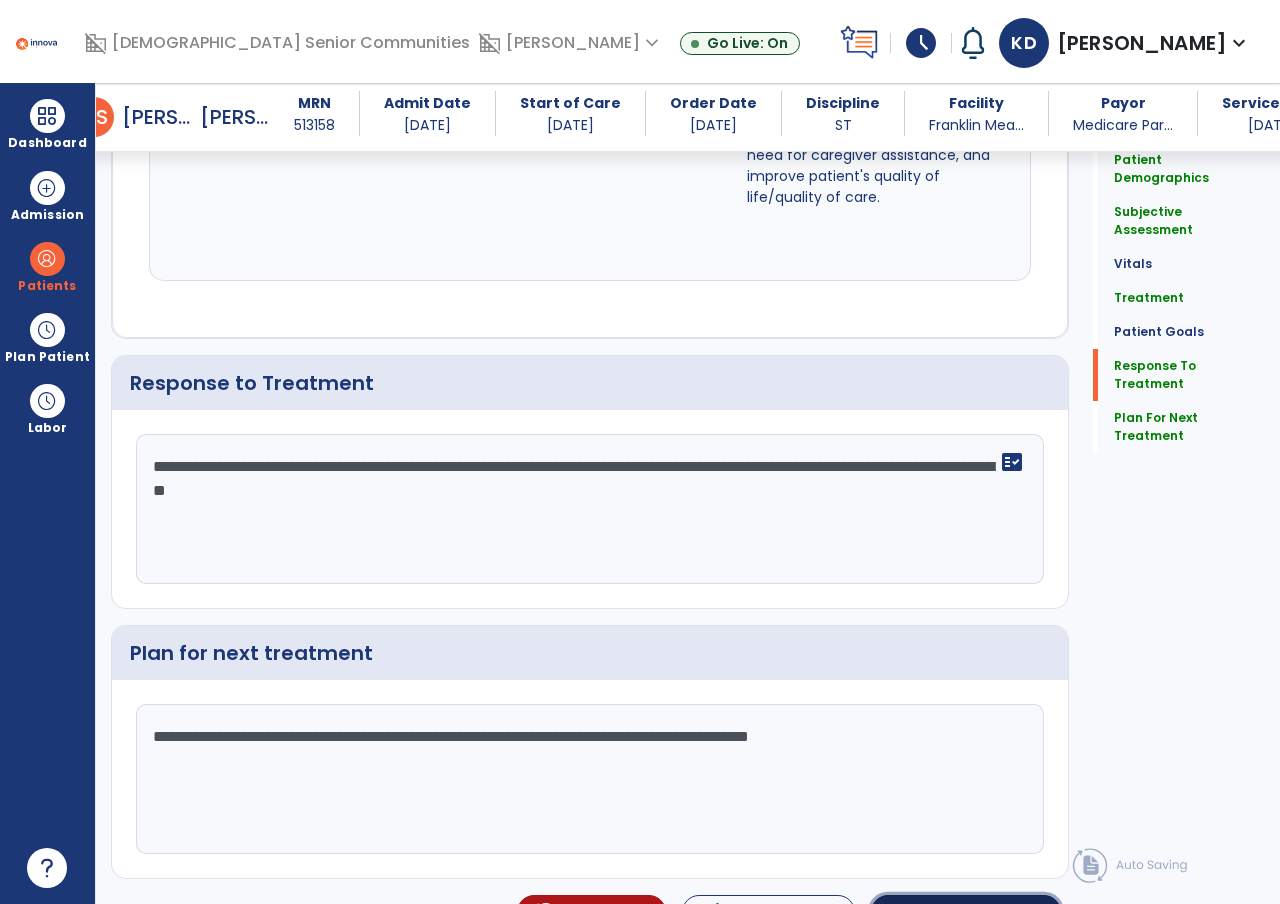 click on "Sign Doc  chevron_right" 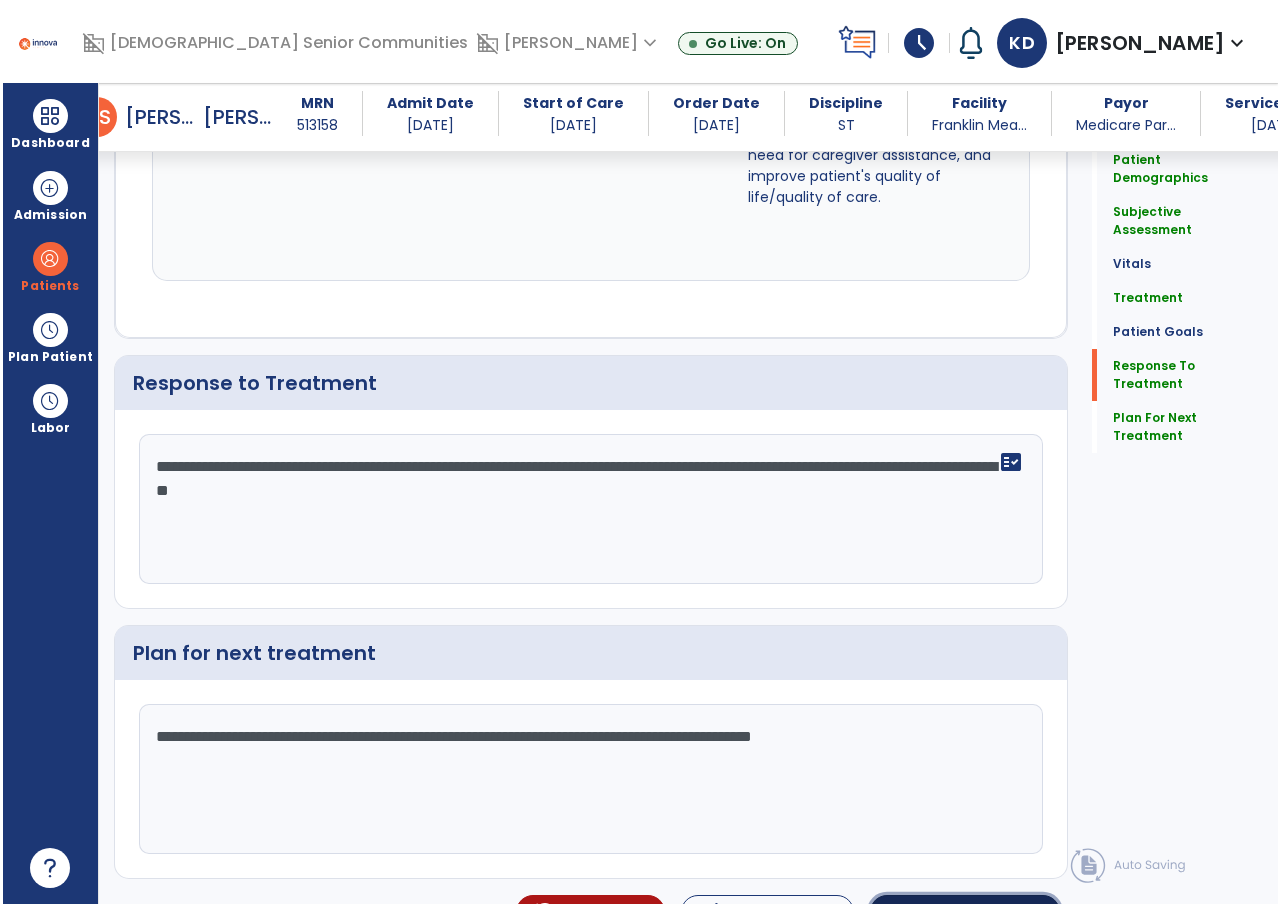 scroll, scrollTop: 3426, scrollLeft: 0, axis: vertical 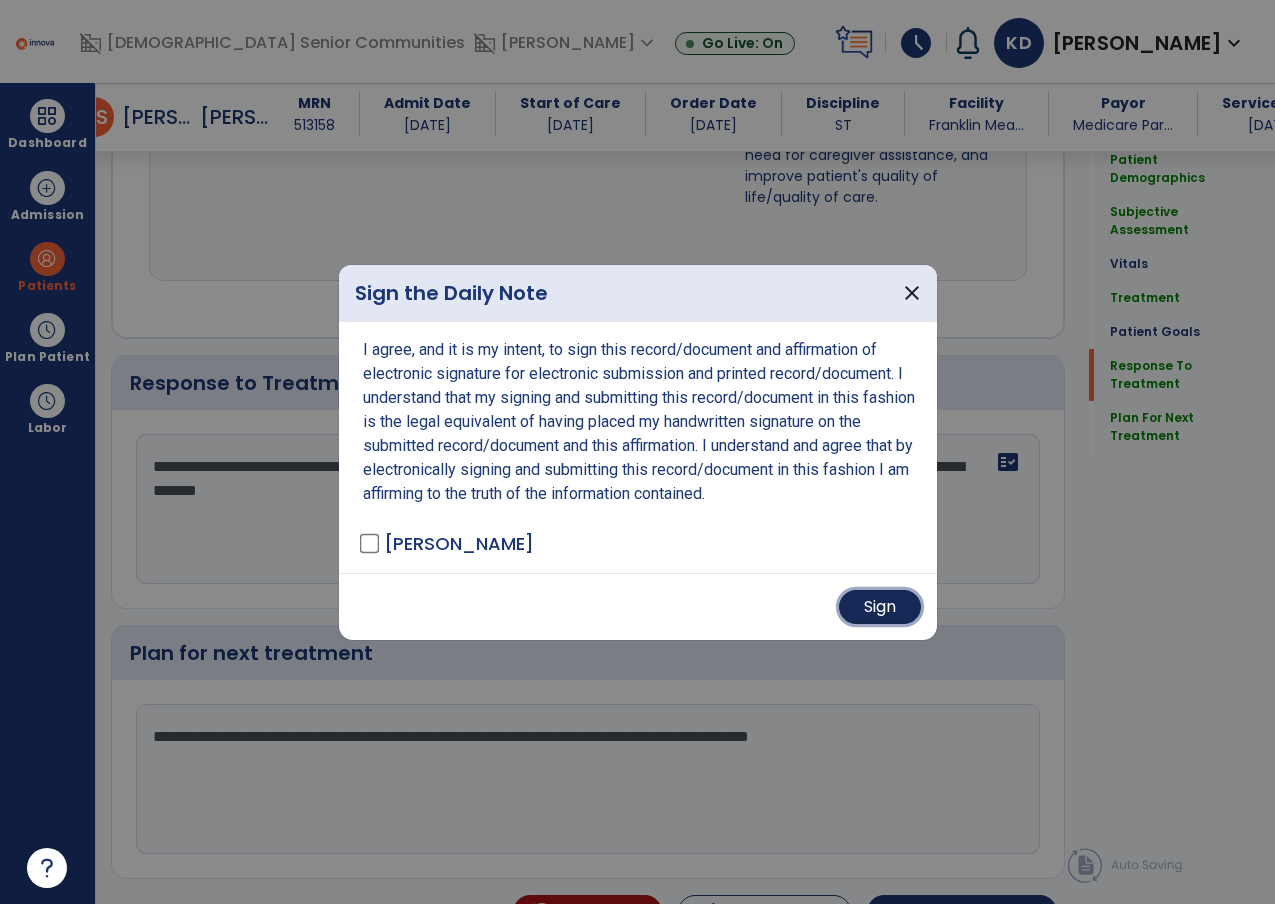 click on "Sign" at bounding box center [880, 607] 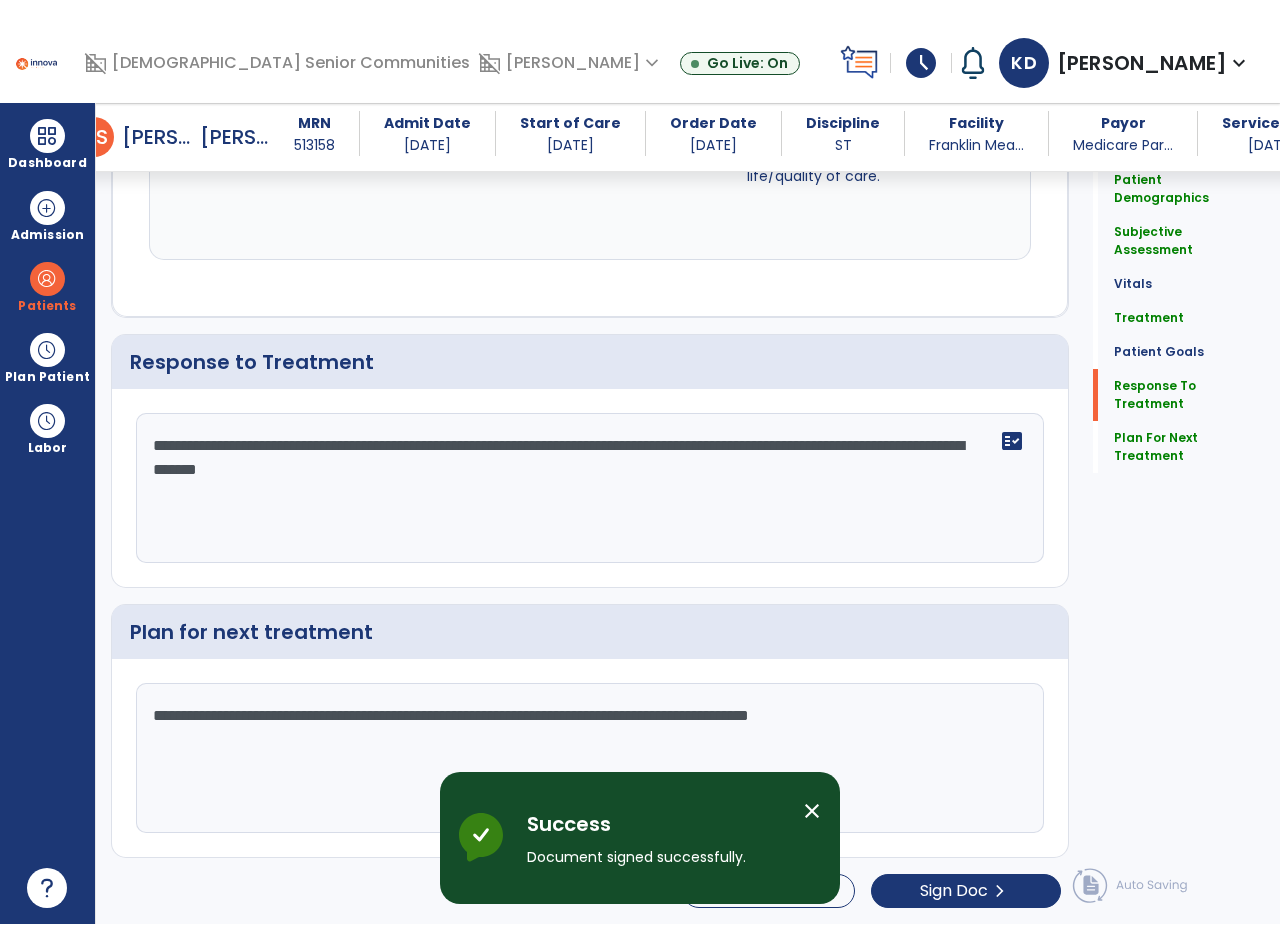 scroll, scrollTop: 0, scrollLeft: 0, axis: both 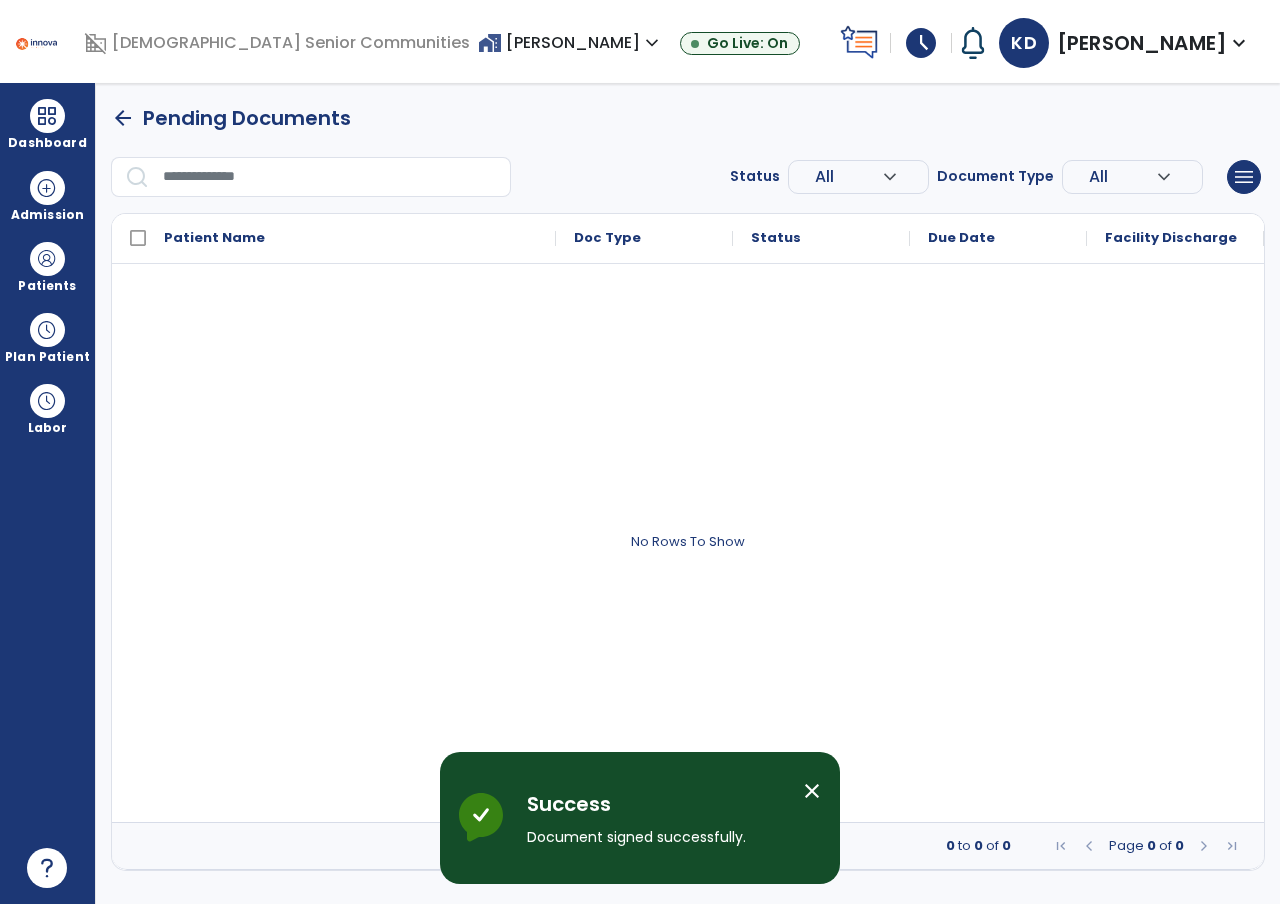 click on "close" at bounding box center [812, 791] 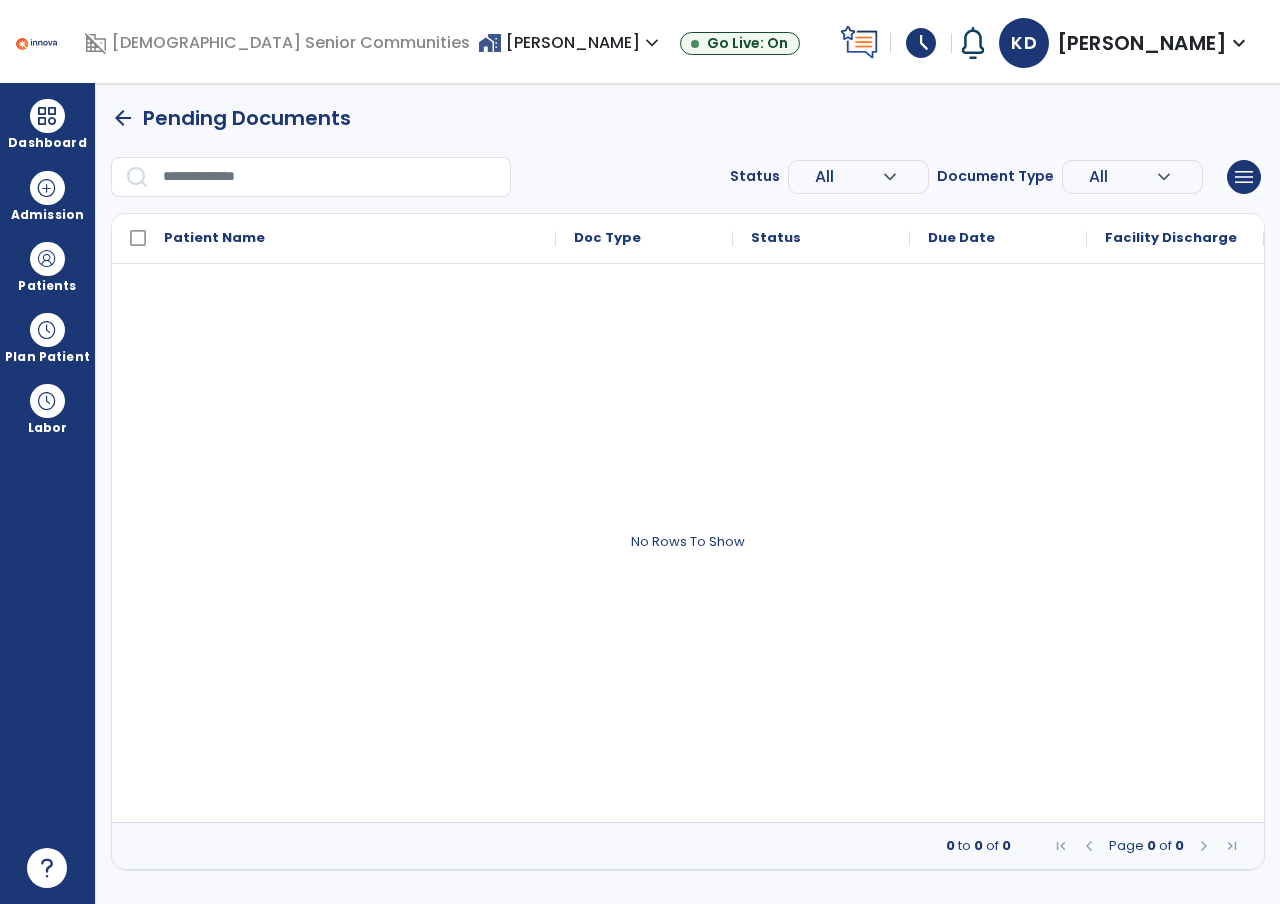 click on "arrow_back" at bounding box center [123, 118] 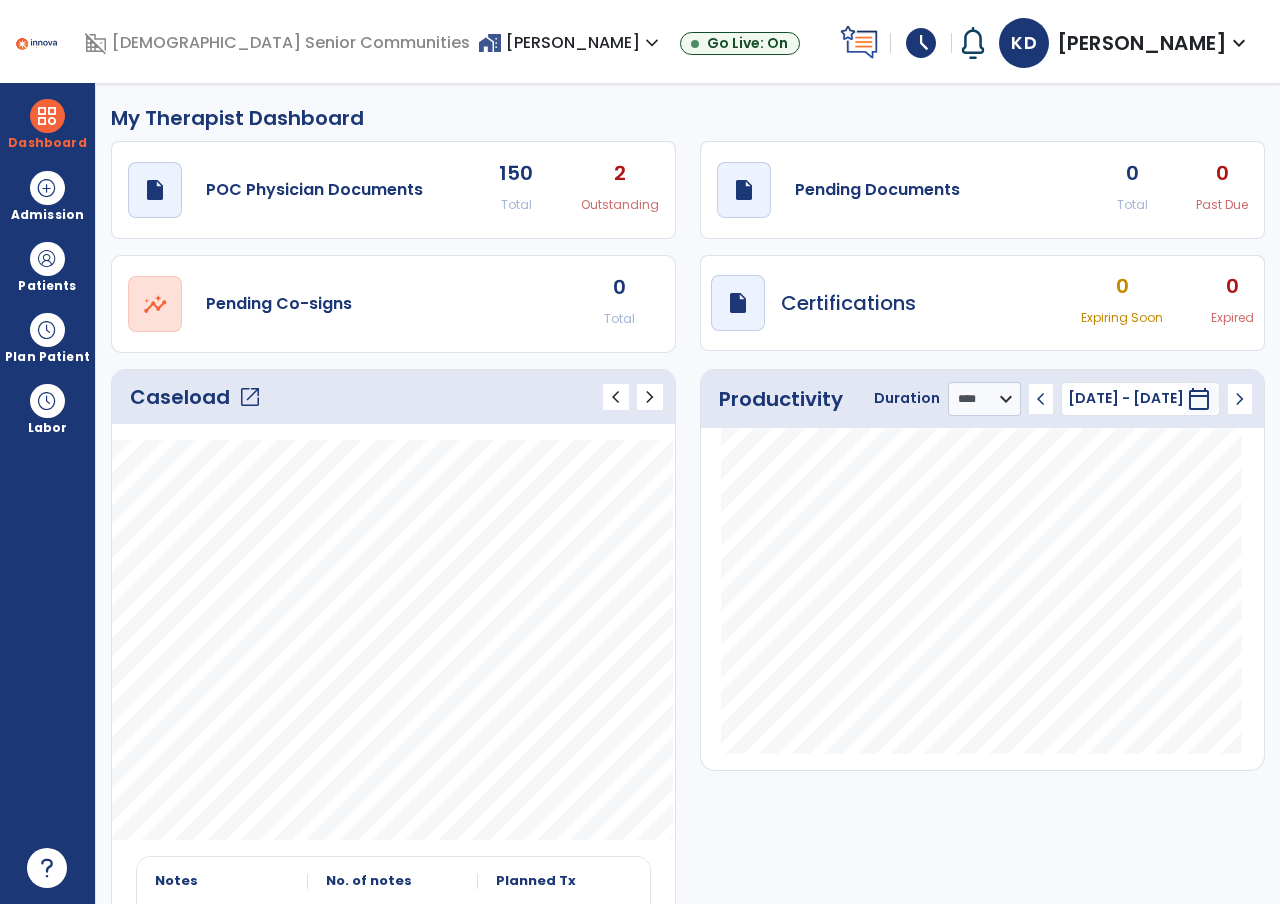 click on "draft   open_in_new  Pending Documents 0 Total 0 Past Due" 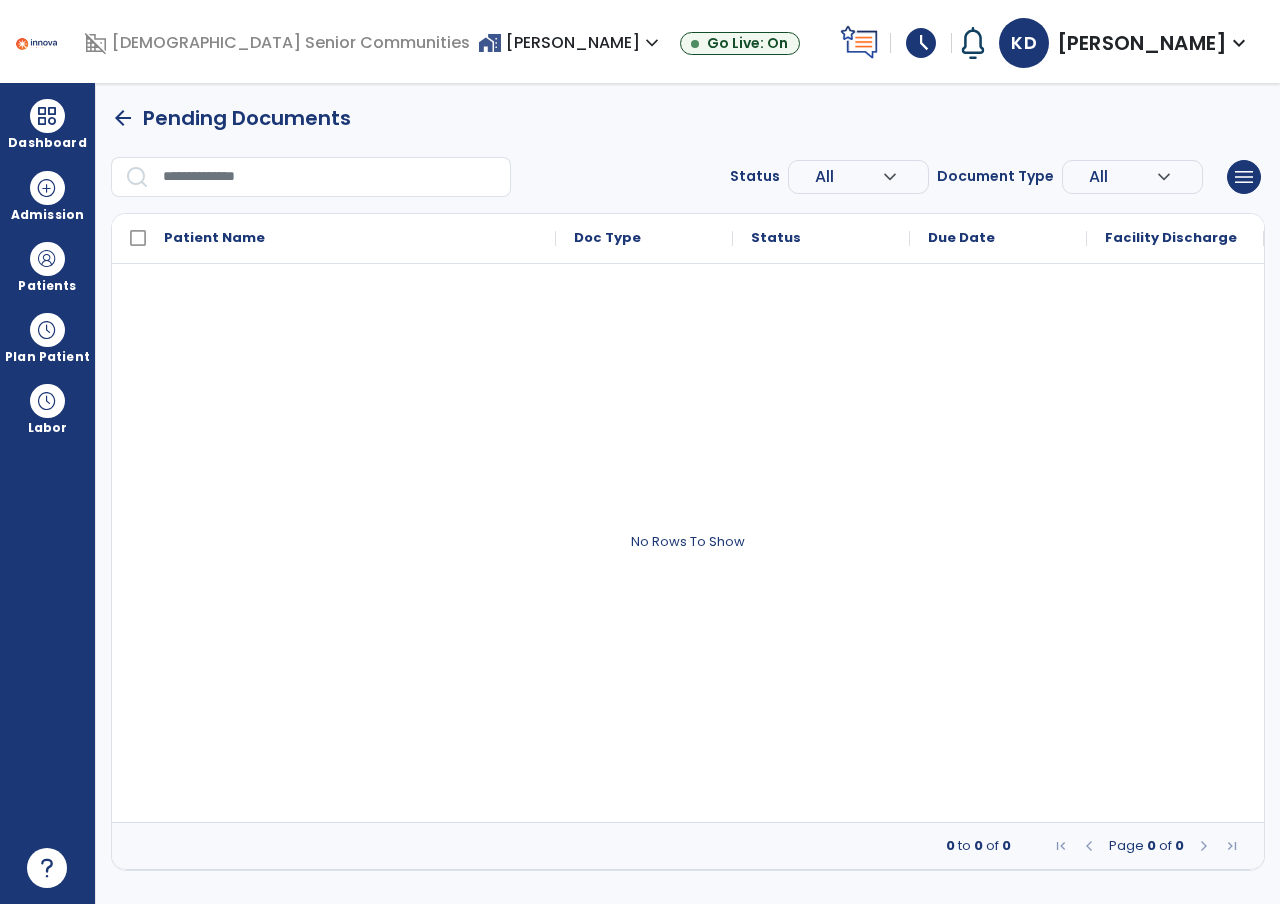 click on "arrow_back   Pending Documents" at bounding box center [231, 118] 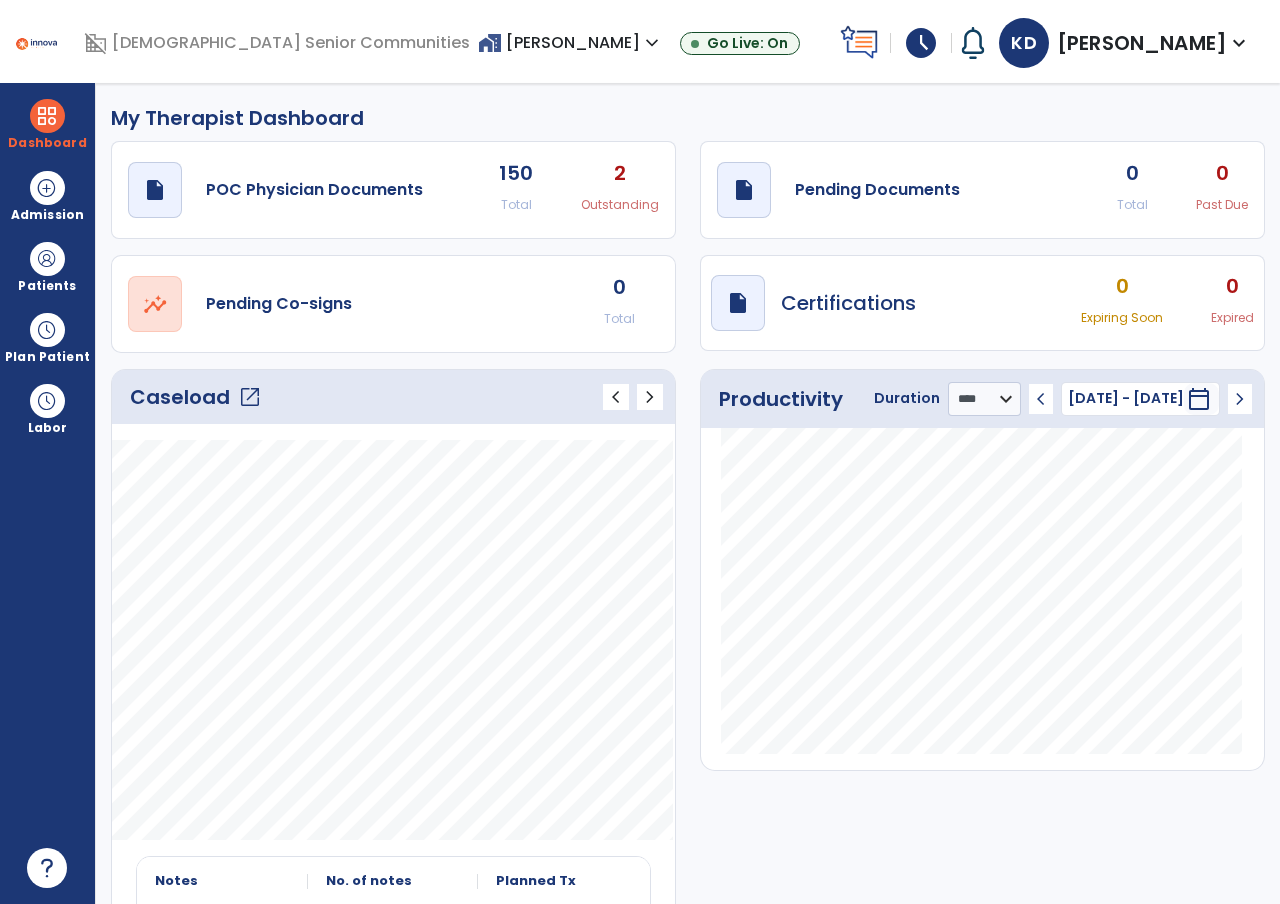 click on "[PERSON_NAME]" at bounding box center [1142, 43] 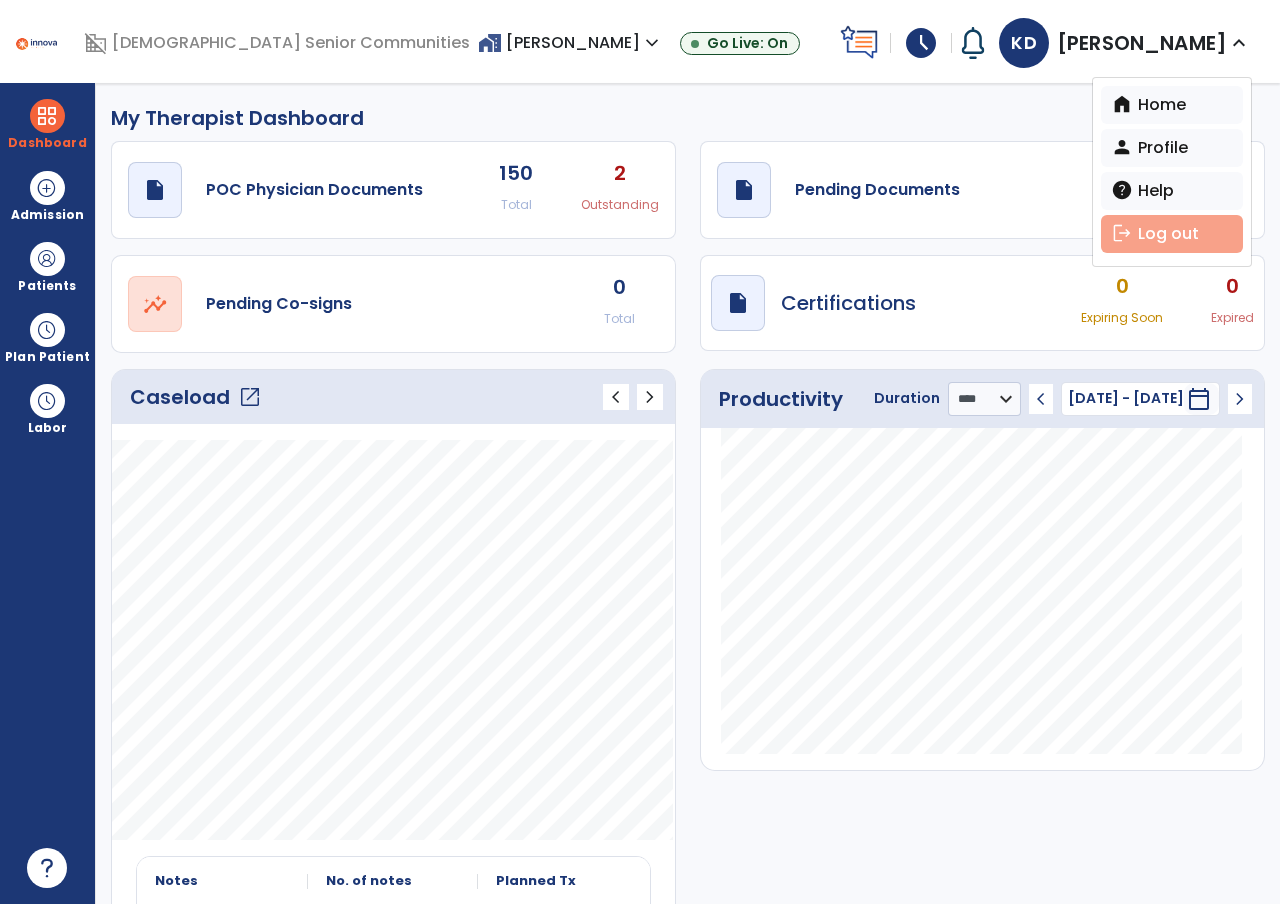 click on "logout   Log out" at bounding box center (1172, 234) 